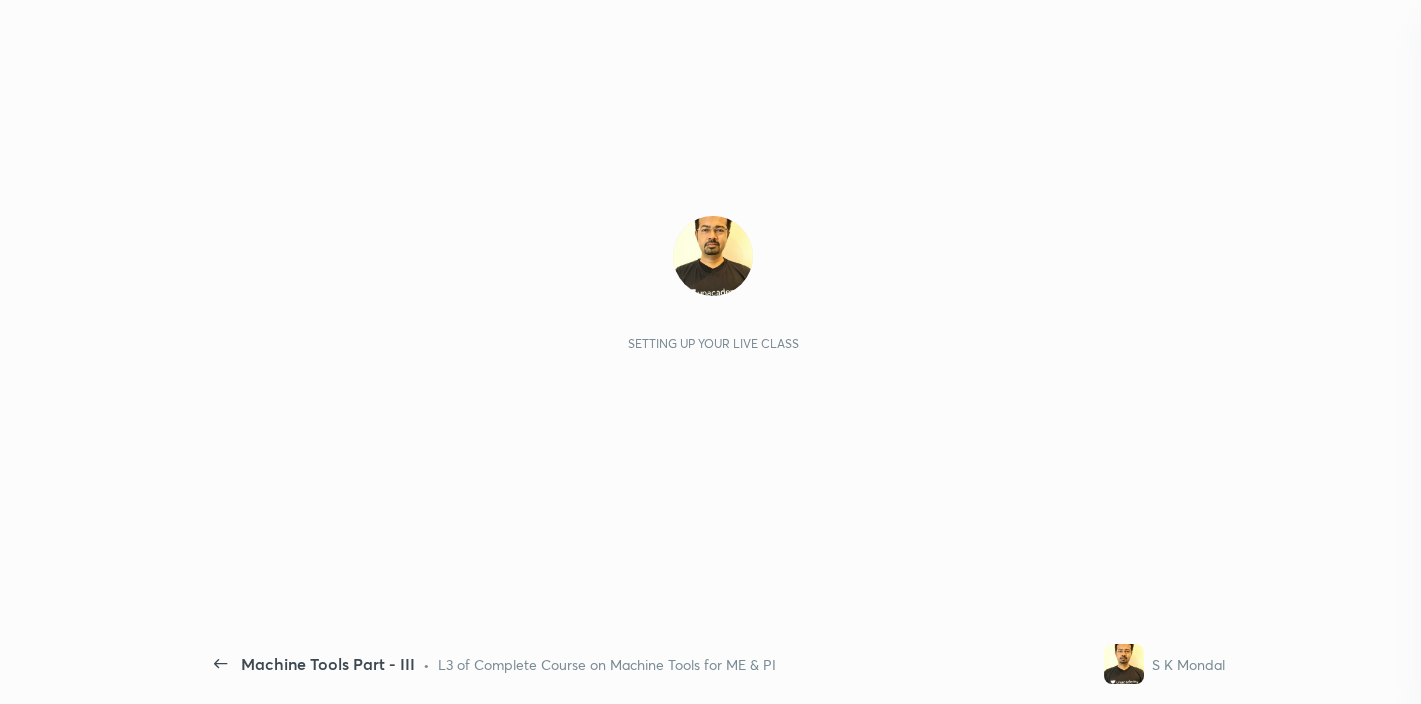 scroll, scrollTop: 0, scrollLeft: 0, axis: both 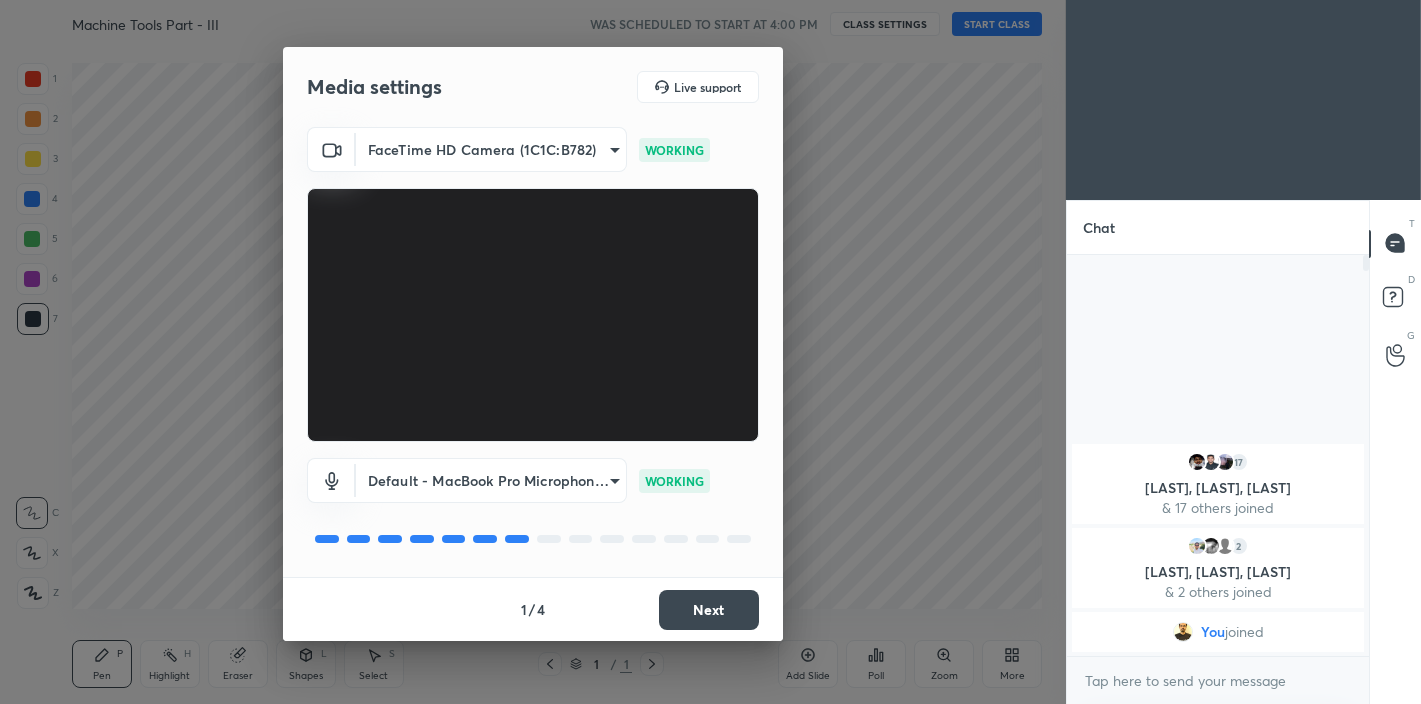 click on "1 2 3 4 5 6 7 C X Z C X Z E E Erase all   H H Machine Tools Part - III WAS SCHEDULED TO START AT  4:00 PM CLASS SETTINGS START CLASS Setting up your live class Back Machine Tools Part - III • L3 of Complete Course on Machine Tools for ME & PI S K Mondal Pen P Highlight H Eraser Shapes L Select S 1 / 1 Add Slide Poll Zoom More Chat 17 [LAST], [LAST], [LAST] &  17 others  joined 2 [LAST], [LAST], [LAST] &  2 others  joined You  joined 1 NEW MESSAGE Enable hand raising Enable raise hand to speak to learners. Once enabled, chat will be turned off temporarily. Enable x   introducing Raise a hand with a doubt Now learners can raise their hand along with a doubt  How it works? Doubts asked by learners will show up here Raise hand disabled You have disabled Raise hand currently. Enable it to invite learners to speak Enable Can't raise hand Looks like educator just invited you to speak. Please wait before you can raise your hand again. Got it T Messages (T) D Doubts (D) G Raise Hand (G) Report an issue ​ 1" at bounding box center [710, 352] 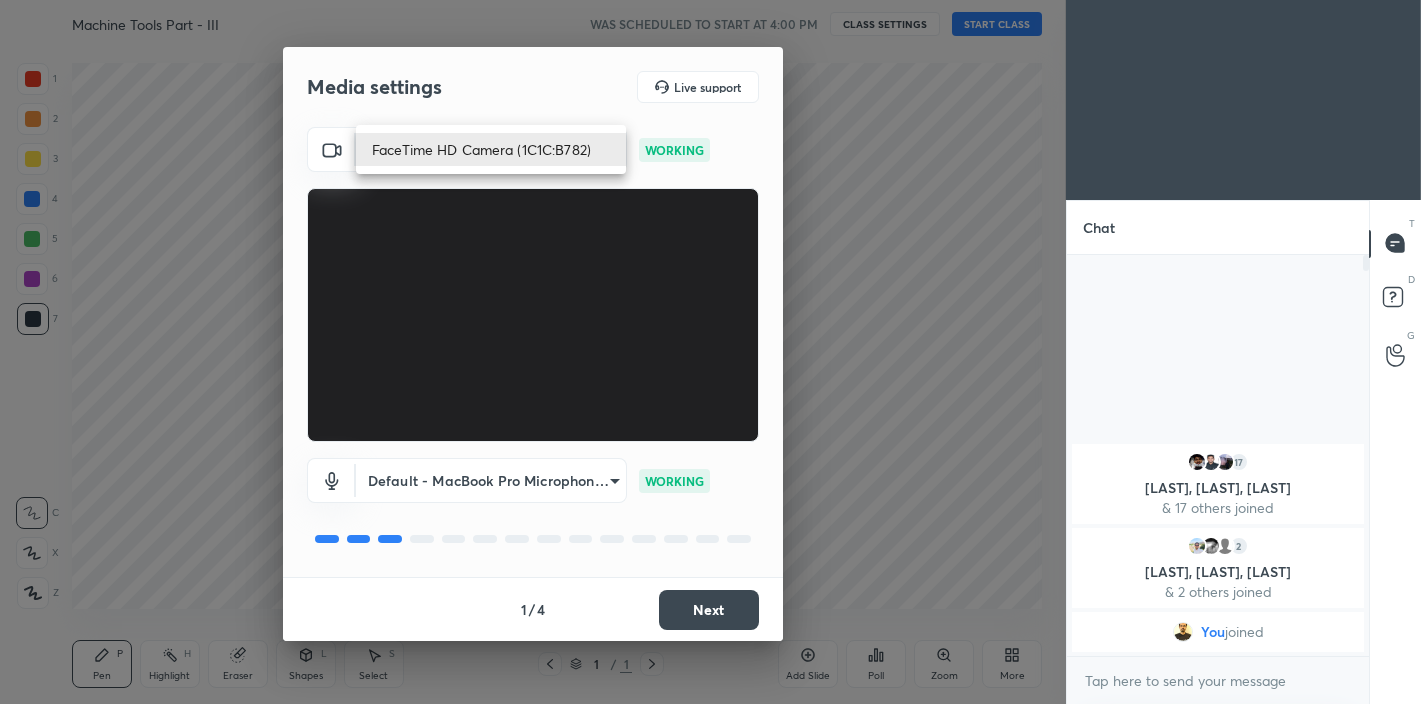 click on "FaceTime HD Camera (1C1C:B782)" at bounding box center [491, 149] 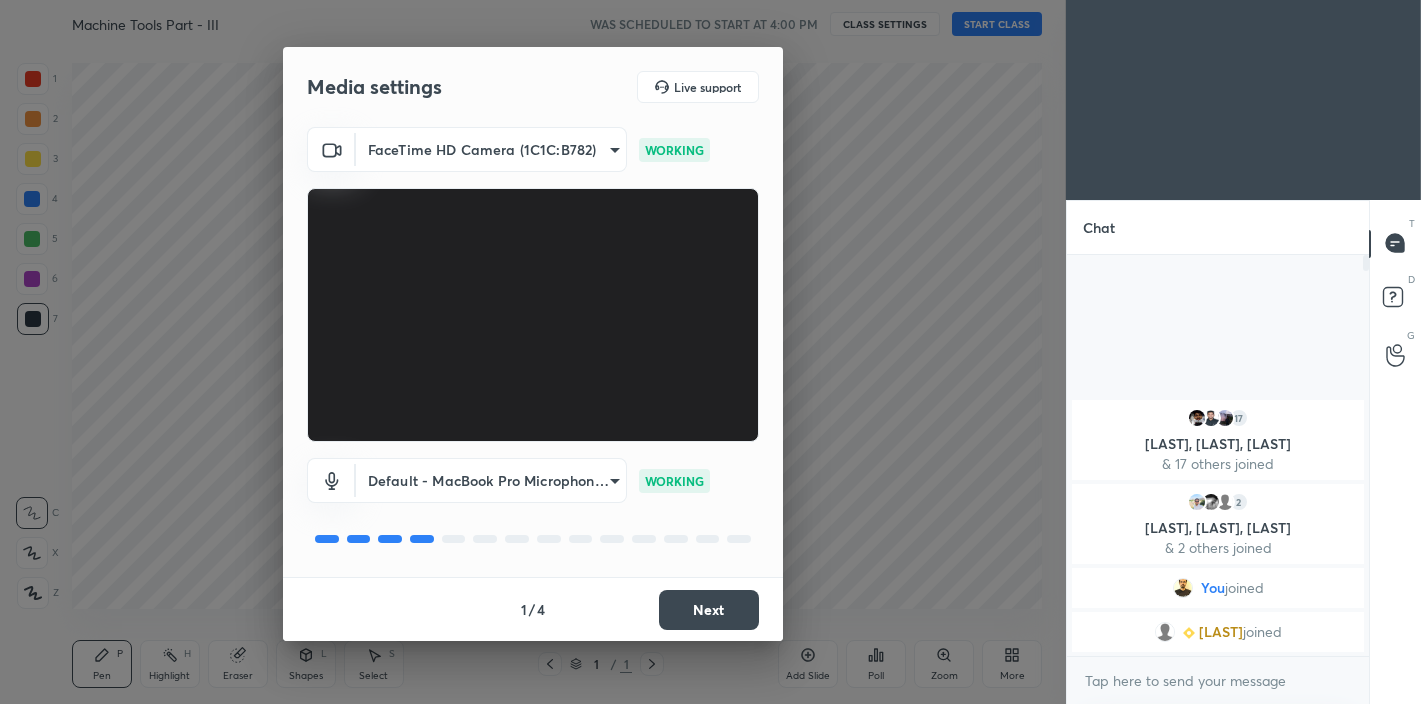 click on "Next" at bounding box center (709, 610) 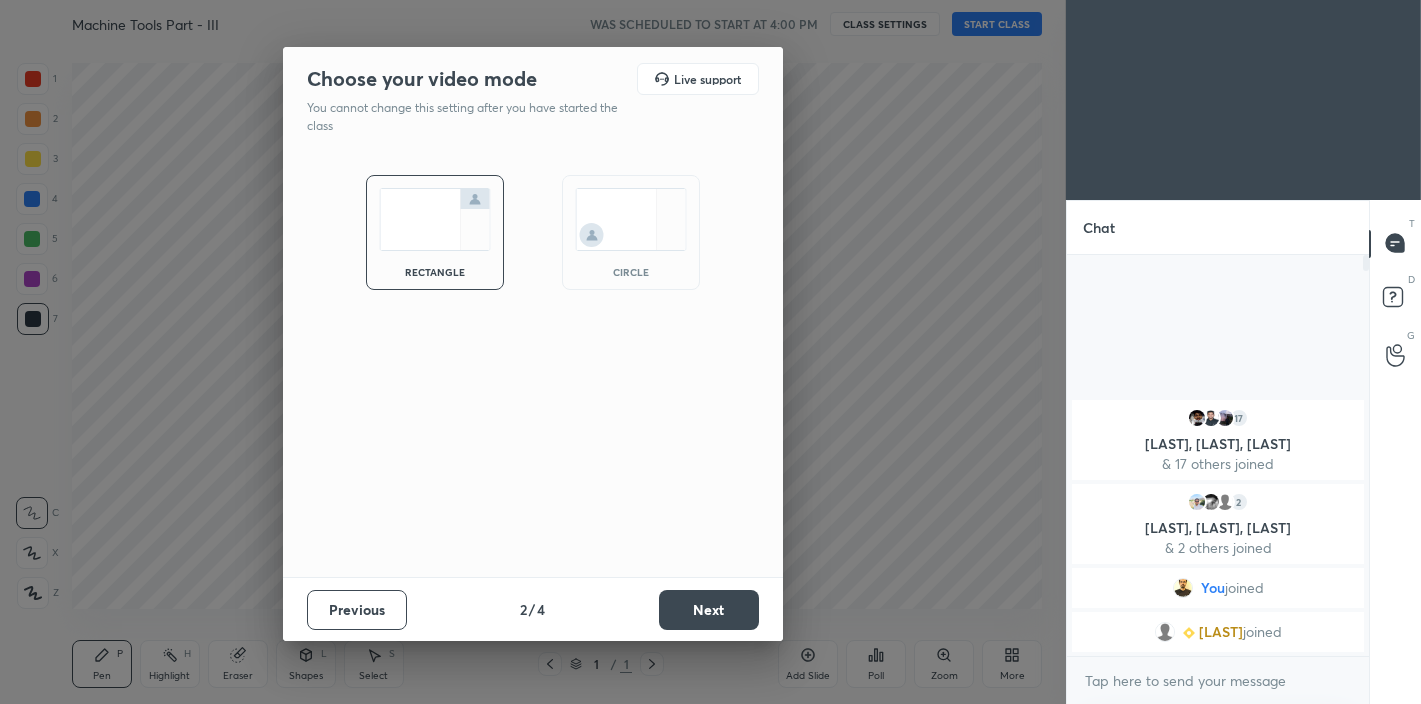 click on "Next" at bounding box center [709, 610] 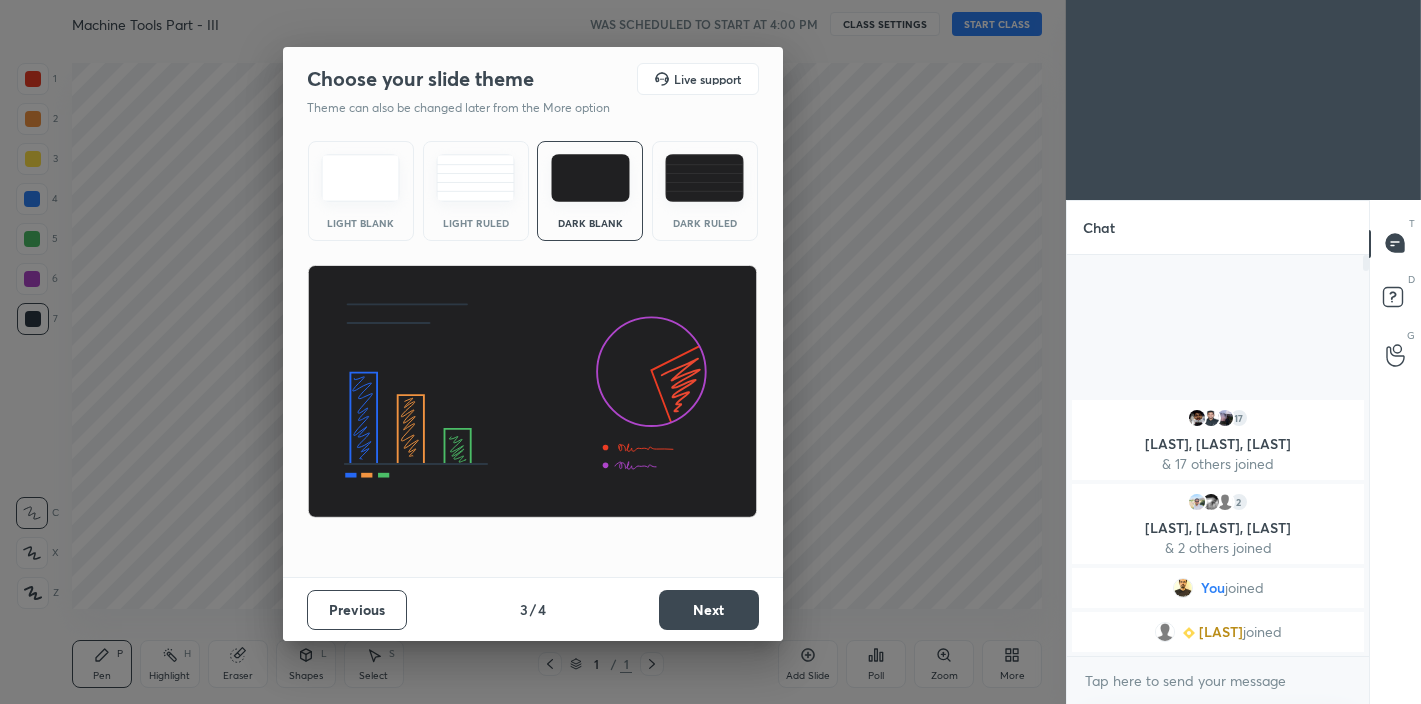 click on "Next" at bounding box center (709, 610) 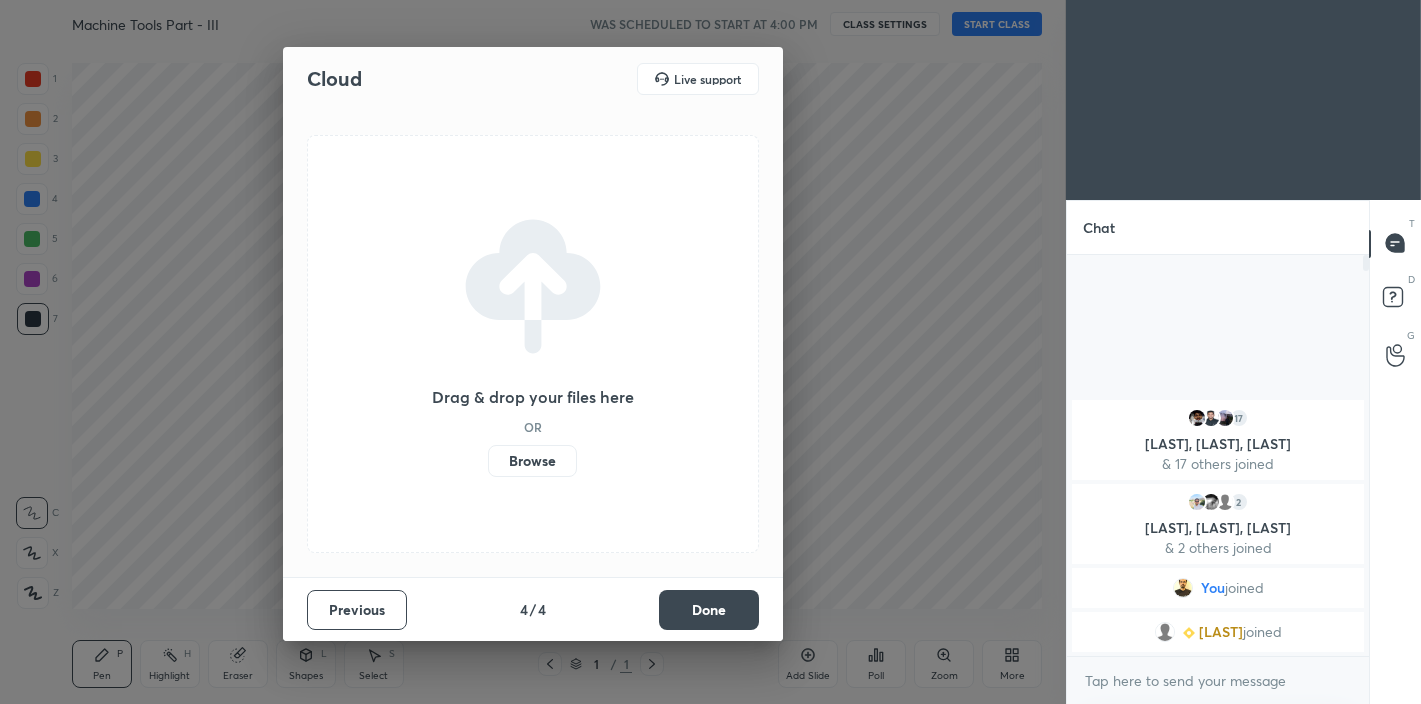 click on "Done" at bounding box center [709, 610] 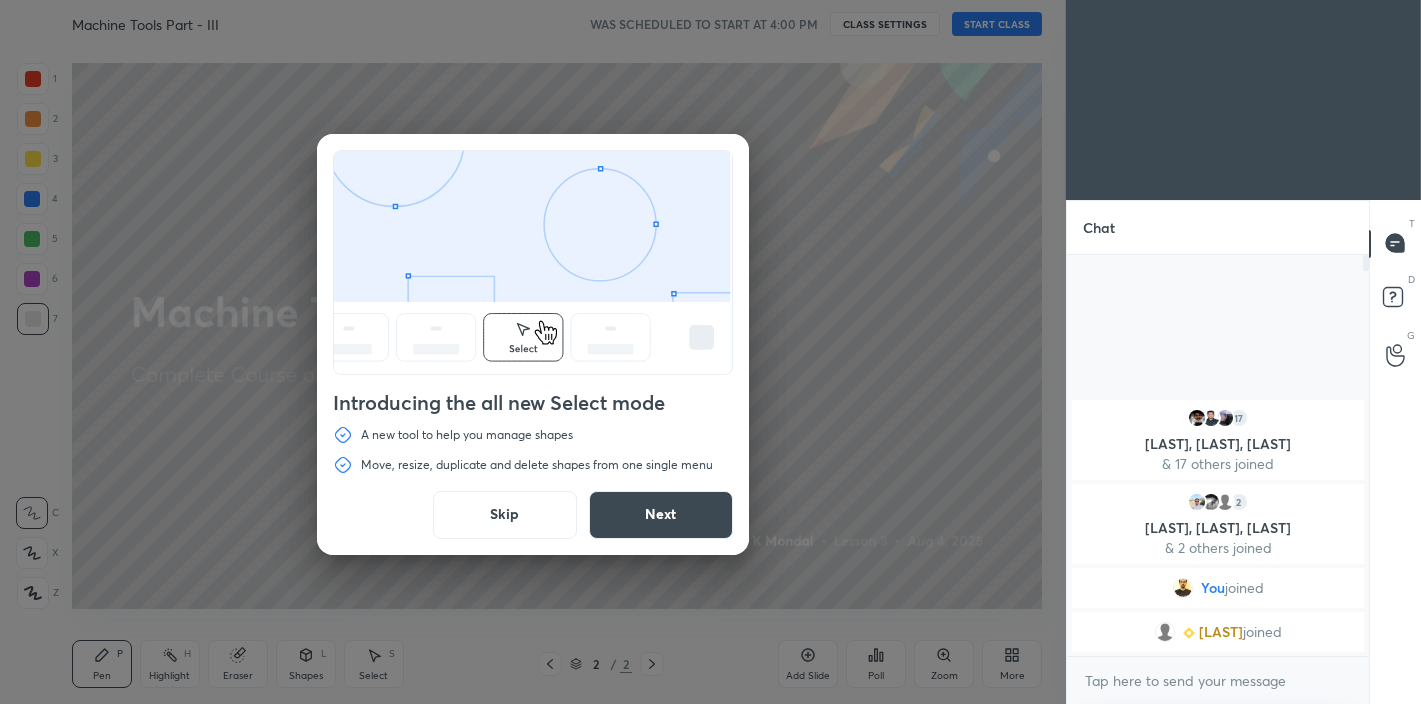 click on "Next" at bounding box center (661, 515) 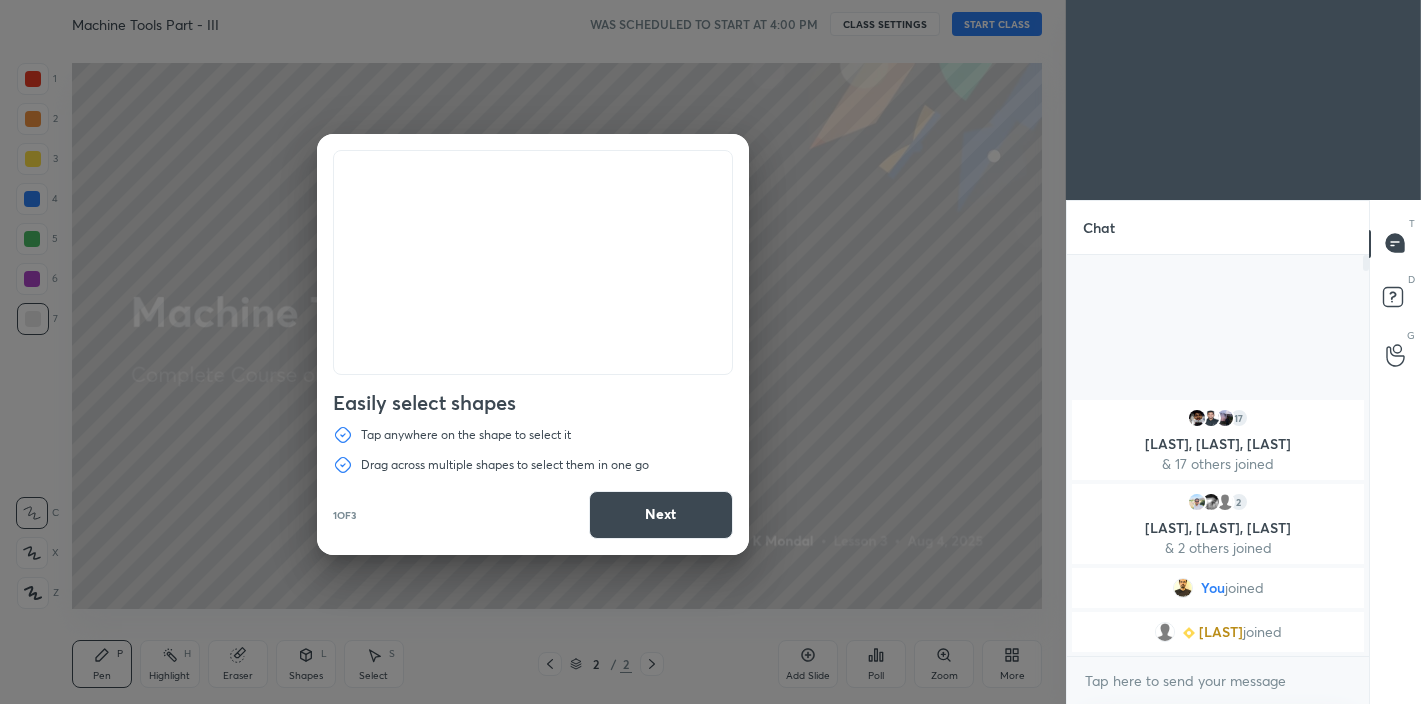 click on "Next" at bounding box center [661, 515] 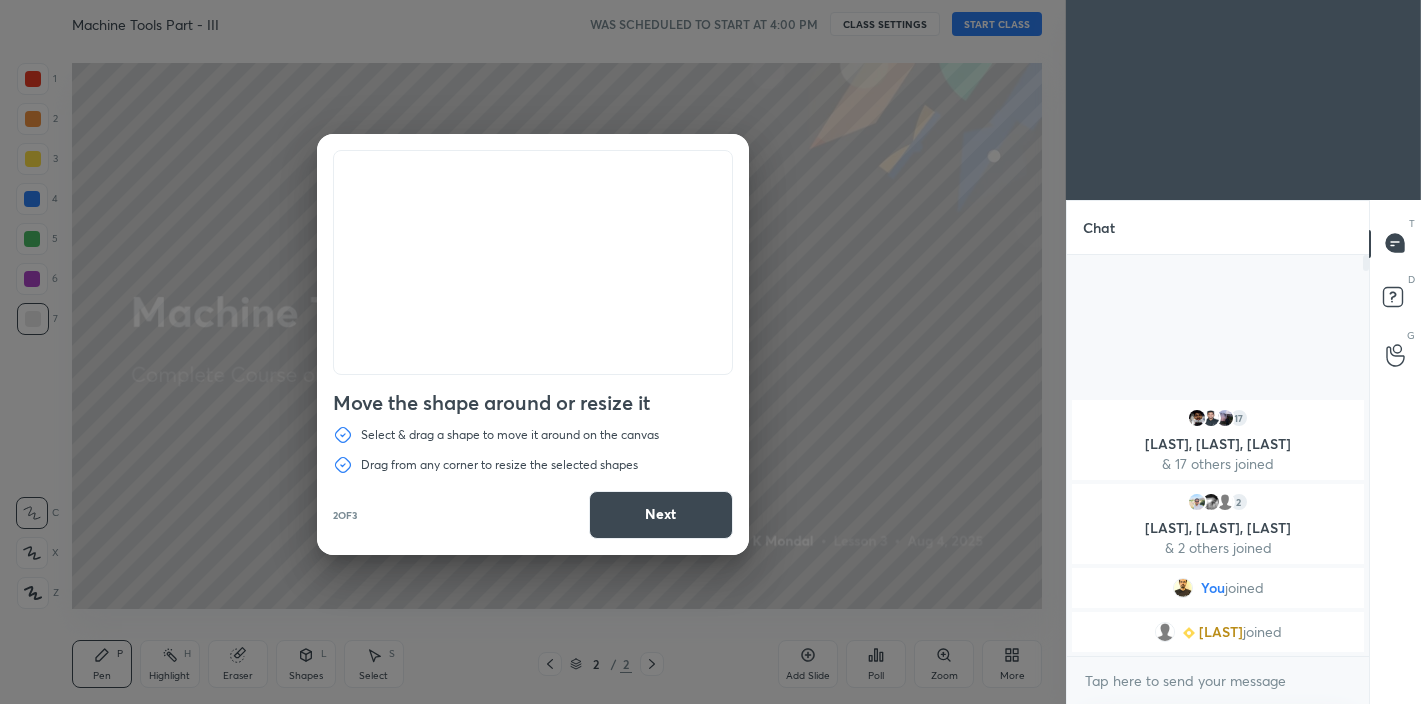 click on "Next" at bounding box center (661, 515) 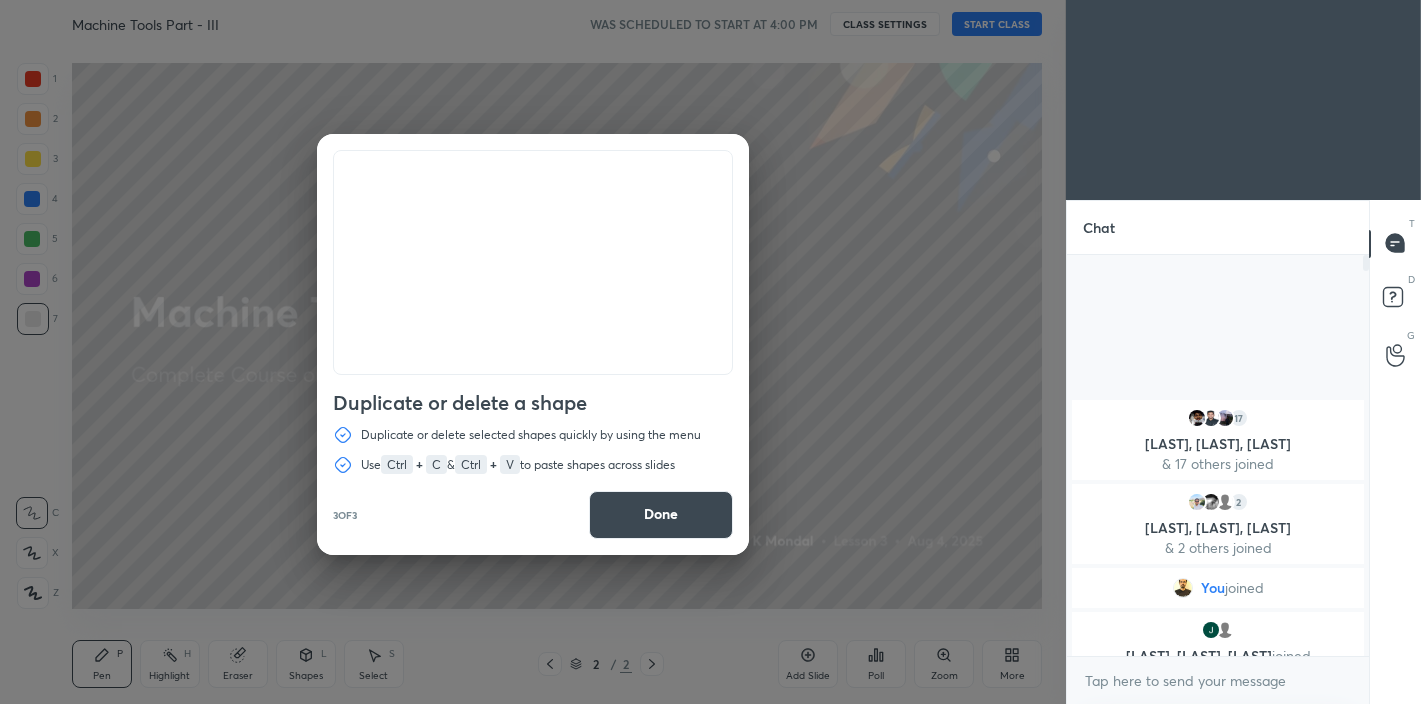 click on "Done" at bounding box center [661, 515] 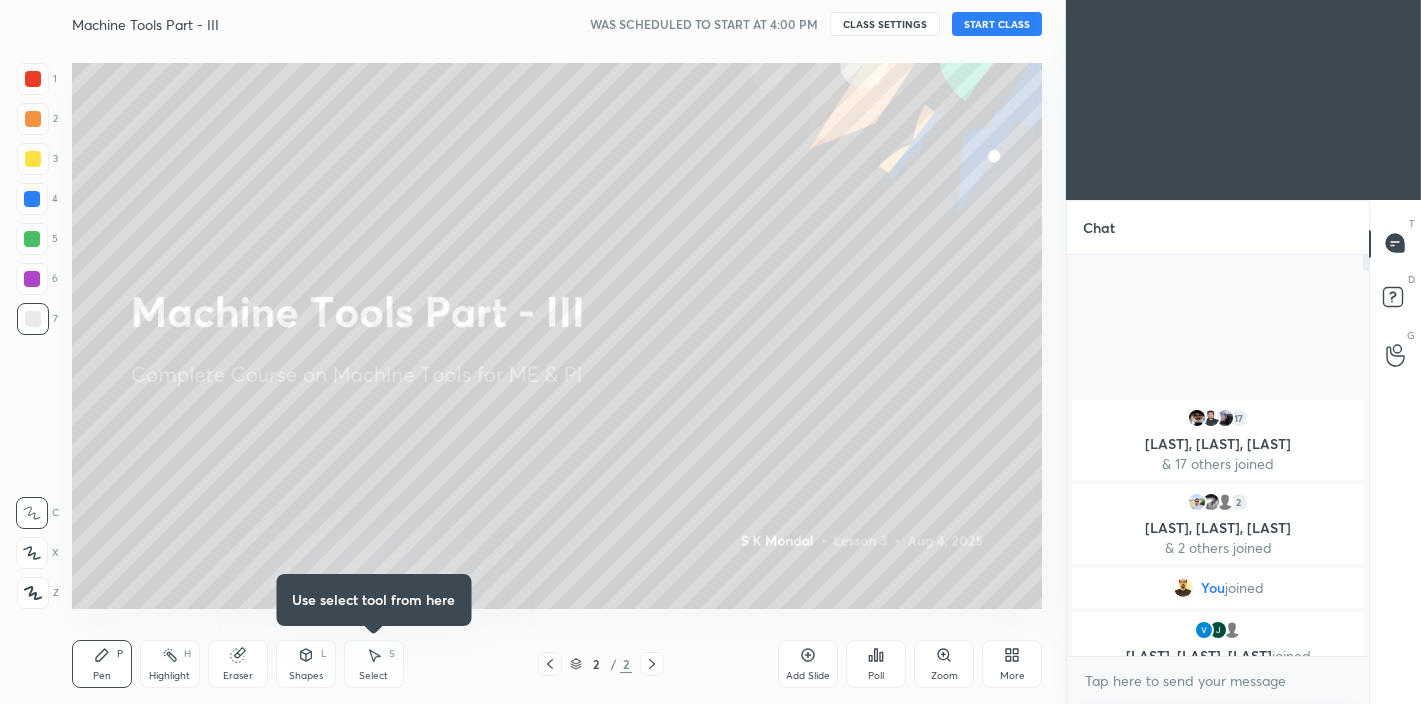 click on "START CLASS" at bounding box center [997, 24] 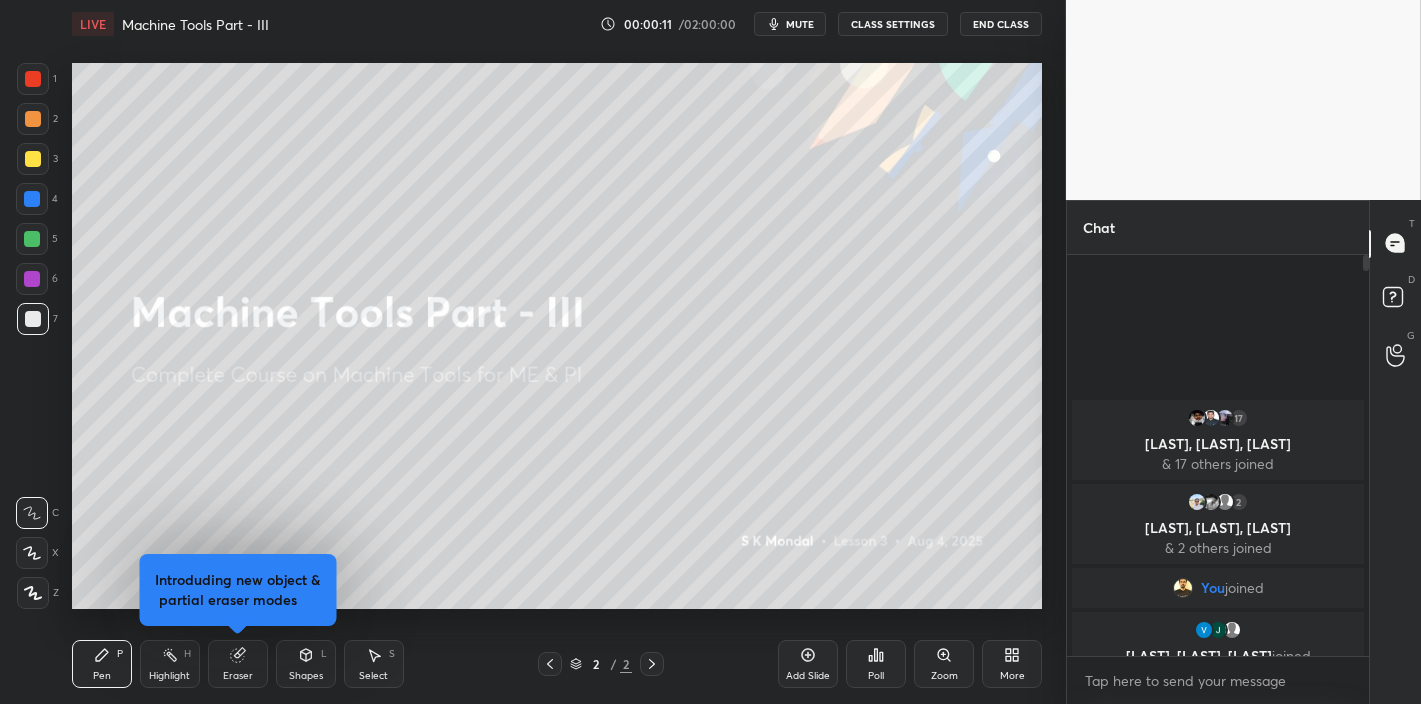 click on "1 2 3 4 5 6 7 C X Z C X Z E E Erase all   H H LIVE Machine Tools Part - III 00:00:11 /  02:00:00 mute CLASS SETTINGS End Class Setting up your live class Poll for   secs No correct answer Start poll Back Machine Tools Part - III • L3 of Complete Course on Machine Tools for ME & PI S K Mondal Pen P Highlight H Introduding new object & partial eraser modes Eraser Shapes L Select S 2 / 2 Add Slide Poll Zoom More Chat 17 [LAST], [LAST], [LAST] &  17 others  joined 2 [LAST], [LAST], [LAST] &  2 others  joined You  joined [LAST], [LAST], [LAST]  joined 4 NEW MESSAGES Enable hand raising Enable raise hand to speak to learners. Once enabled, chat will be turned off temporarily. Enable x   introducing Raise a hand with a doubt Now learners can raise their hand along with a doubt  How it works? Doubts asked by learners will show up here NEW DOUBTS ASKED No one has raised a hand yet Can't raise hand Looks like educator just invited you to speak. Please wait before you can raise your hand again. Got it T D G" at bounding box center (710, 352) 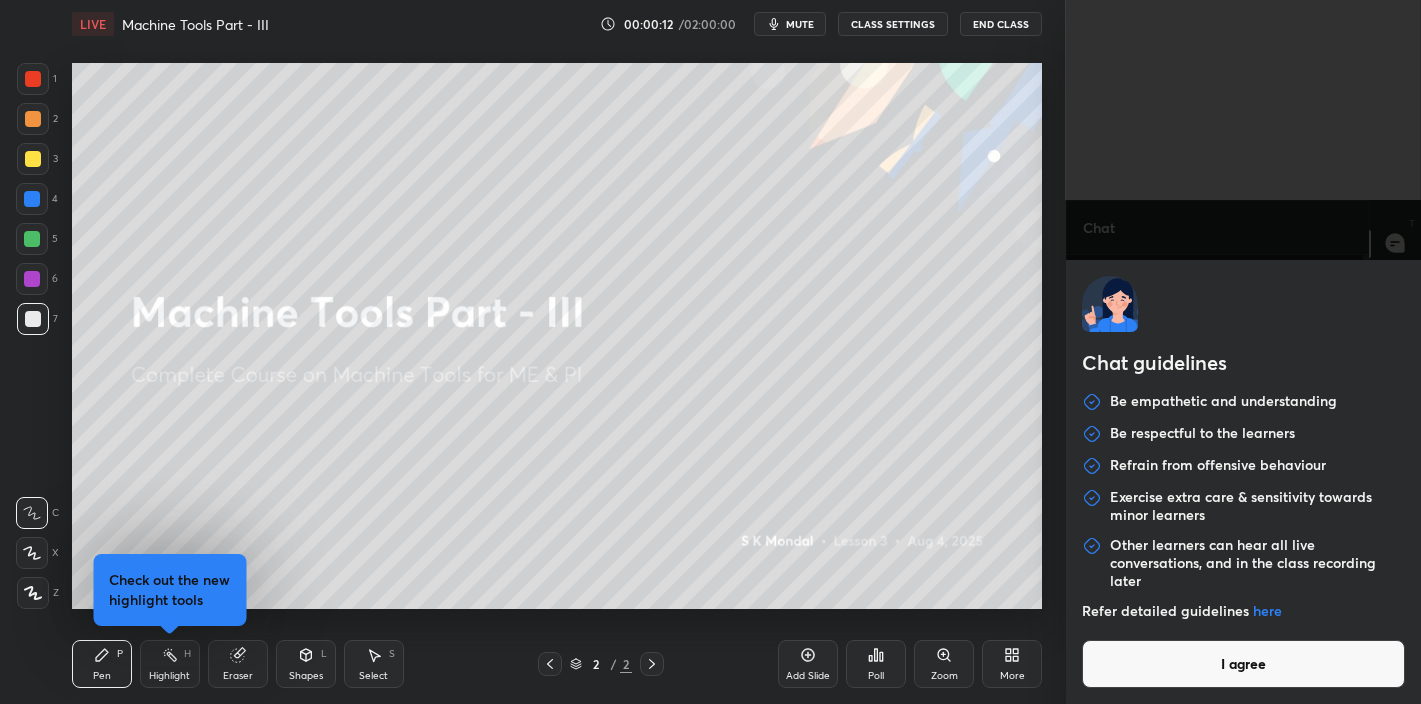 click on "I agree" at bounding box center [1243, 664] 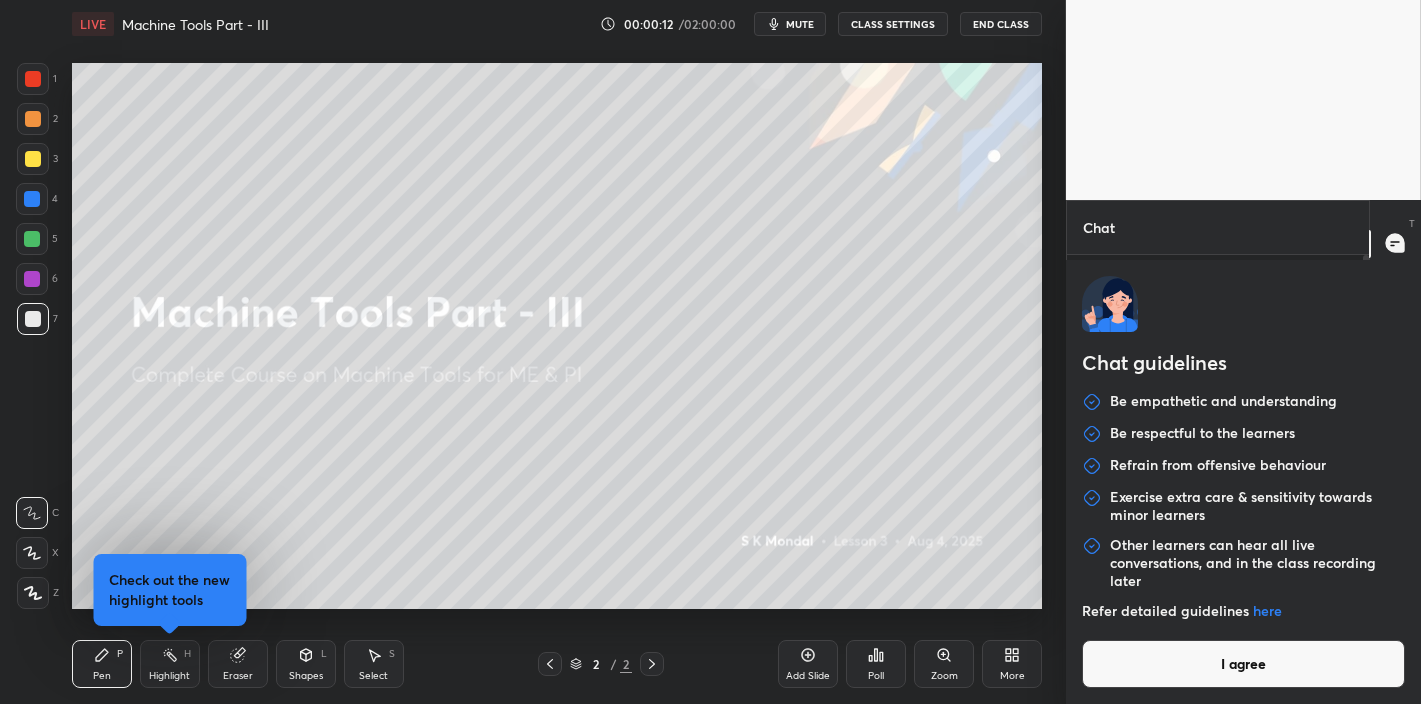 type on "x" 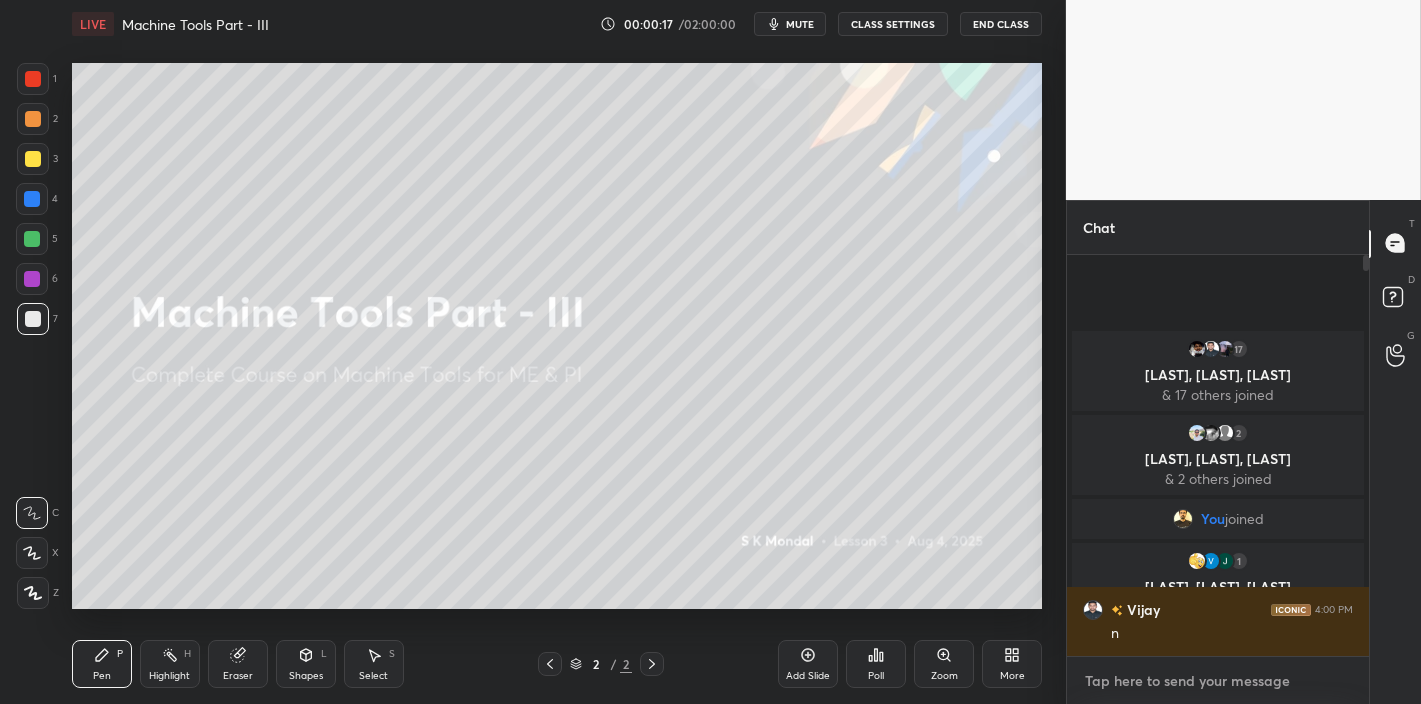 type on "h" 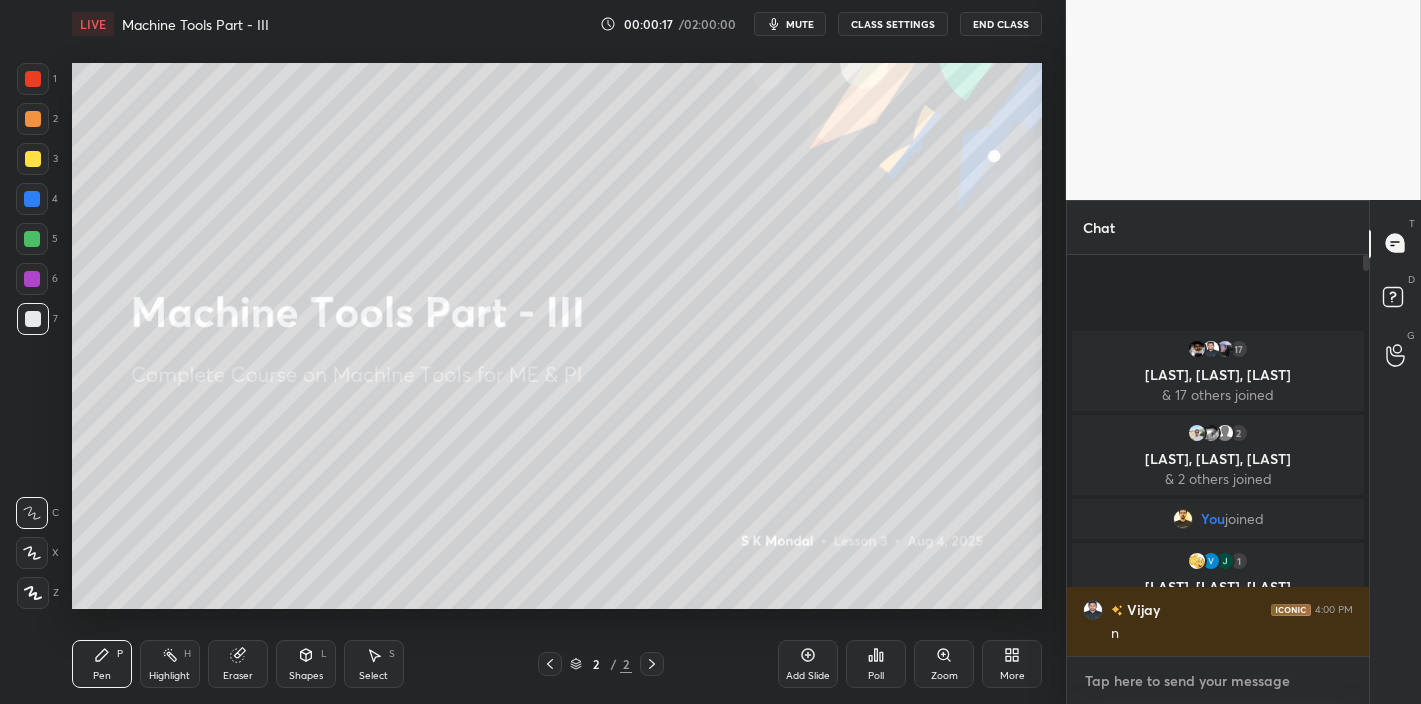type on "x" 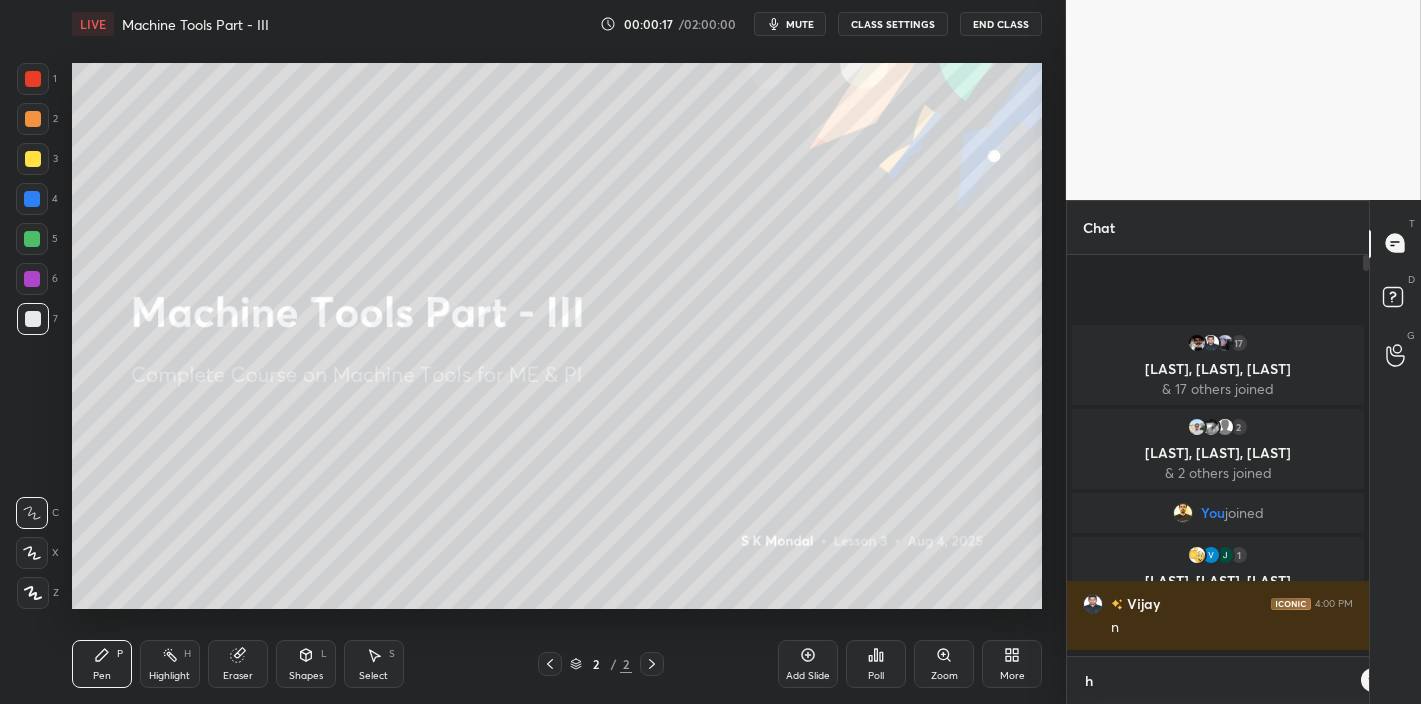 scroll, scrollTop: 389, scrollLeft: 296, axis: both 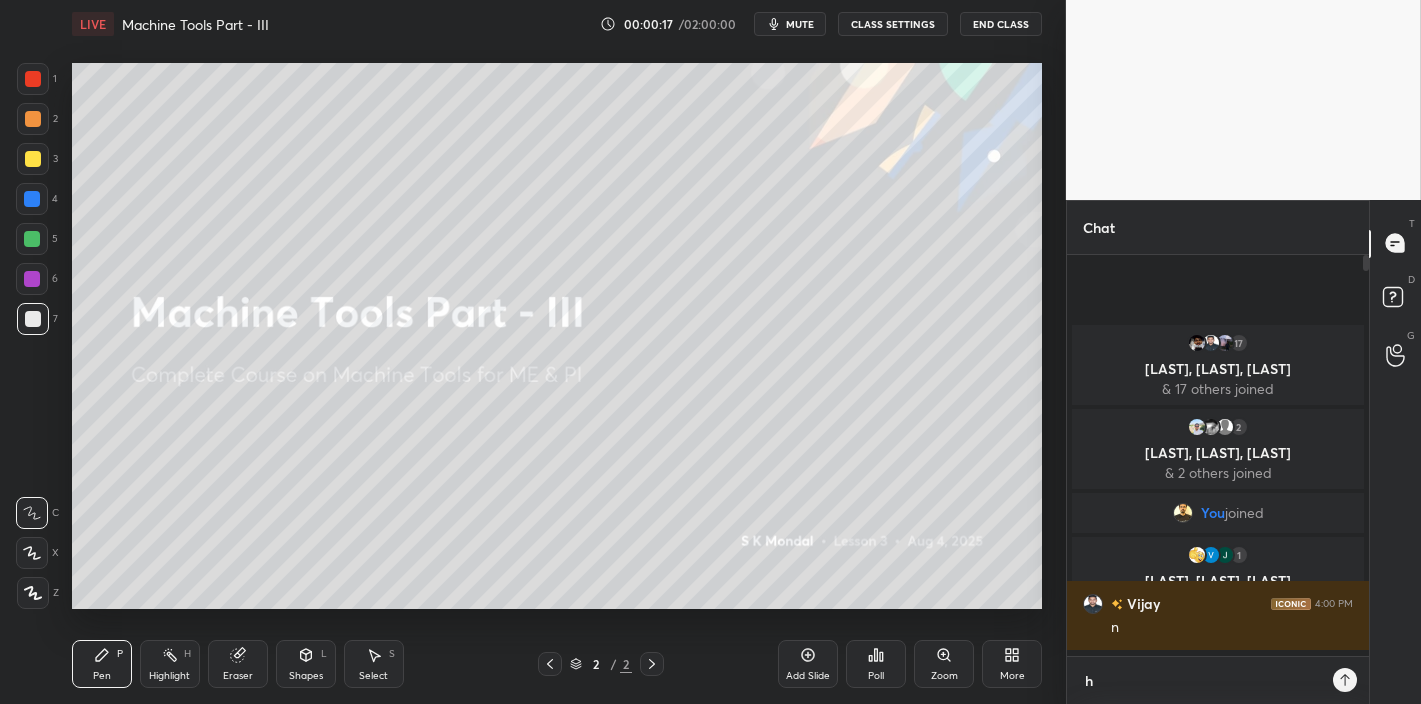 type on "hi" 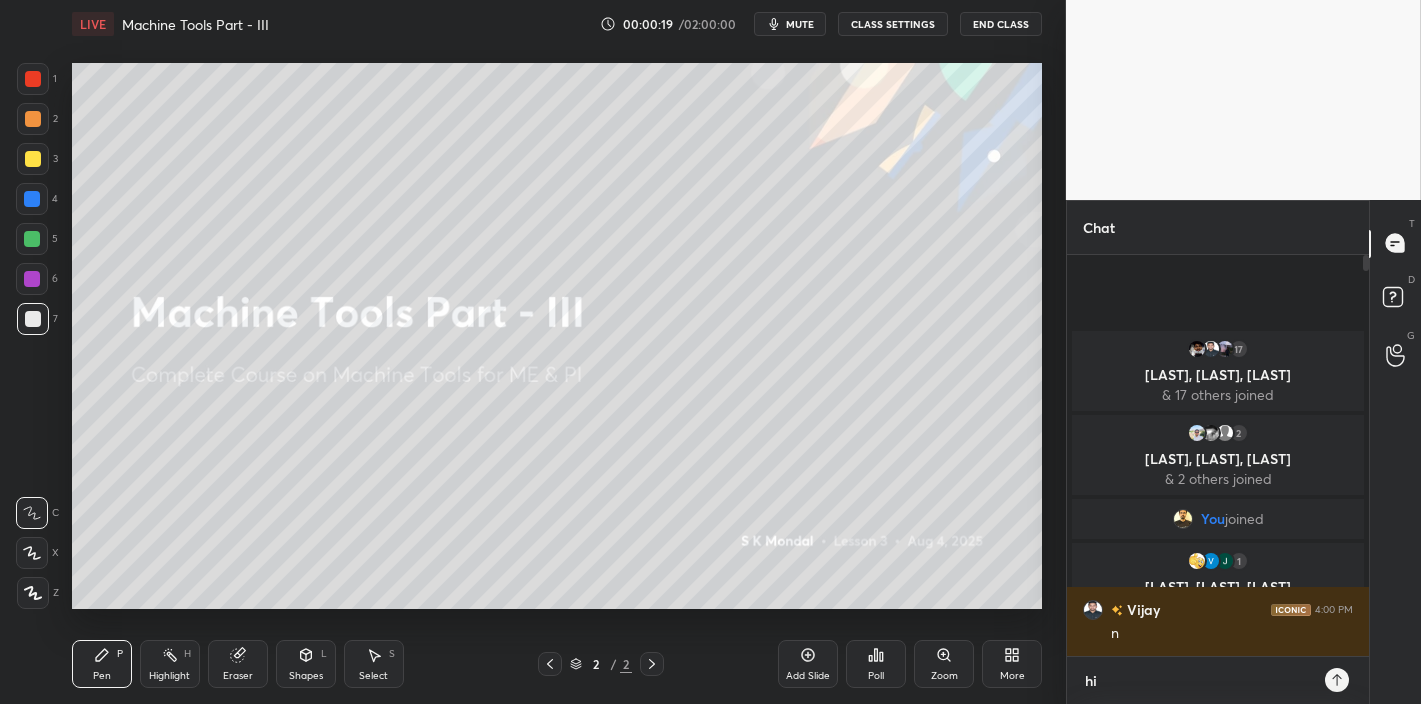 type 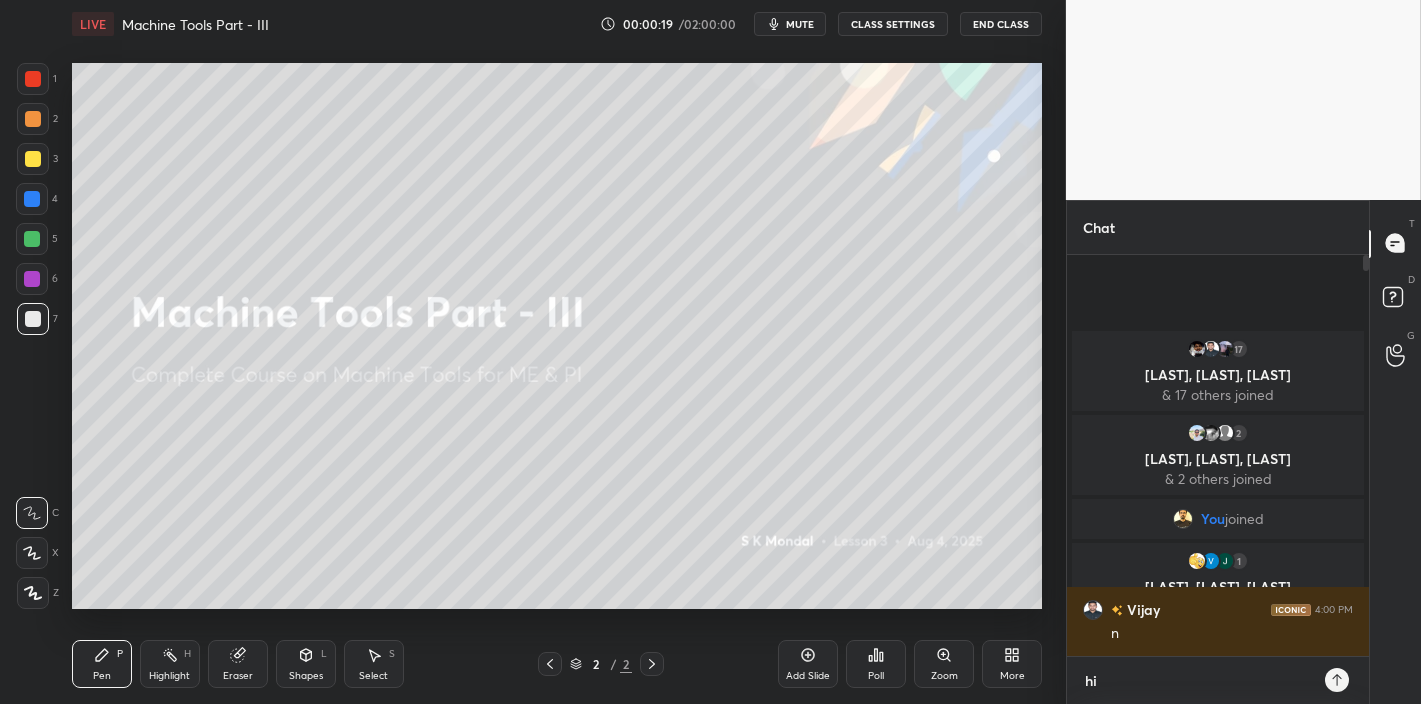type on "x" 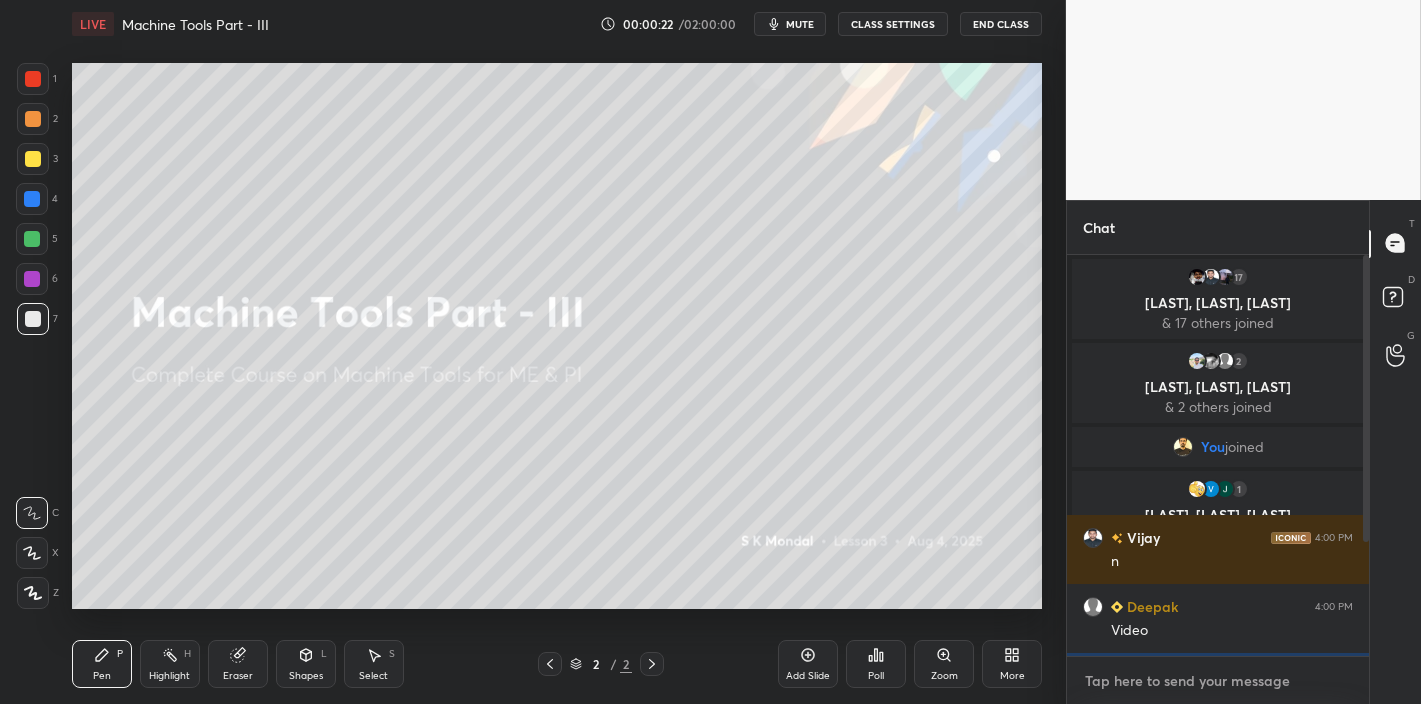 type on "o" 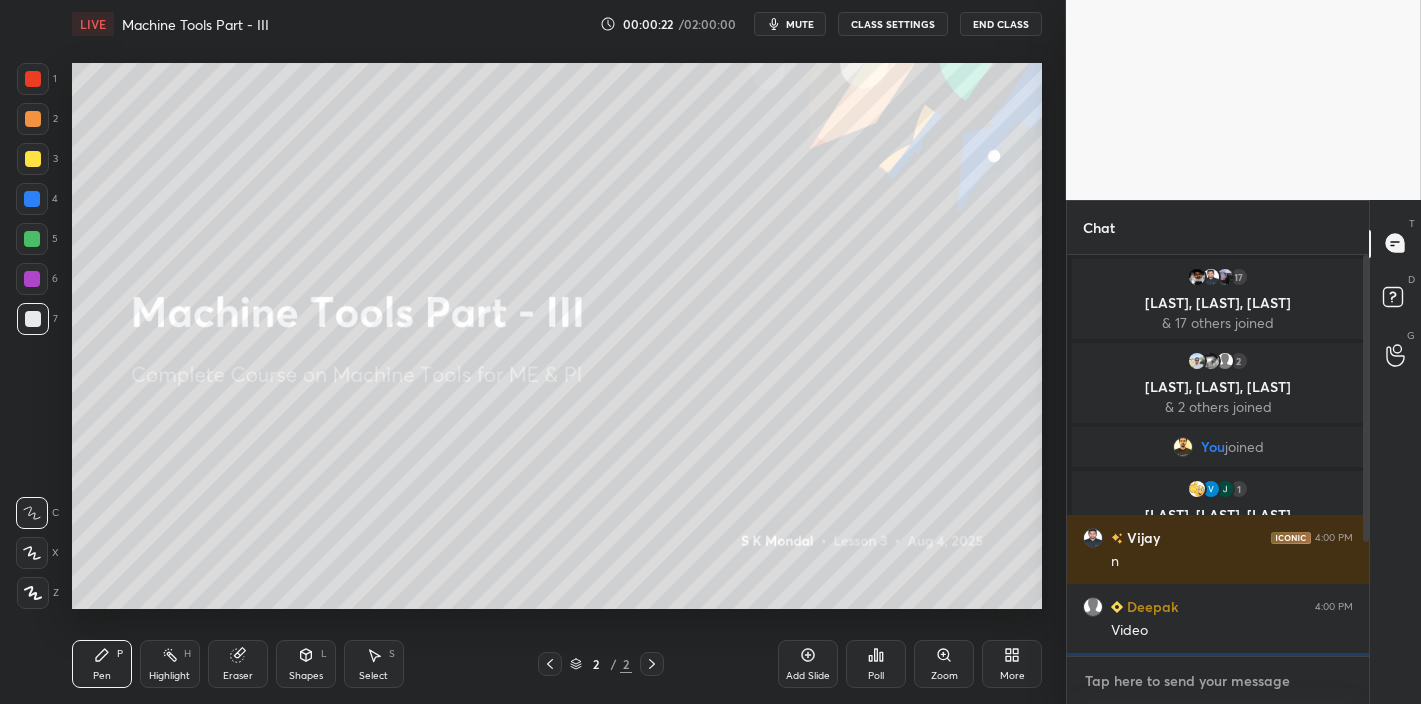 type on "x" 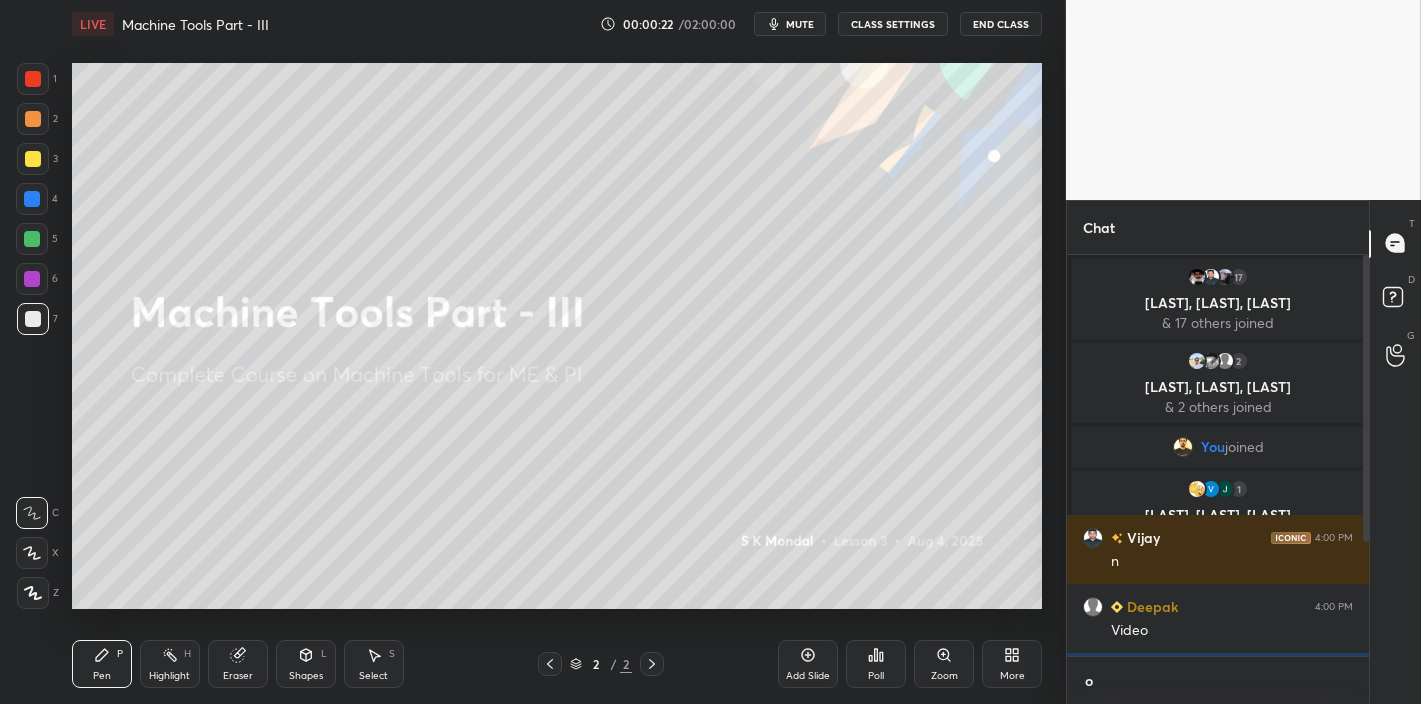 scroll, scrollTop: 389, scrollLeft: 296, axis: both 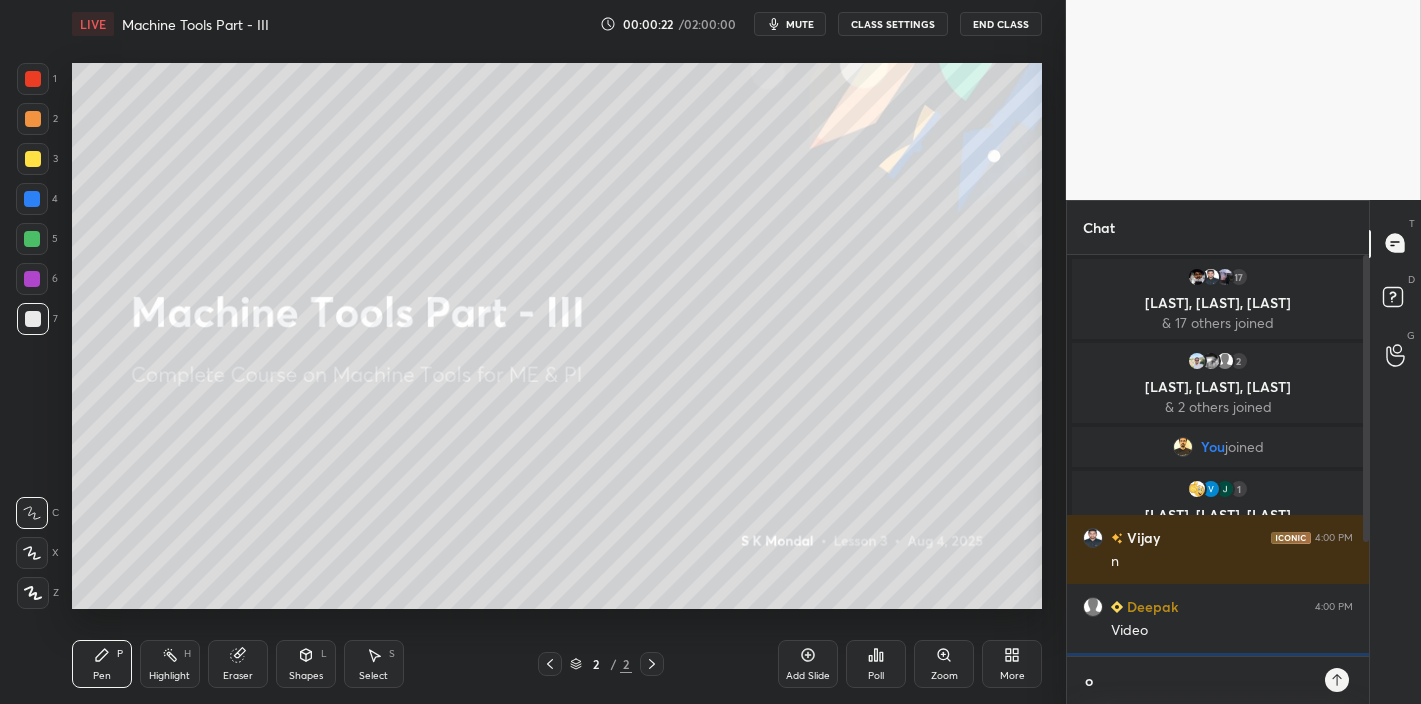 type on "ok" 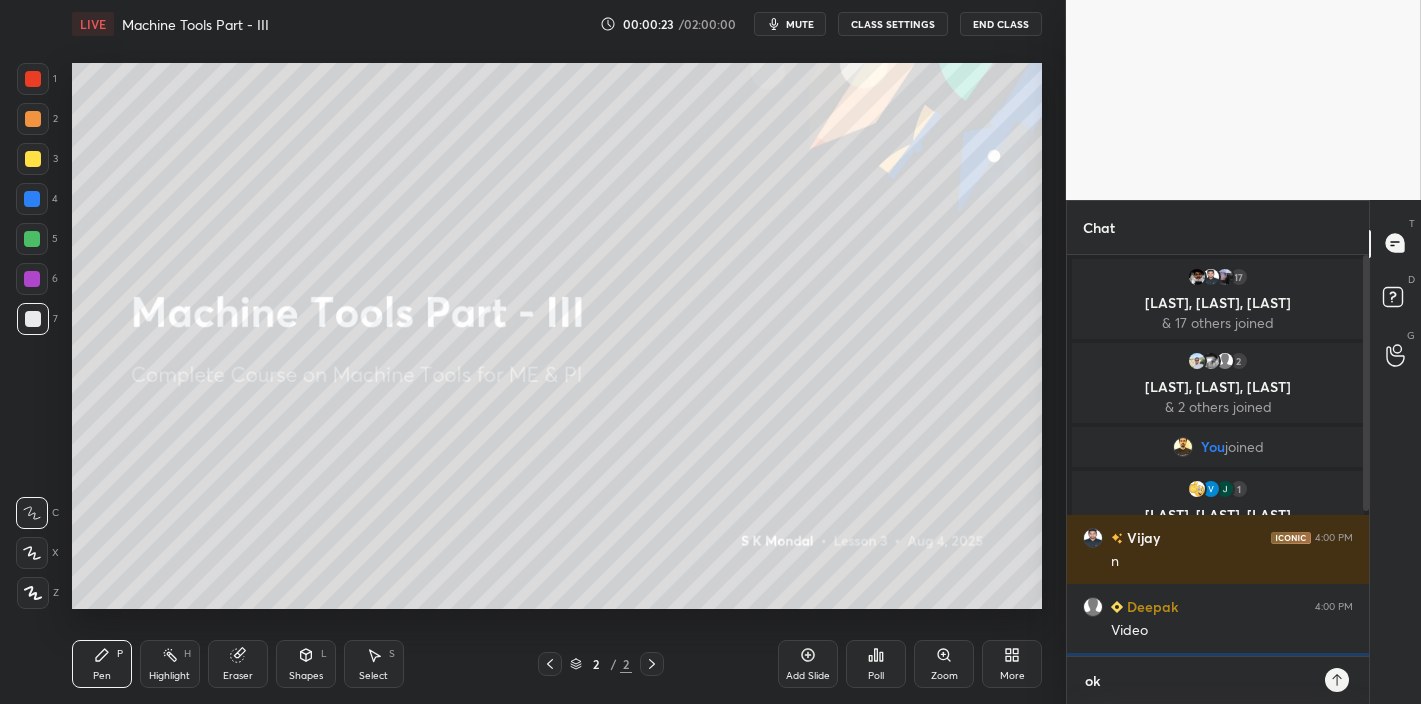type 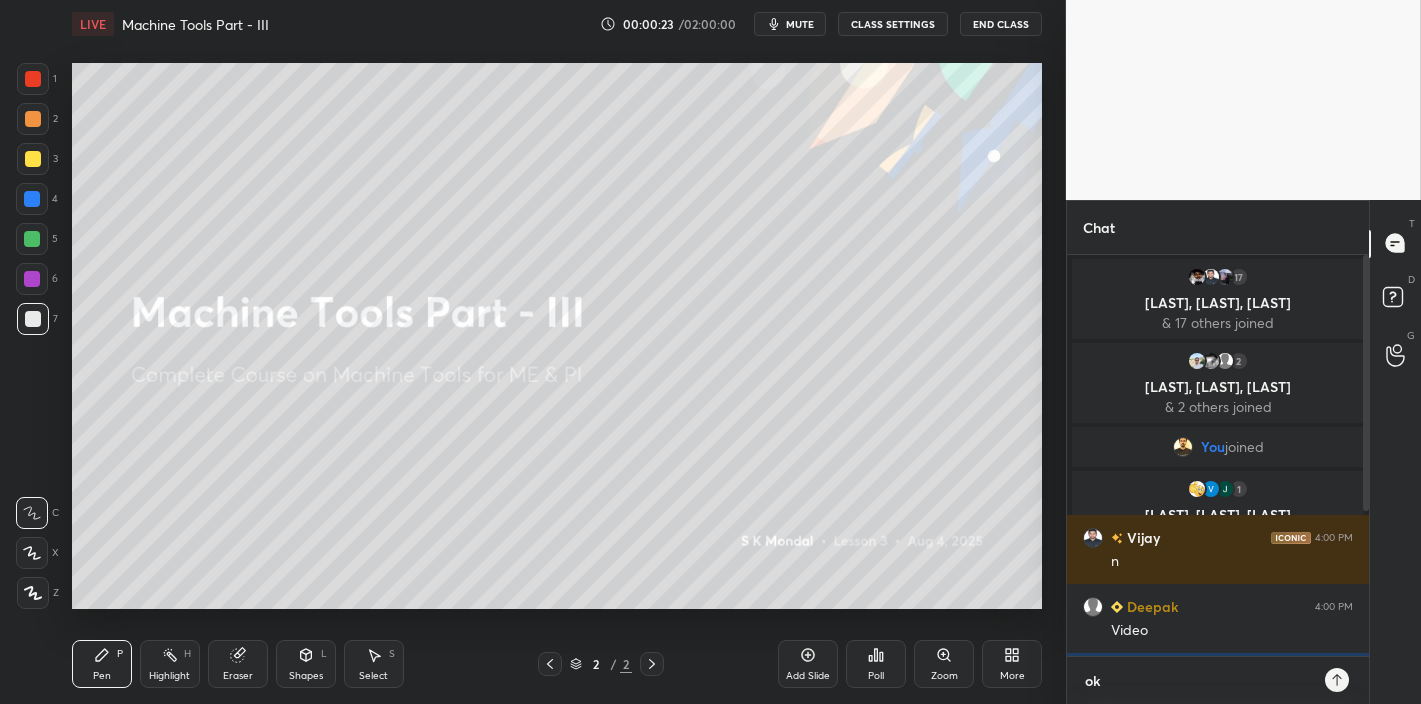 type on "x" 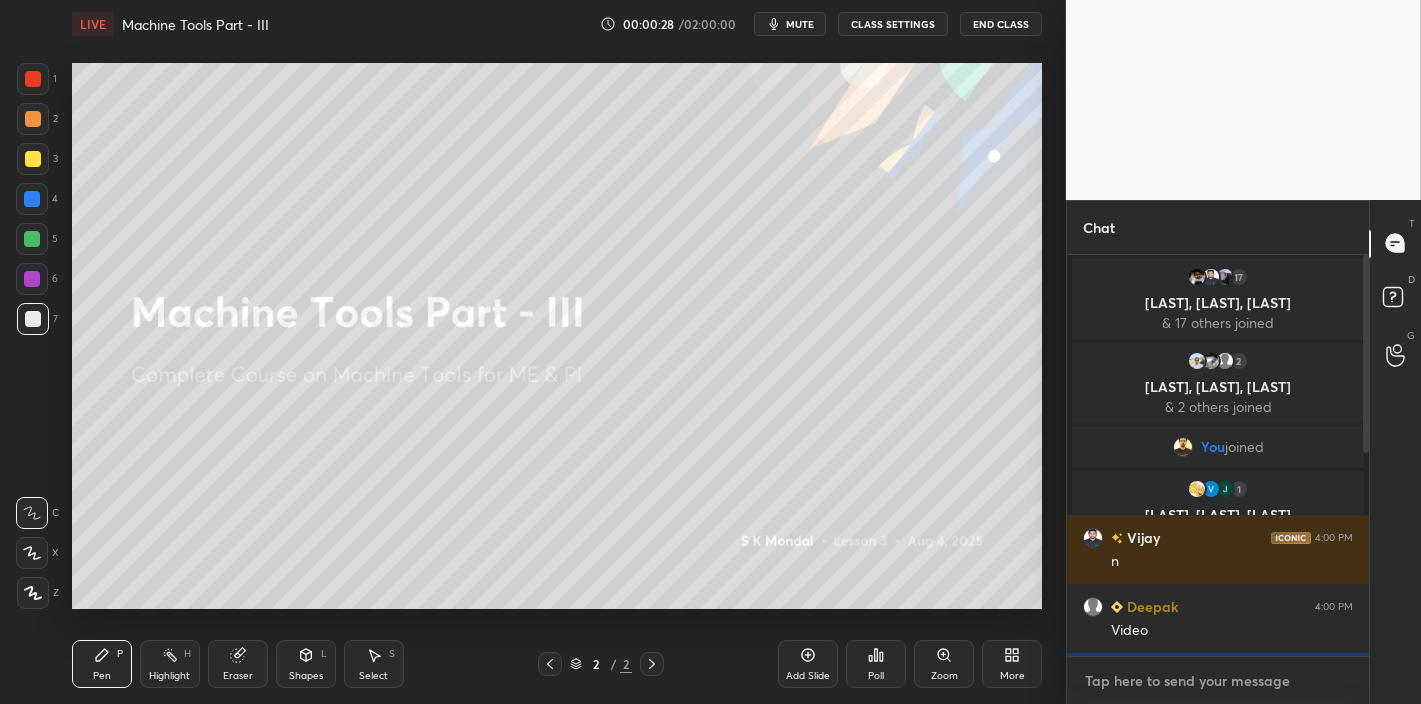 type on "s" 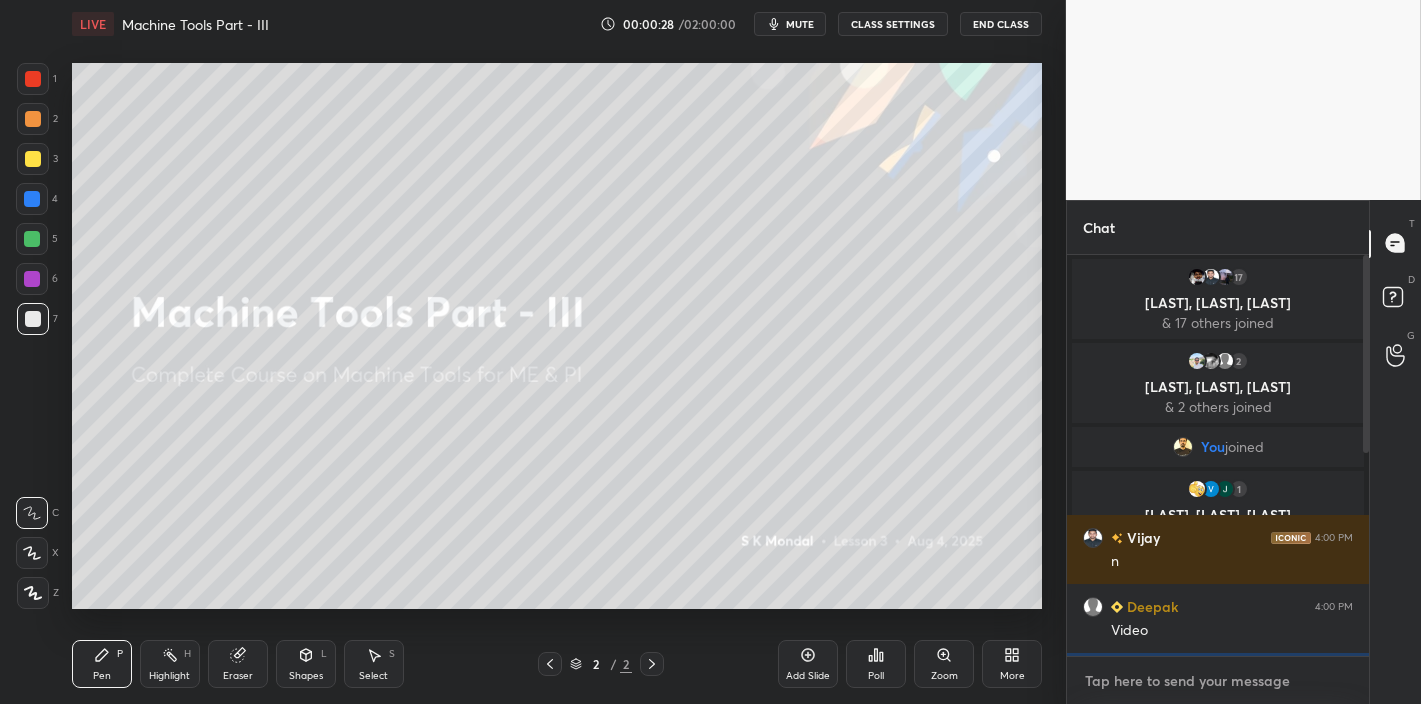 type on "x" 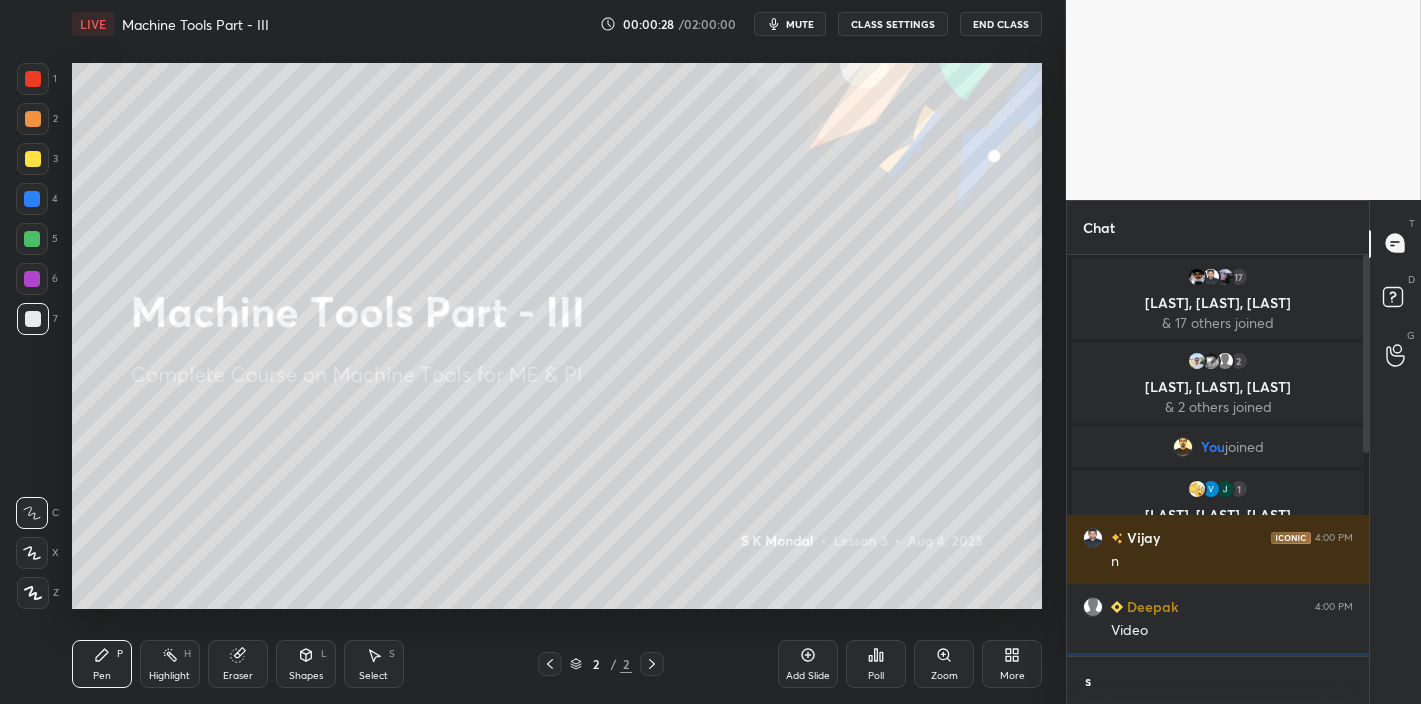 scroll, scrollTop: 389, scrollLeft: 296, axis: both 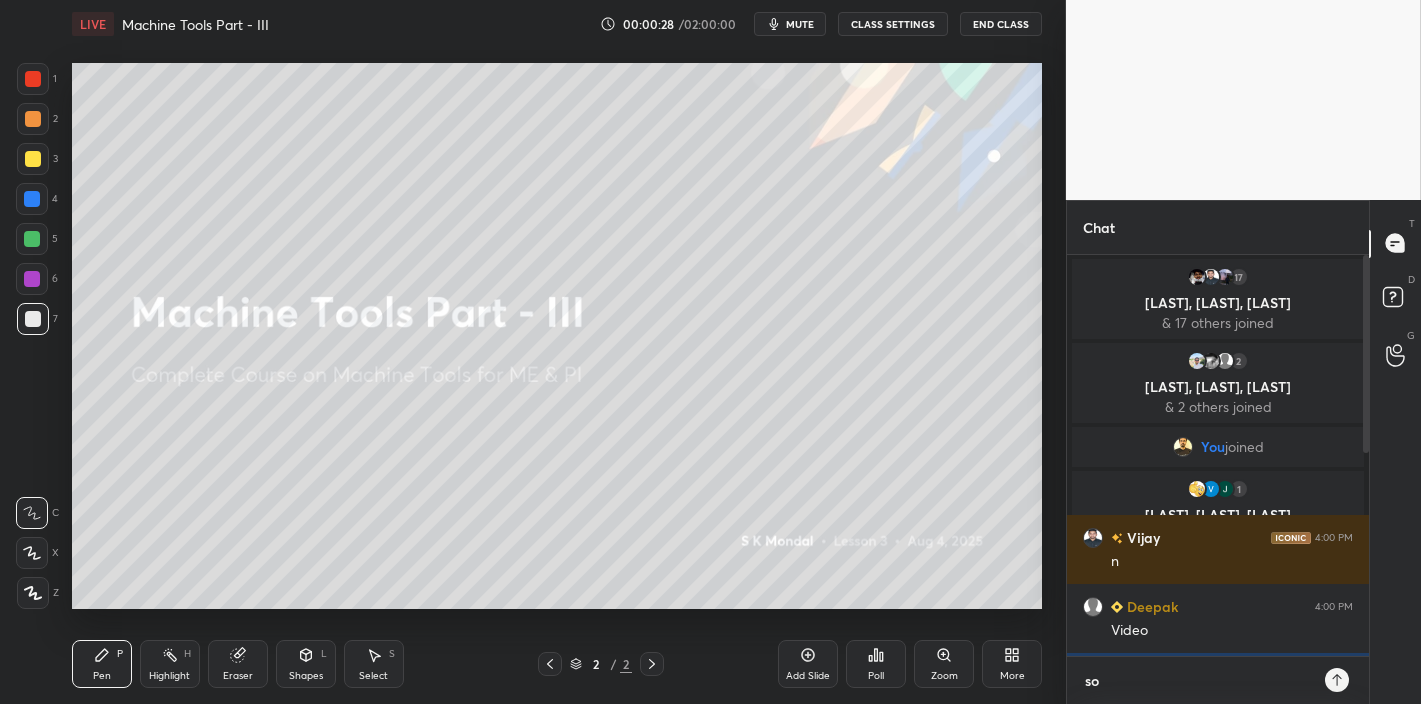 type on "som" 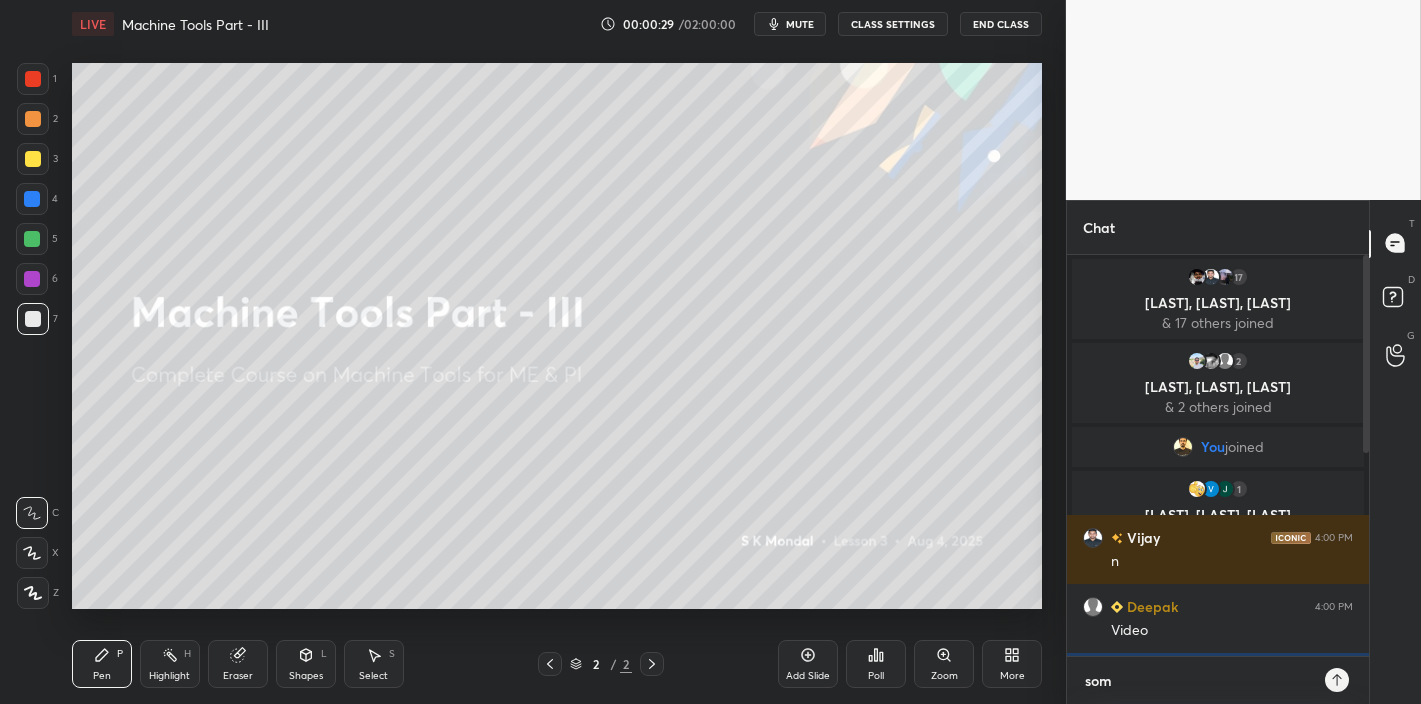 type on "some" 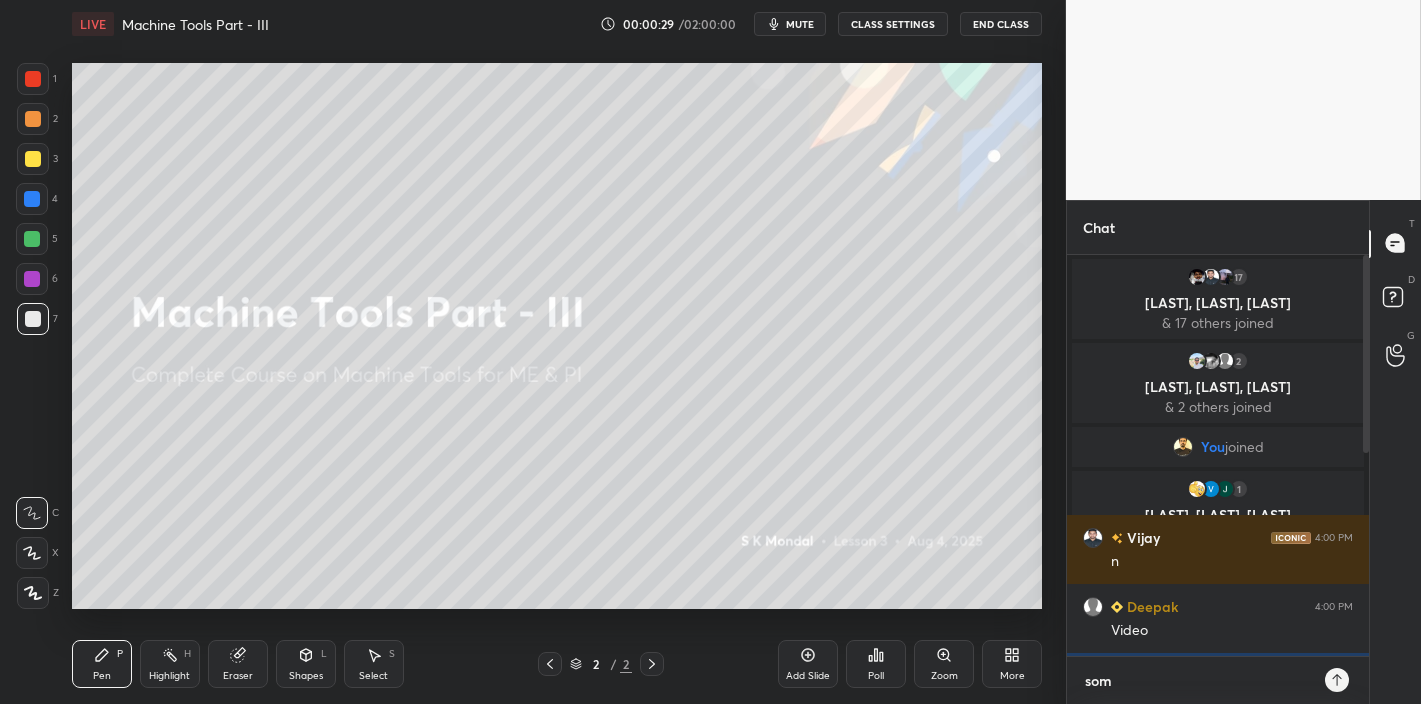 type on "x" 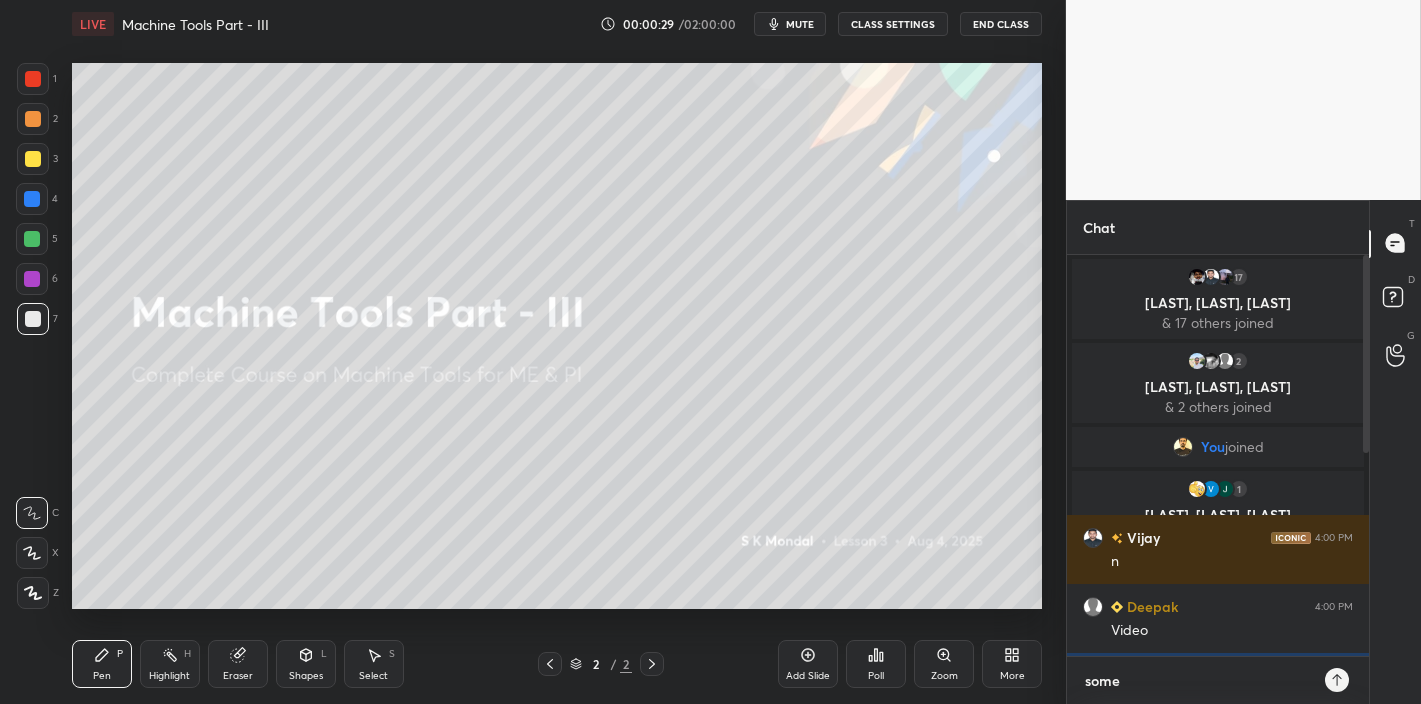 type on "some" 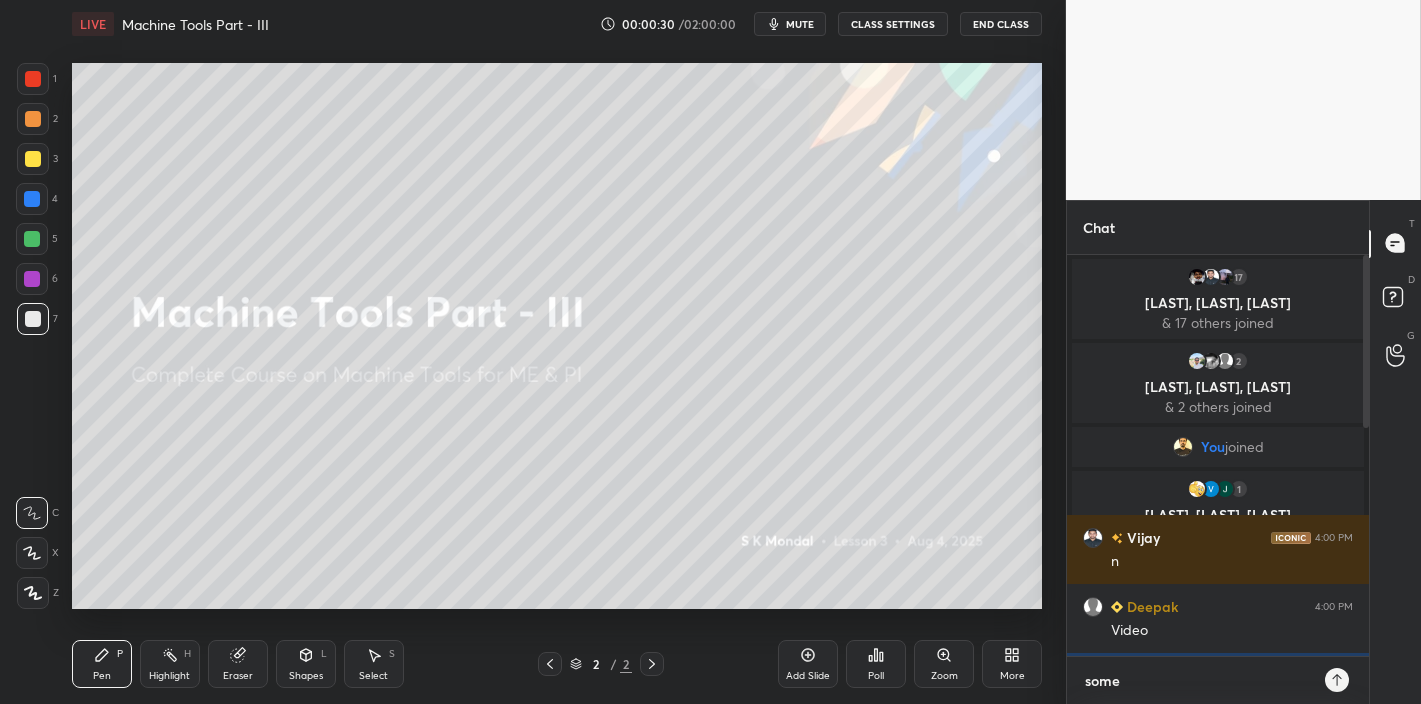 type on "some p" 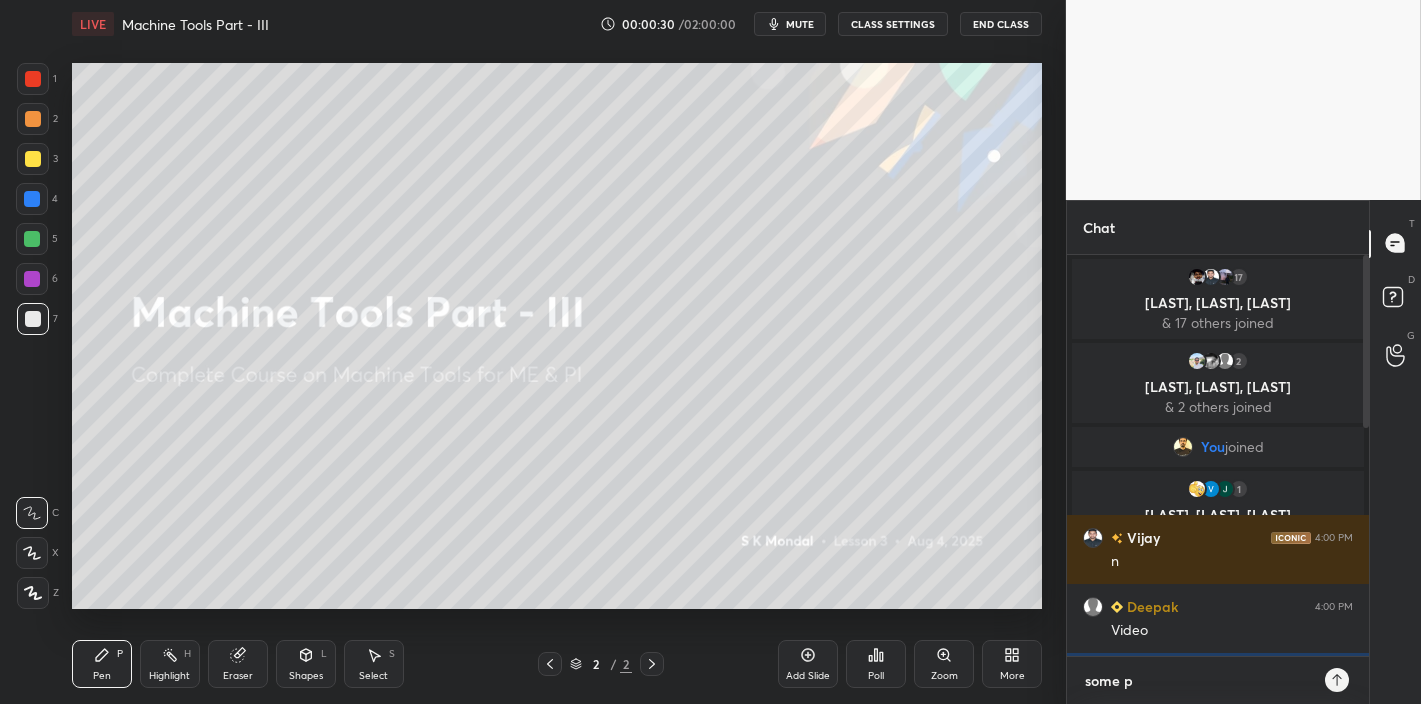 type on "x" 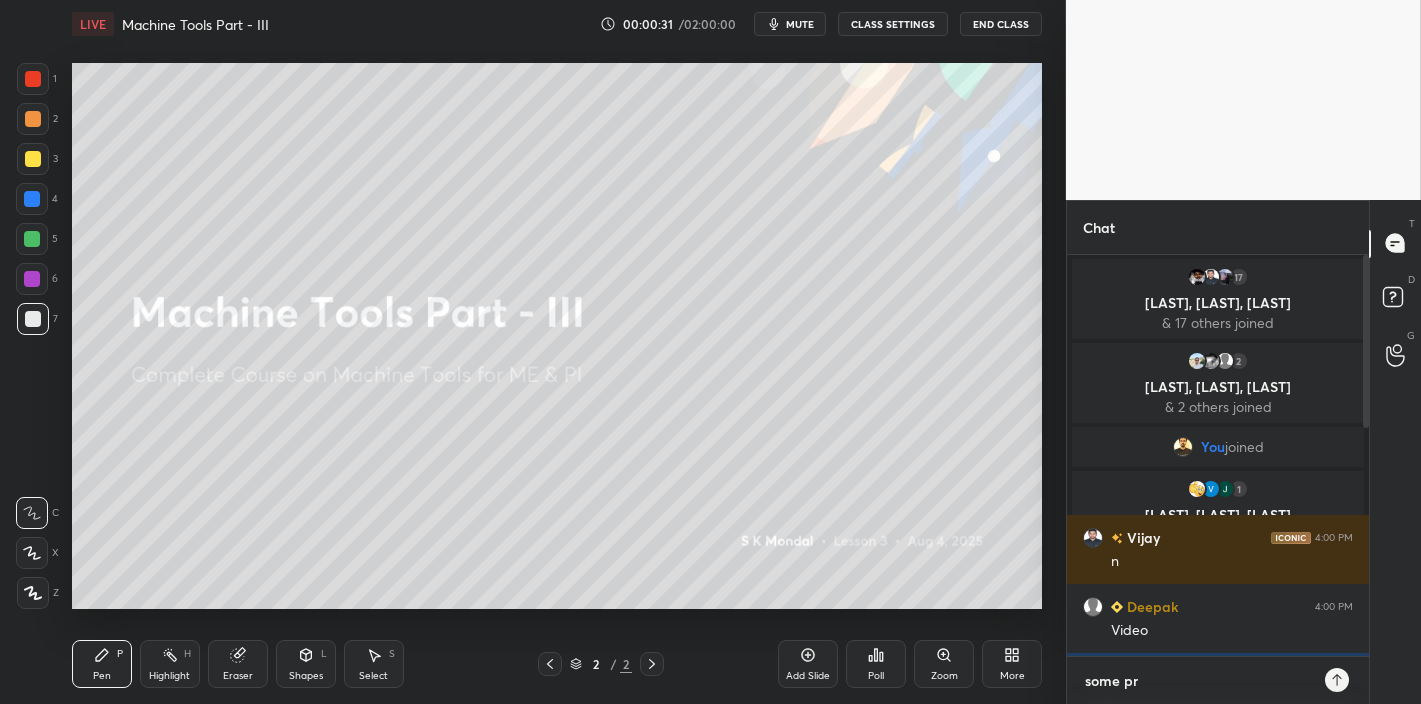 type on "some pro" 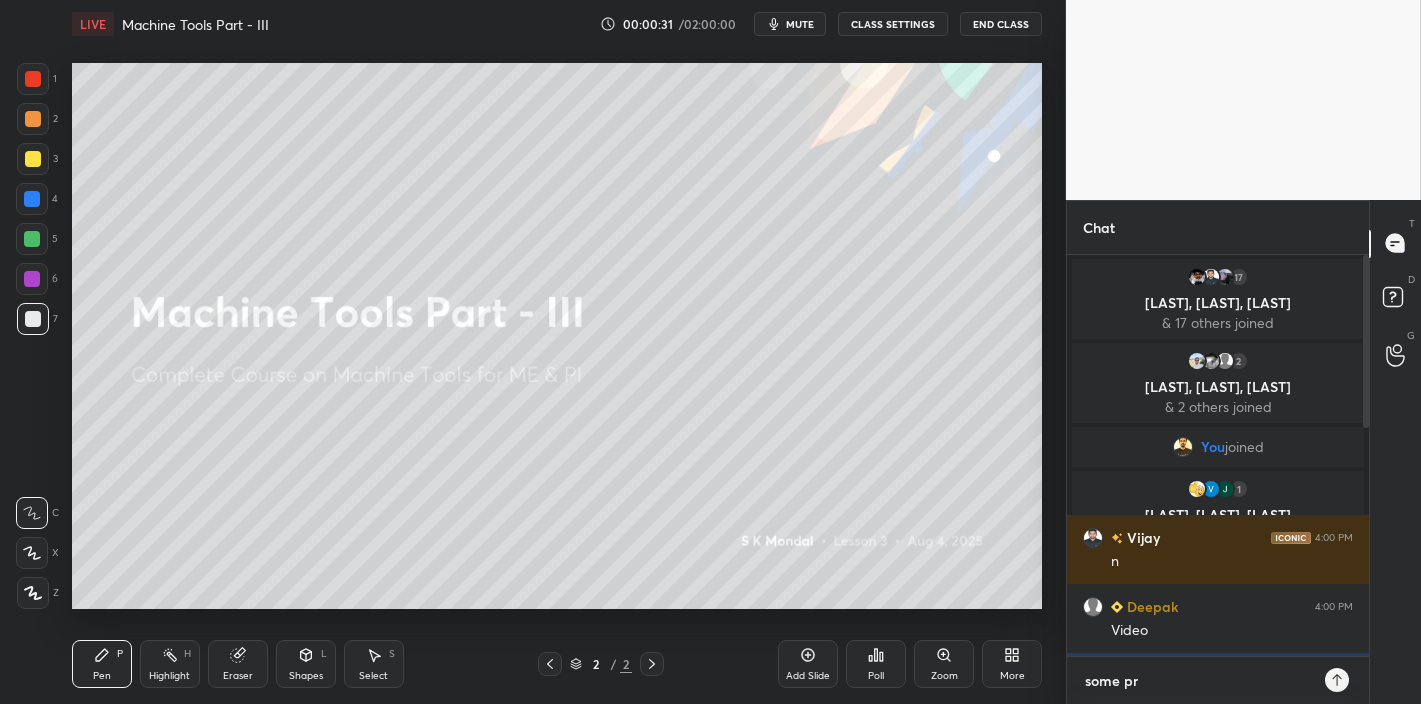 type on "x" 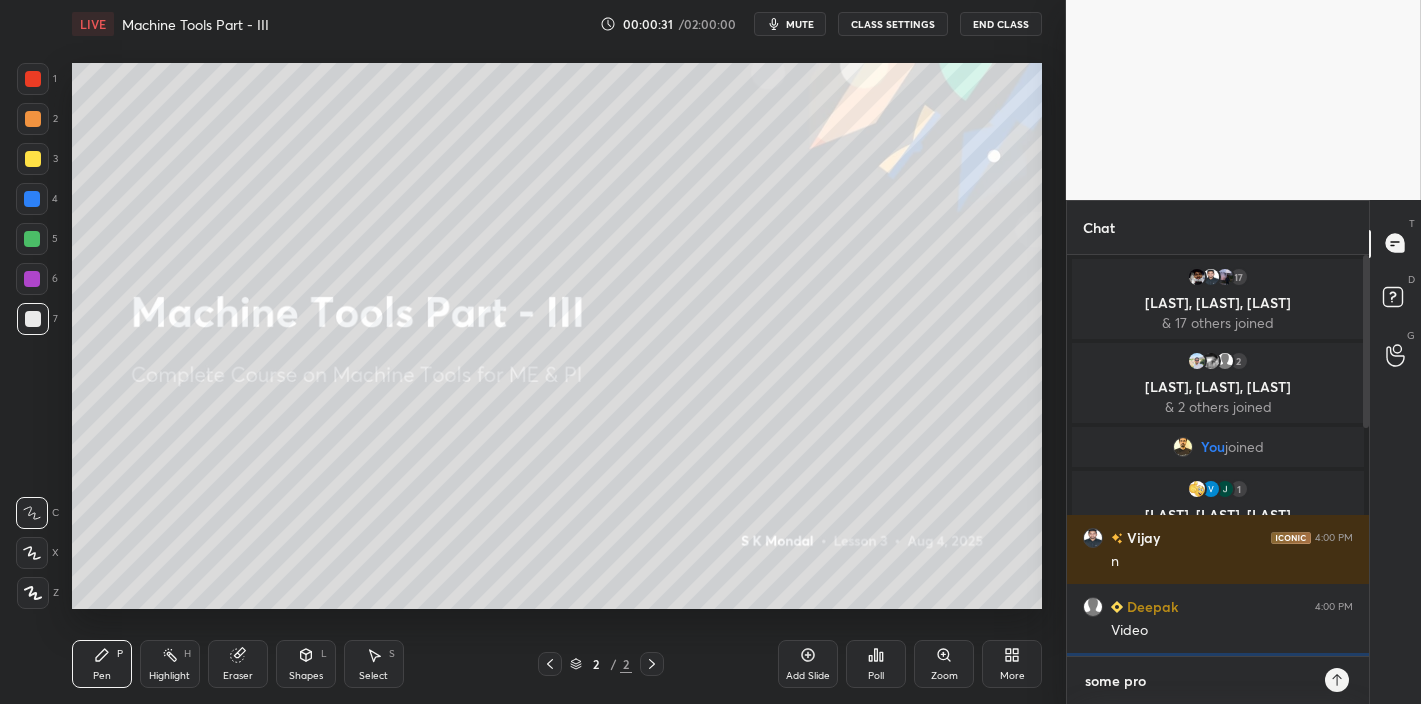type on "some prob" 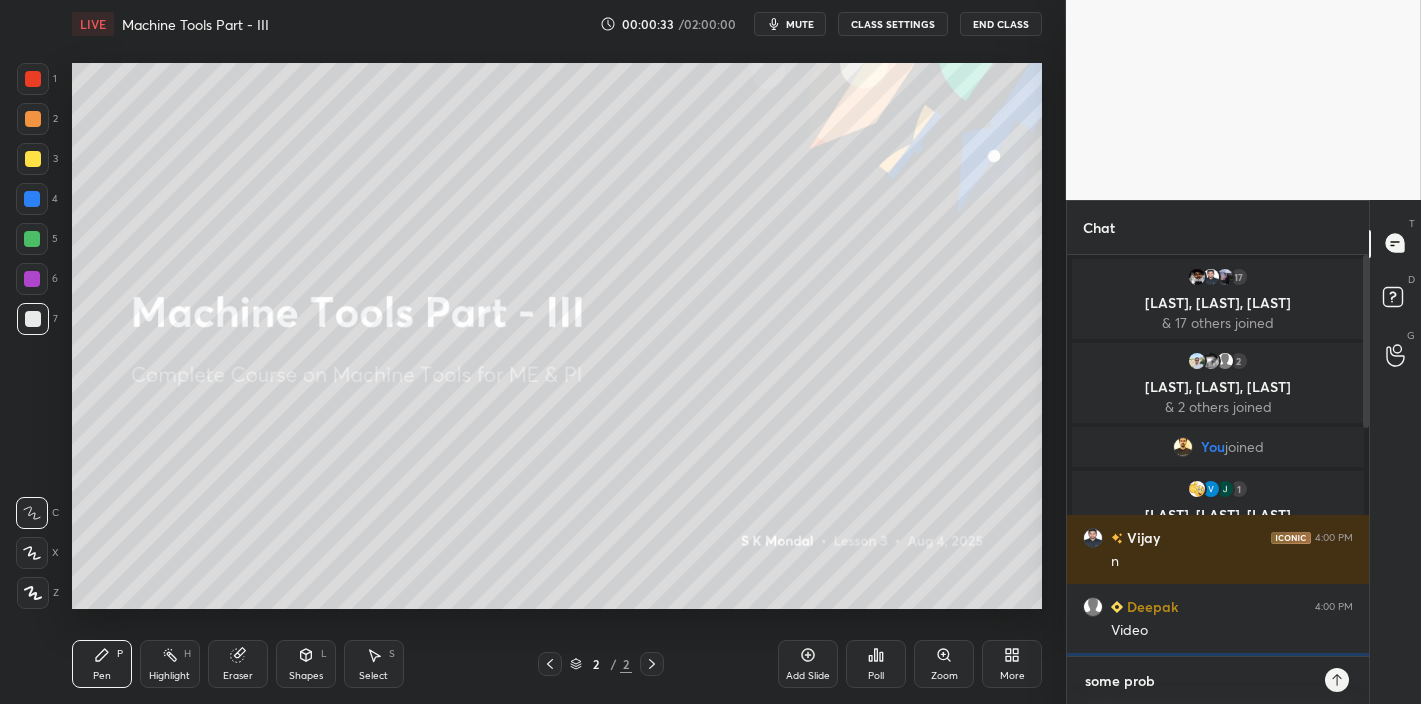 type on "some probl" 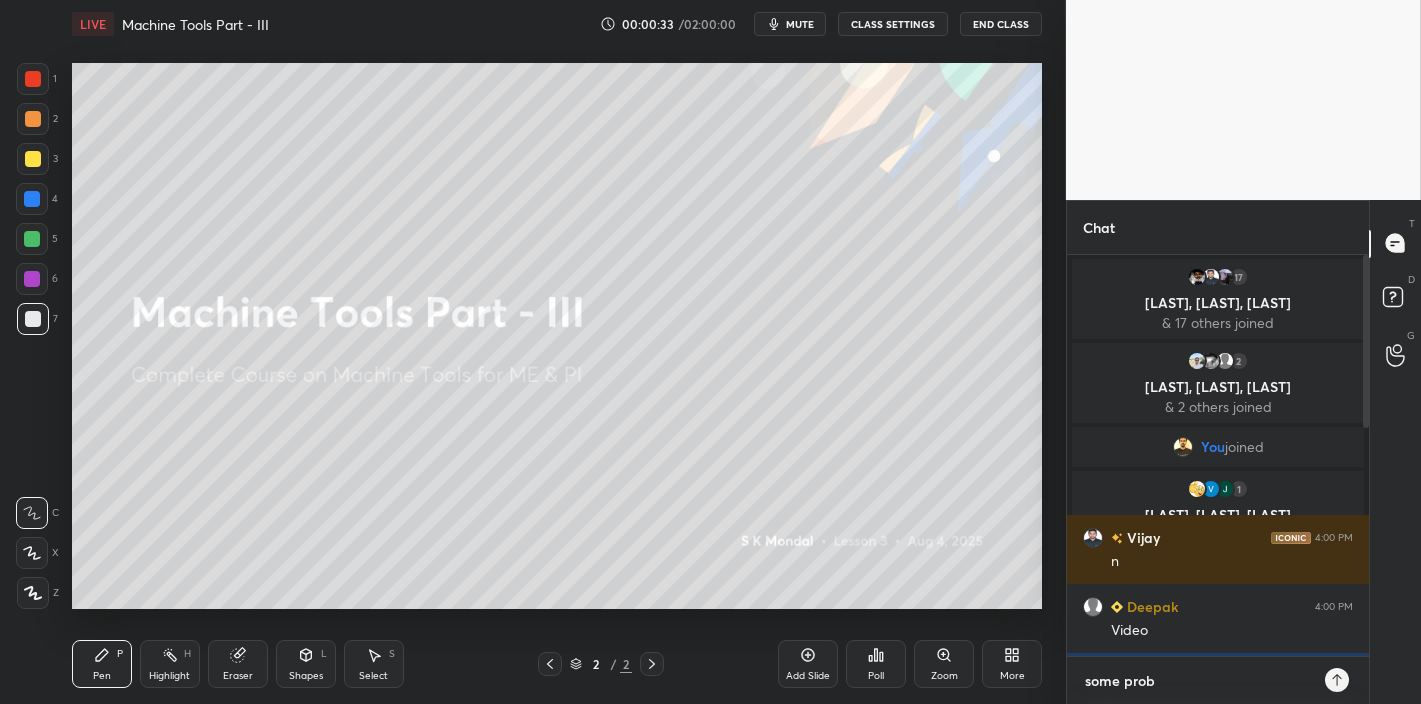type on "x" 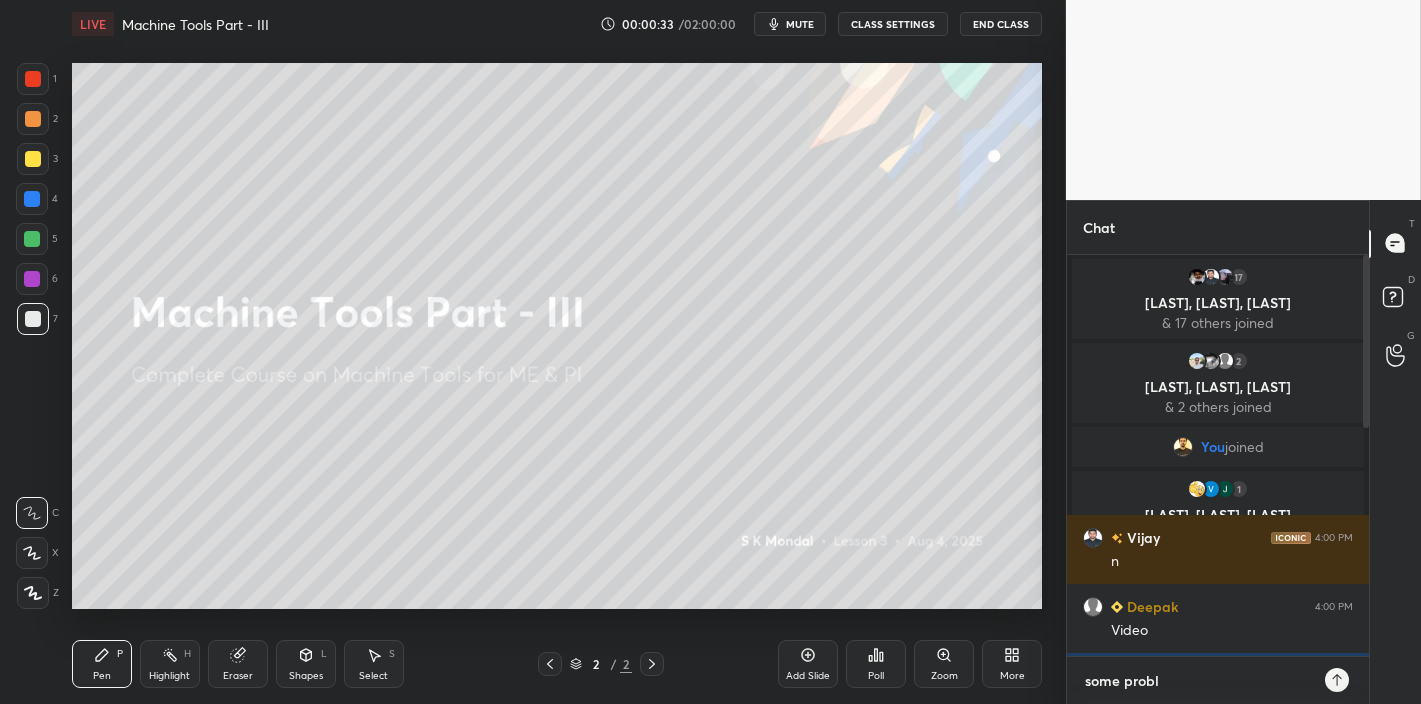 type on "some proble" 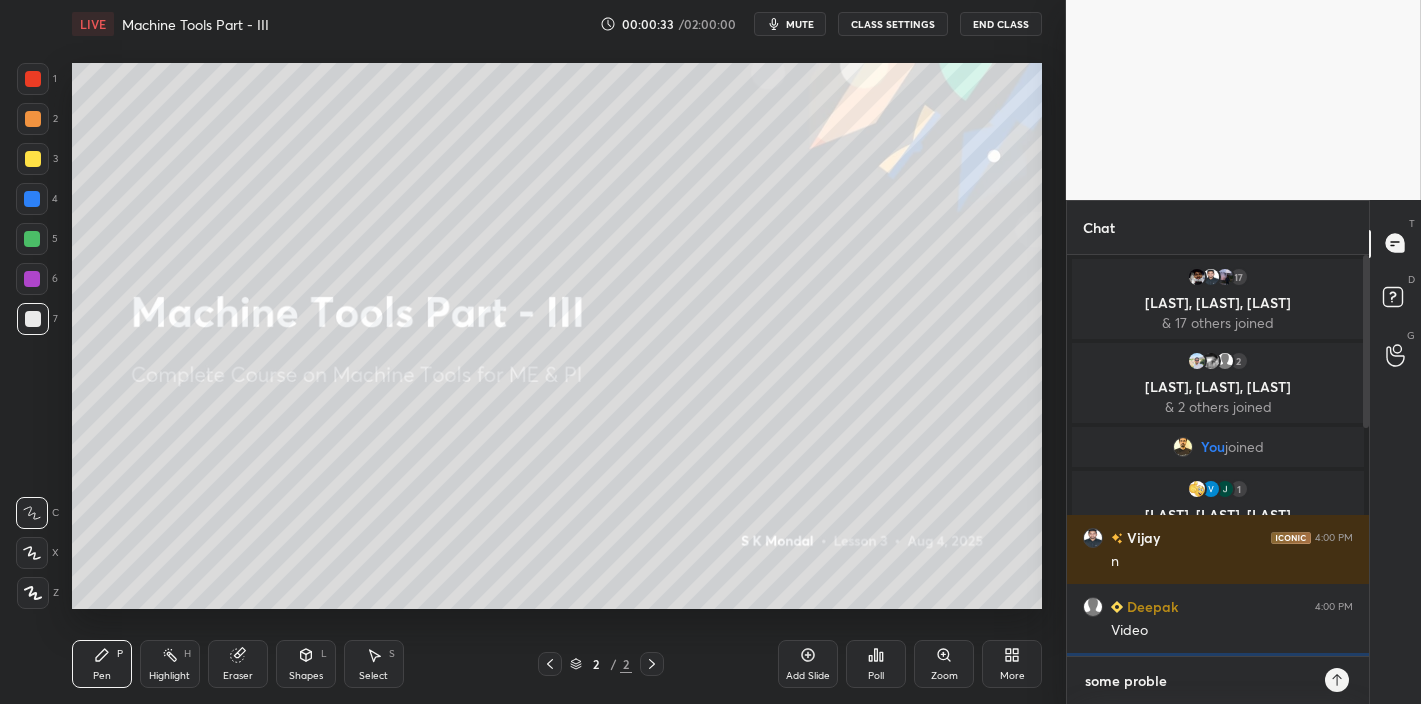 type on "x" 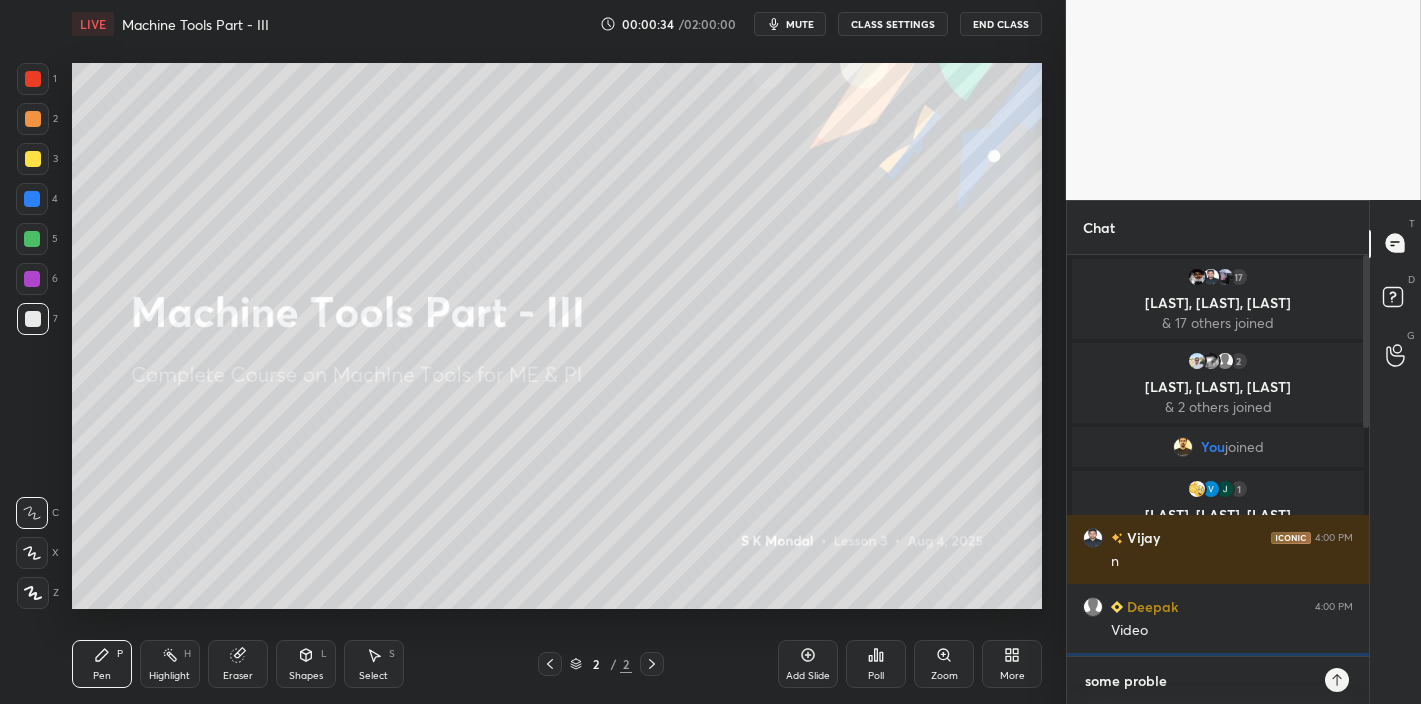 type on "some problem" 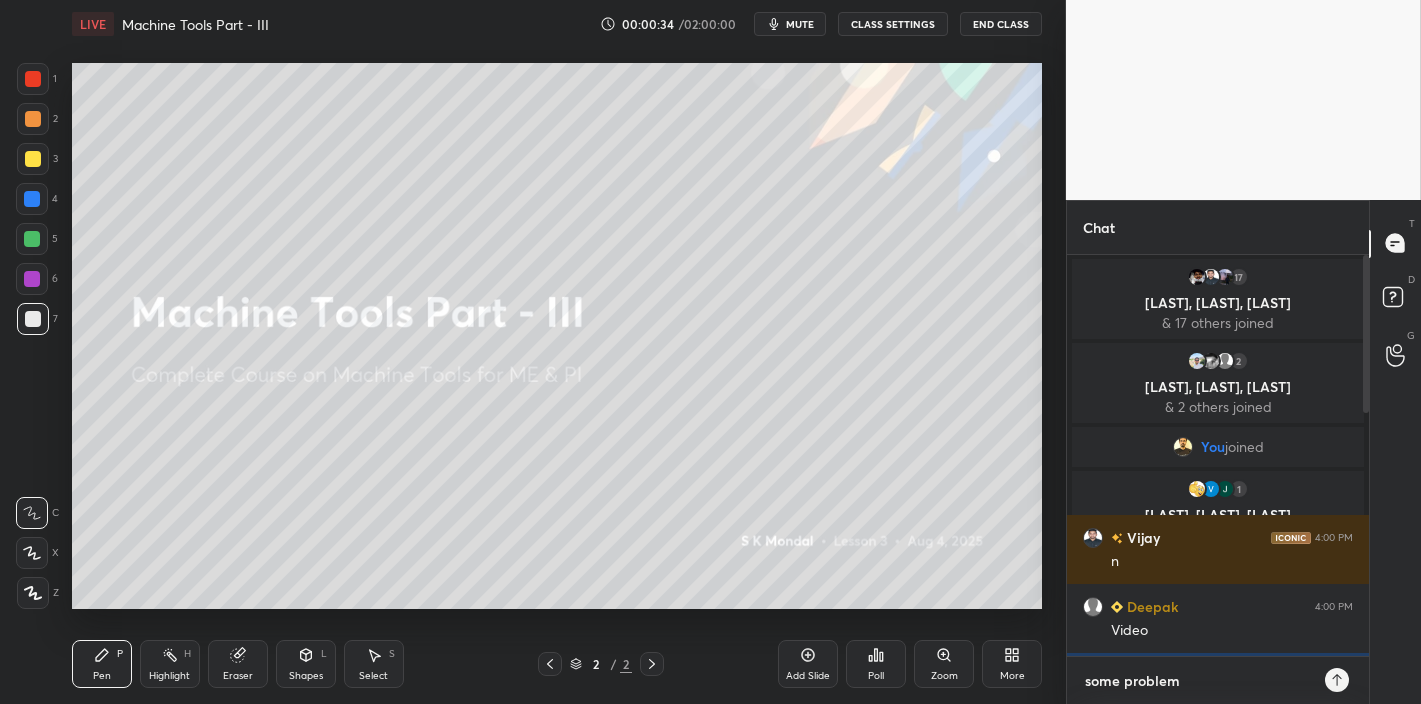 type 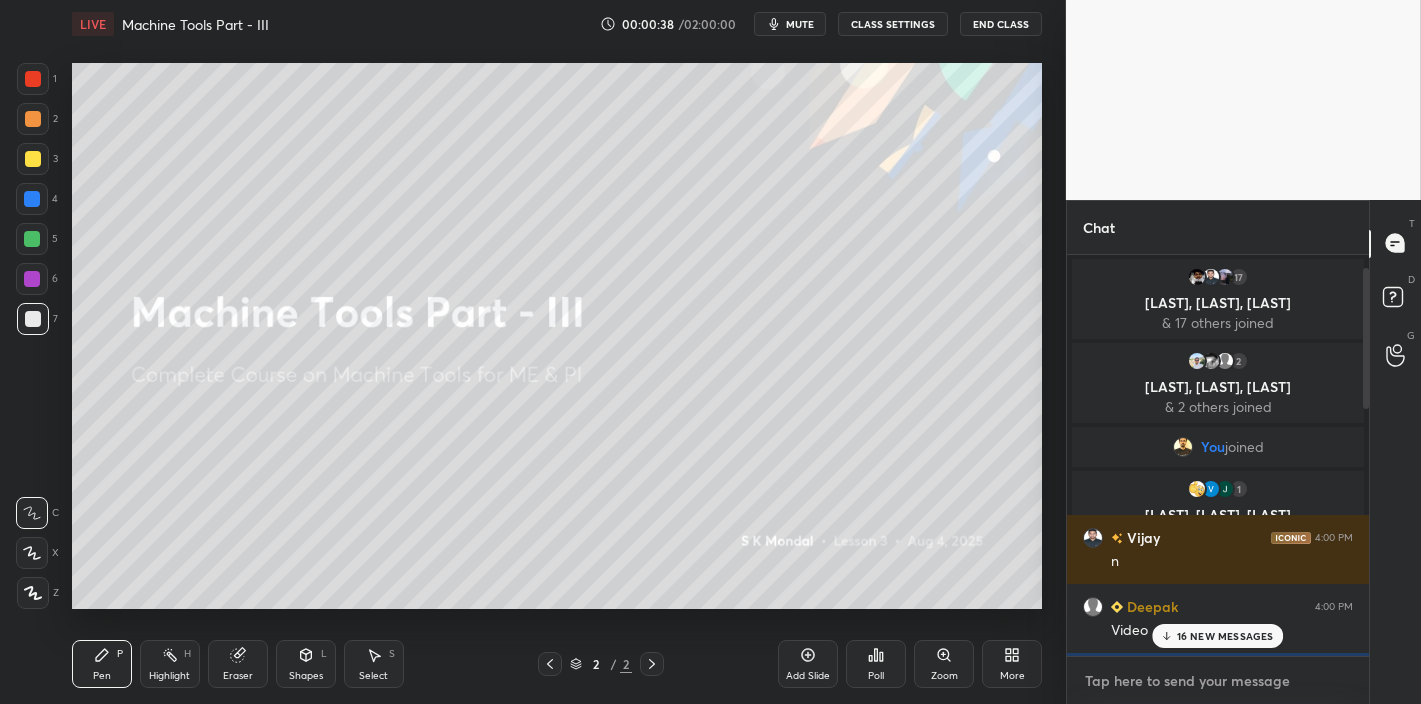 scroll, scrollTop: 747, scrollLeft: 0, axis: vertical 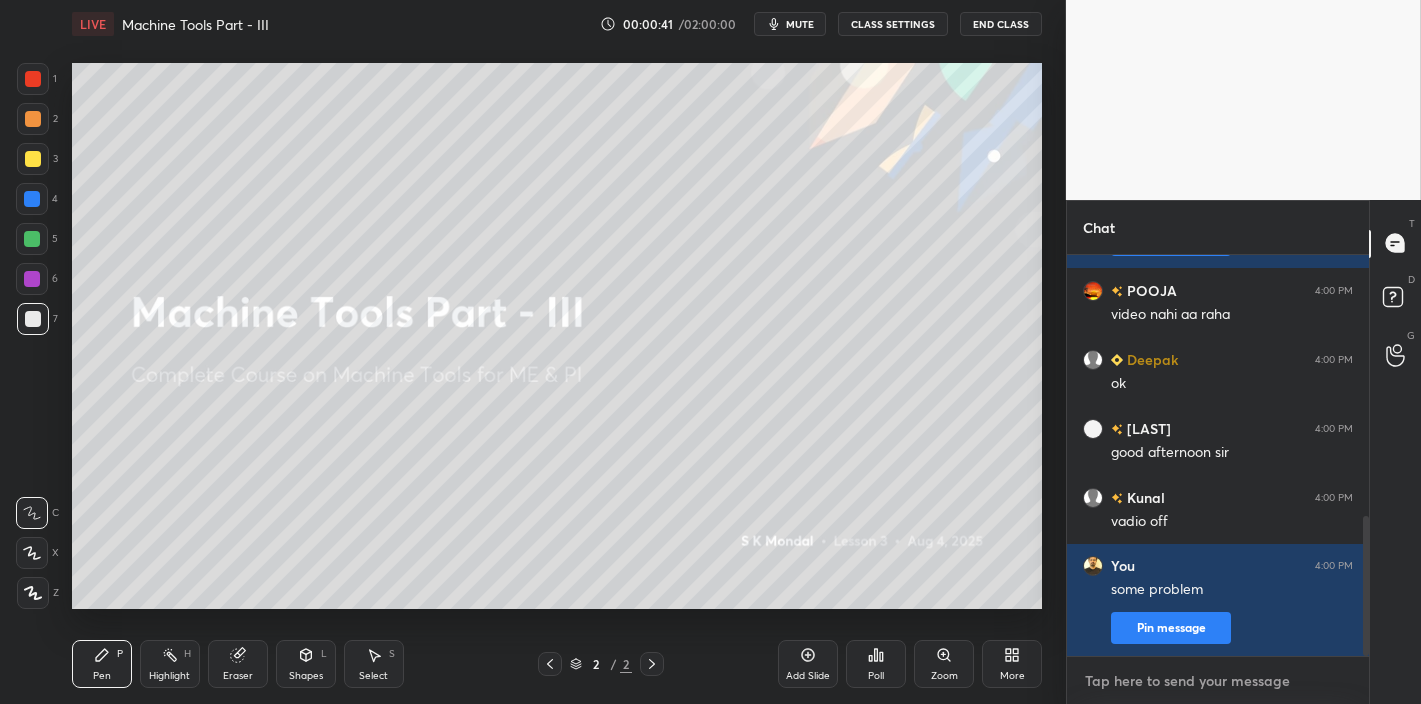 type on "n" 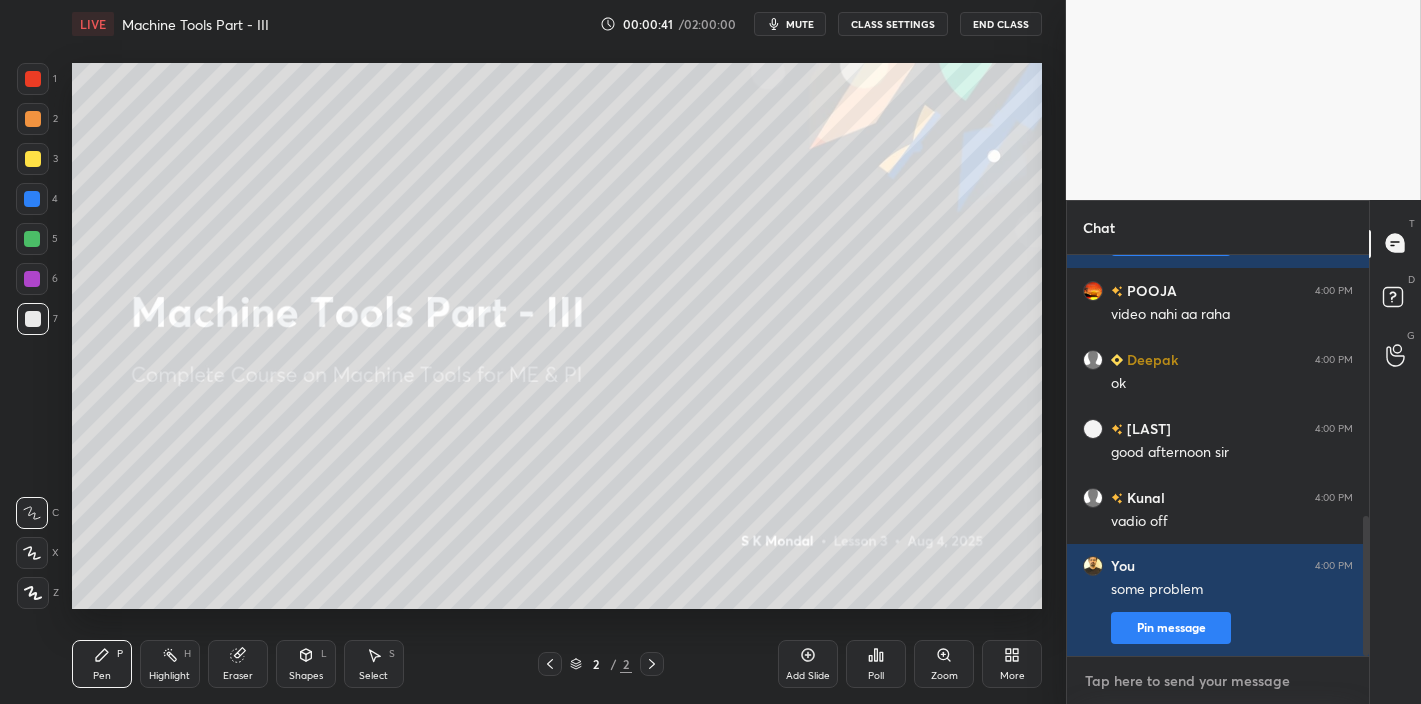 type on "x" 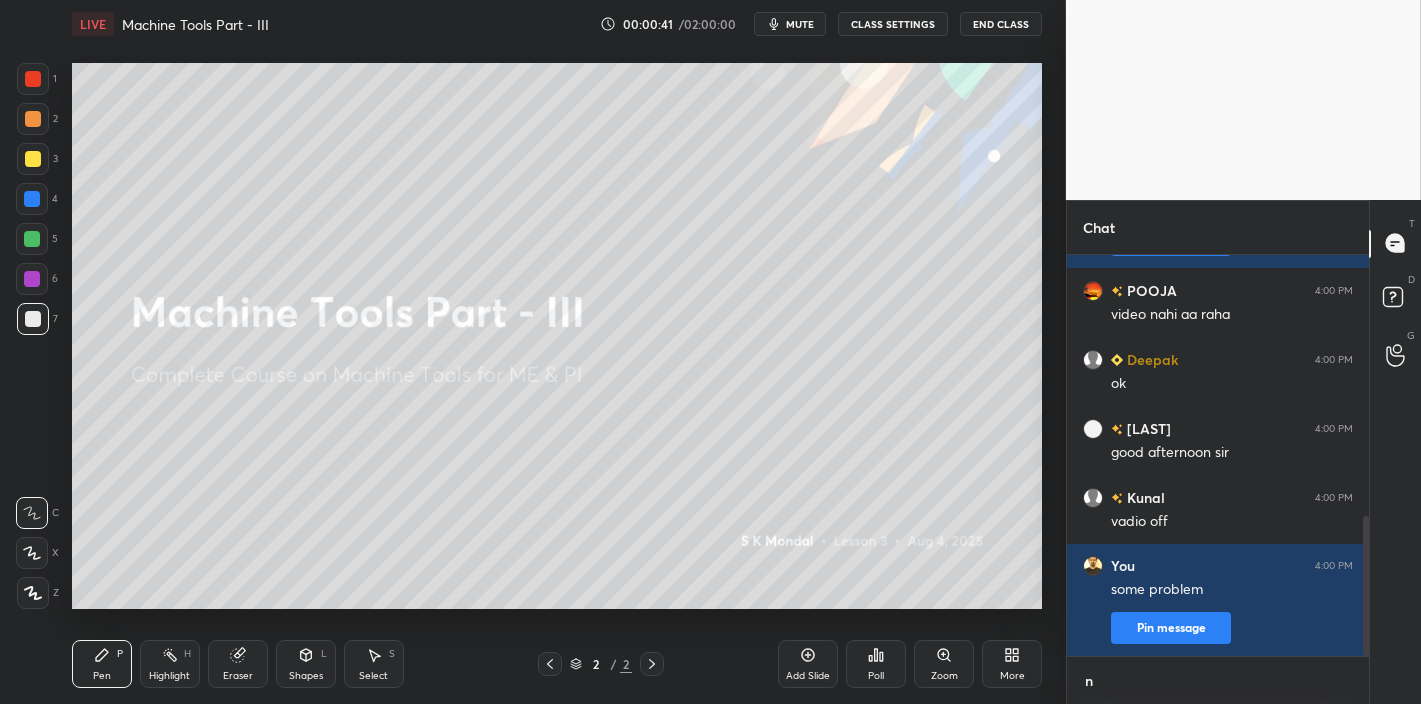scroll, scrollTop: 389, scrollLeft: 296, axis: both 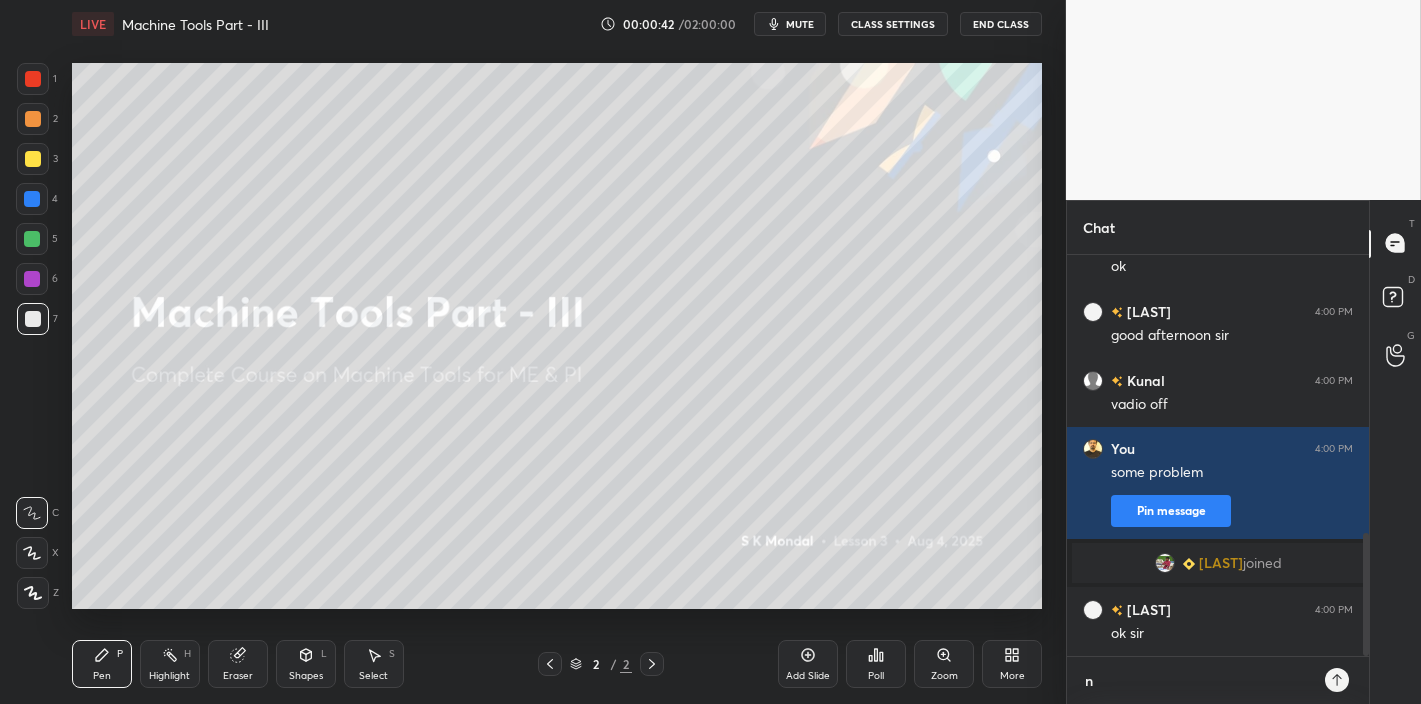 type 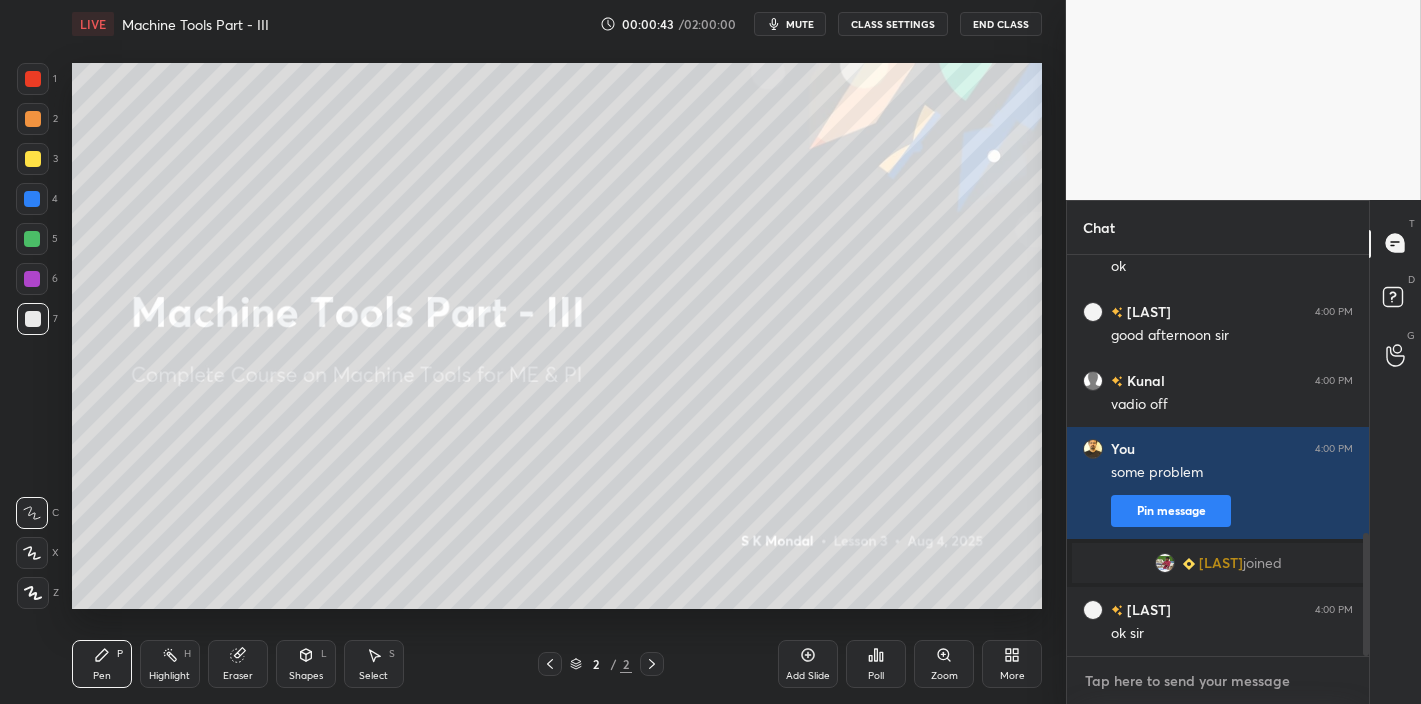 type on "c" 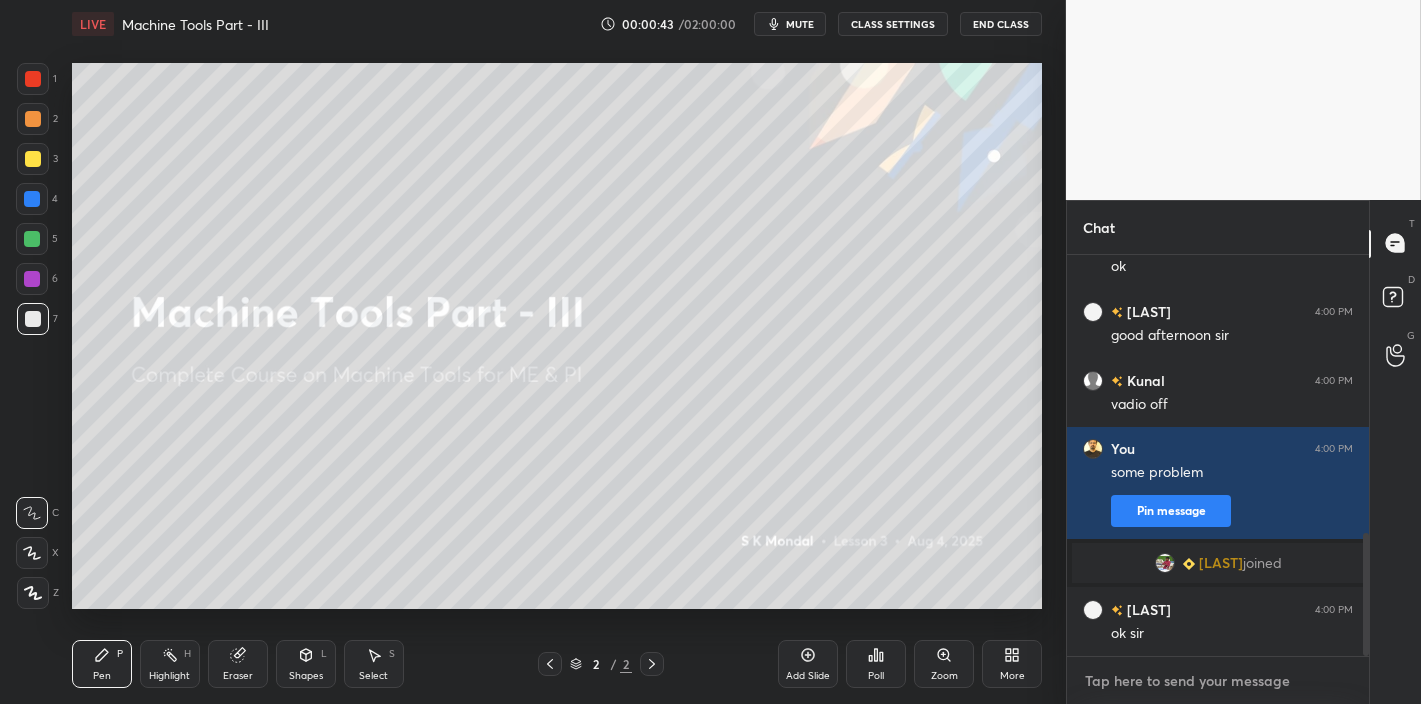 type on "x" 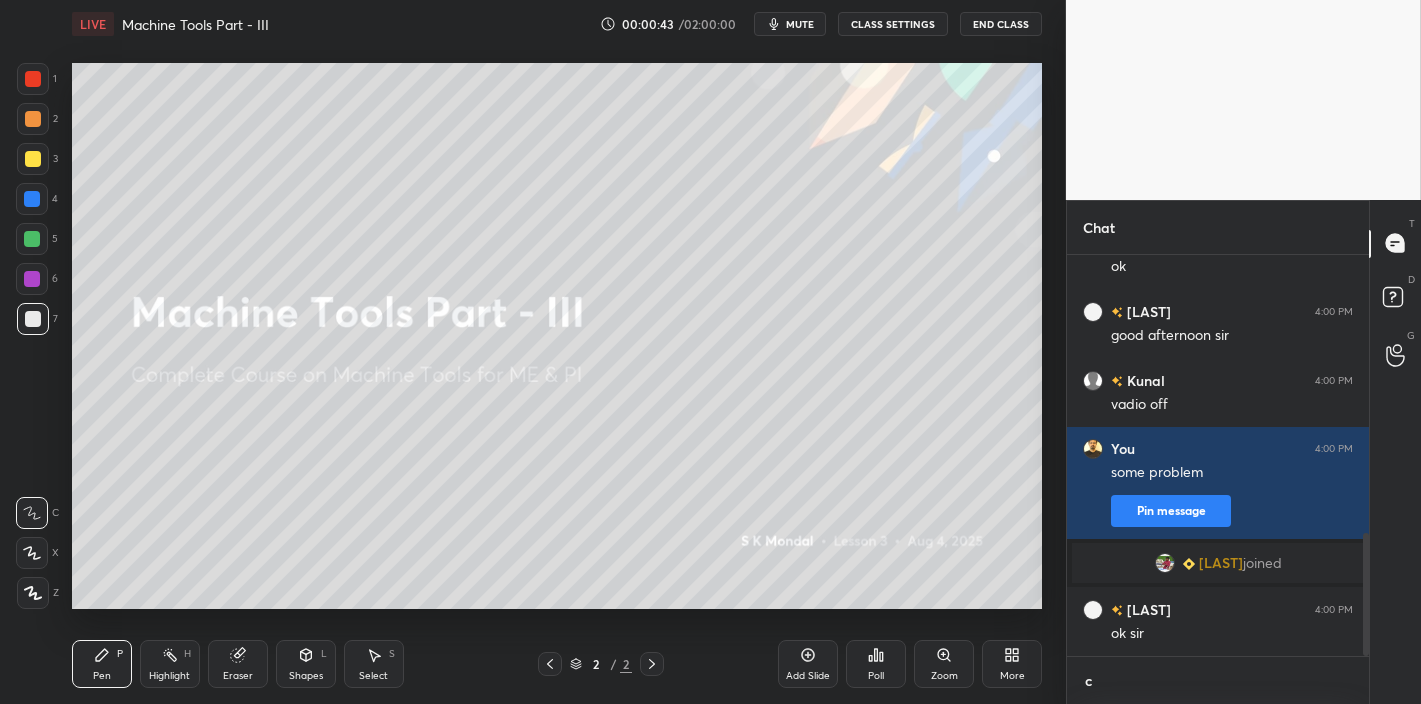 scroll, scrollTop: 389, scrollLeft: 296, axis: both 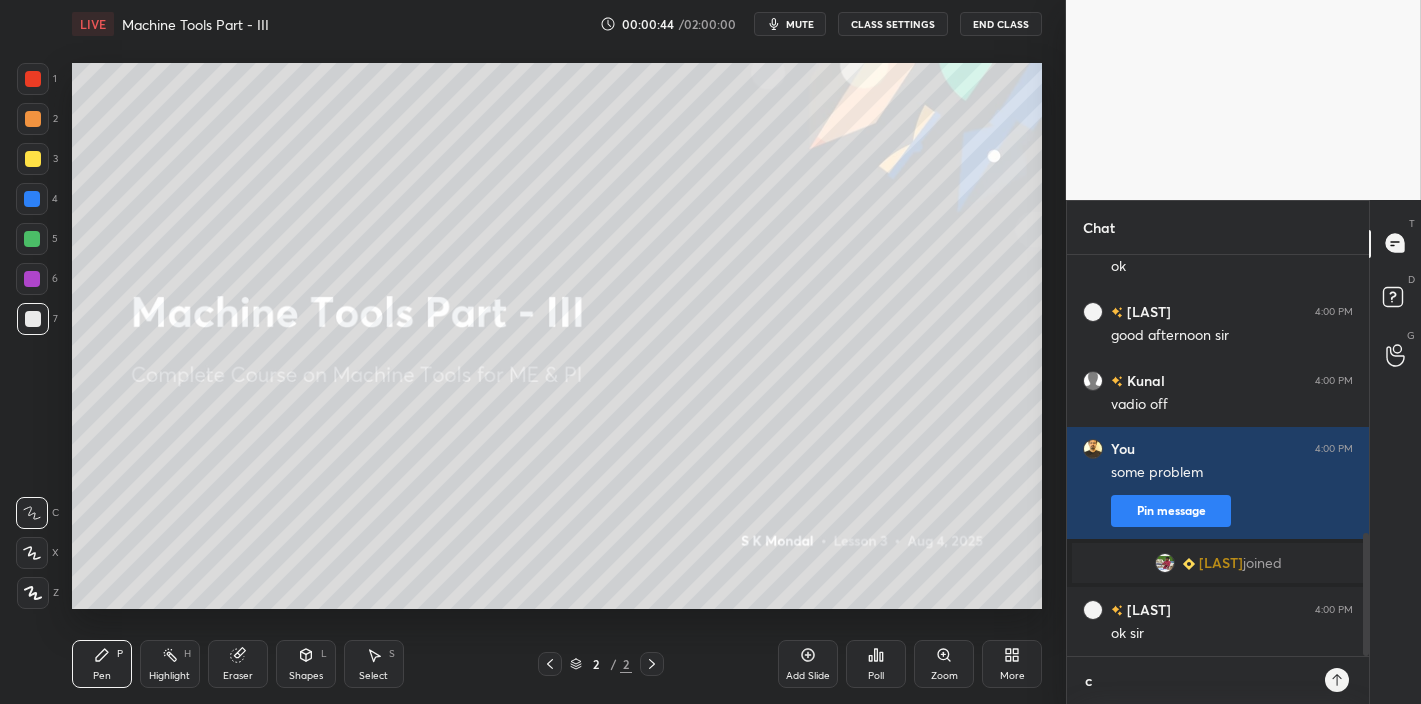 type on "cl" 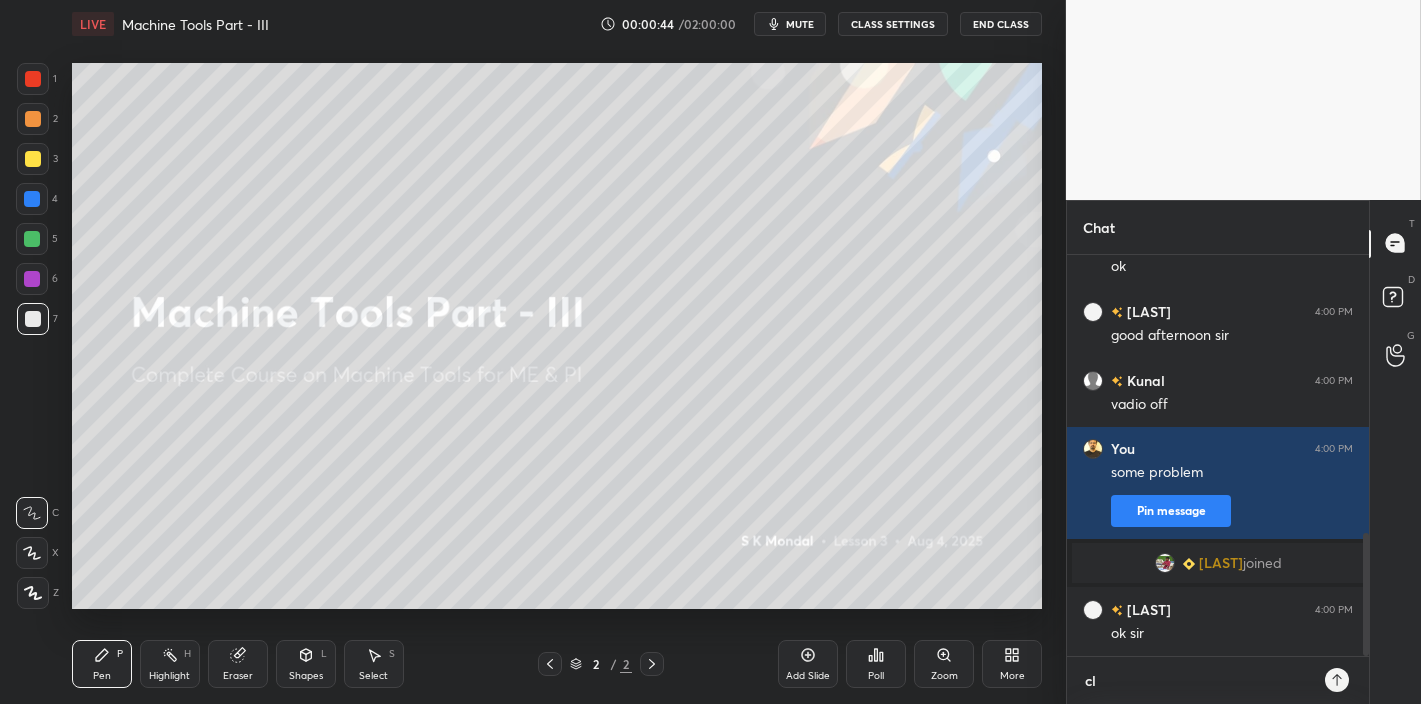 scroll, scrollTop: 7, scrollLeft: 6, axis: both 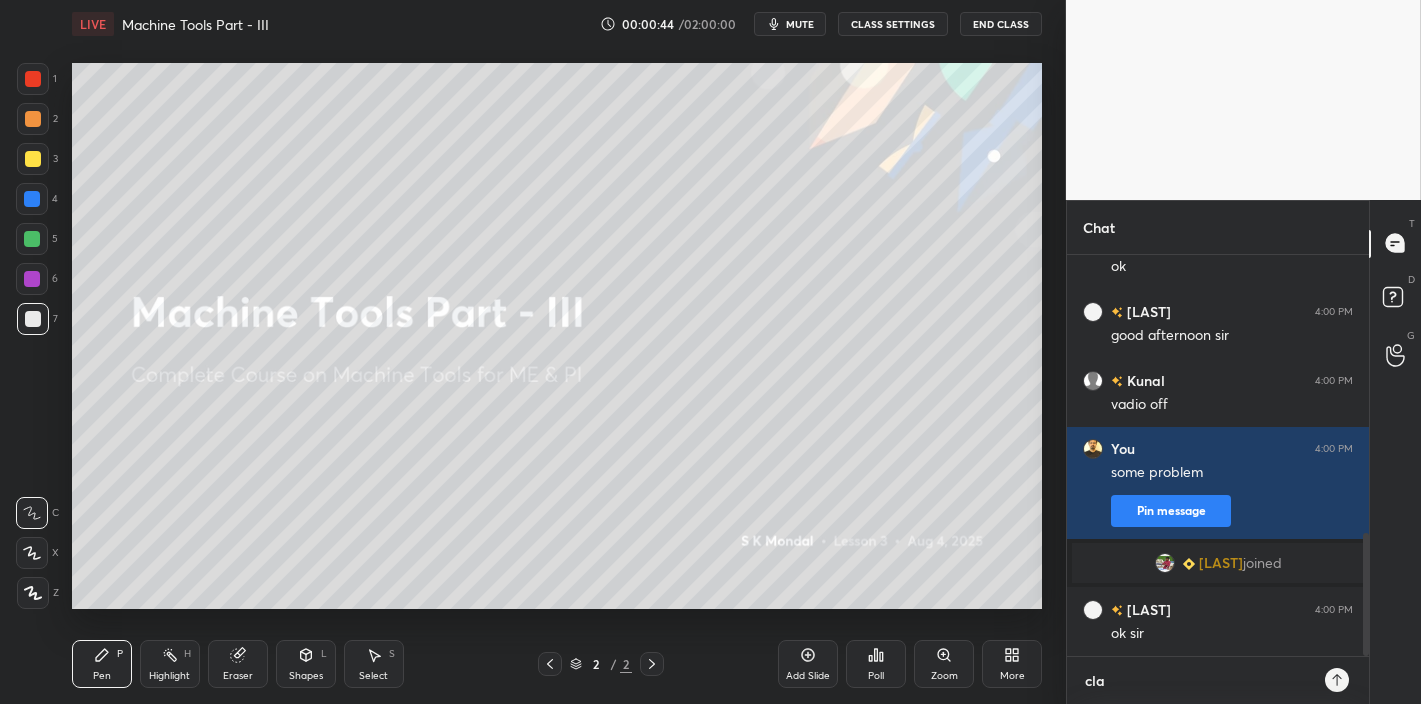 type on "clas" 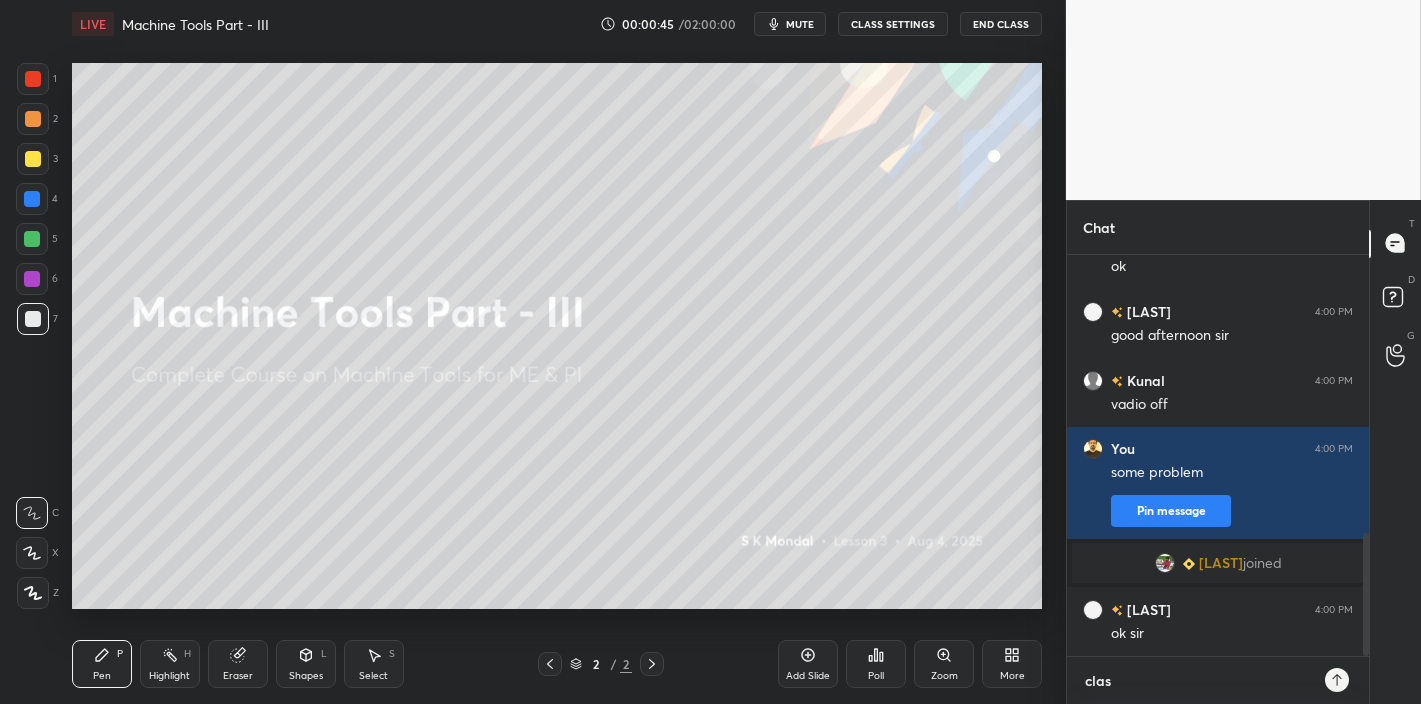 type on "class" 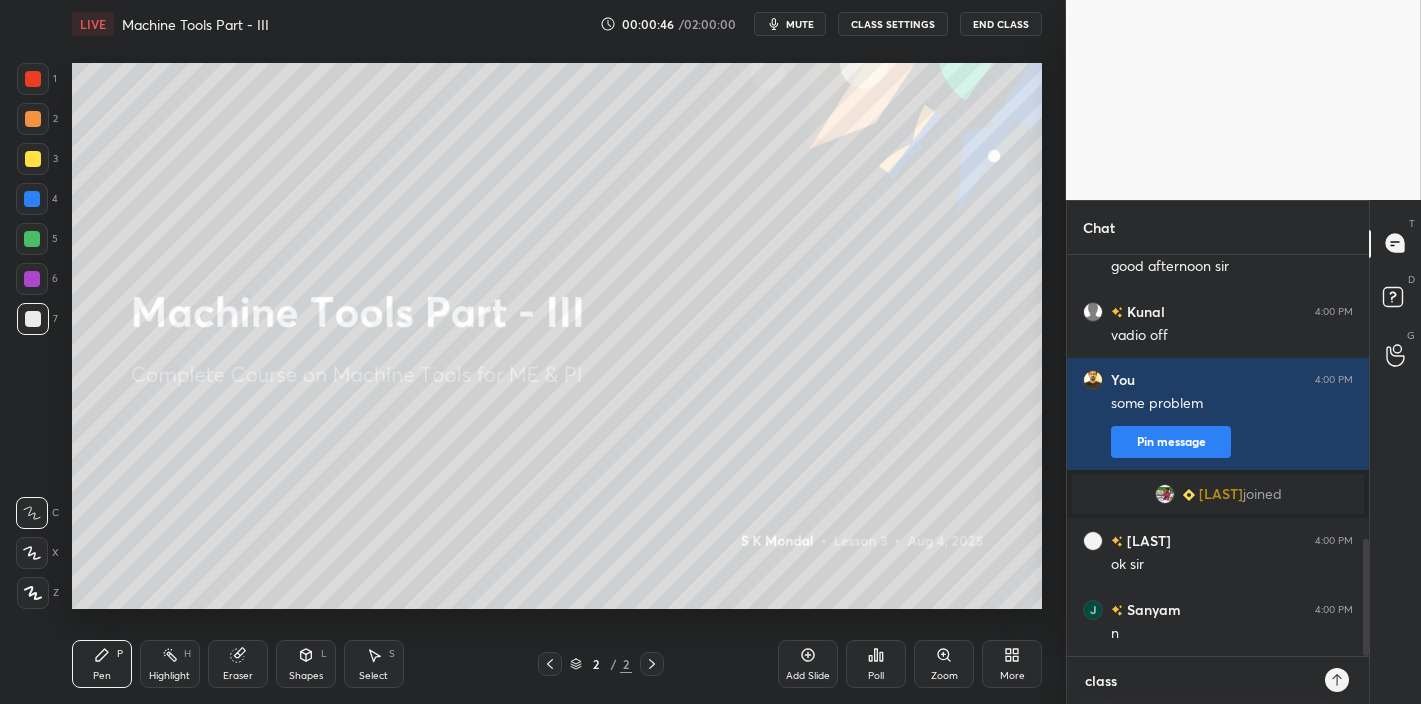 type on "clas" 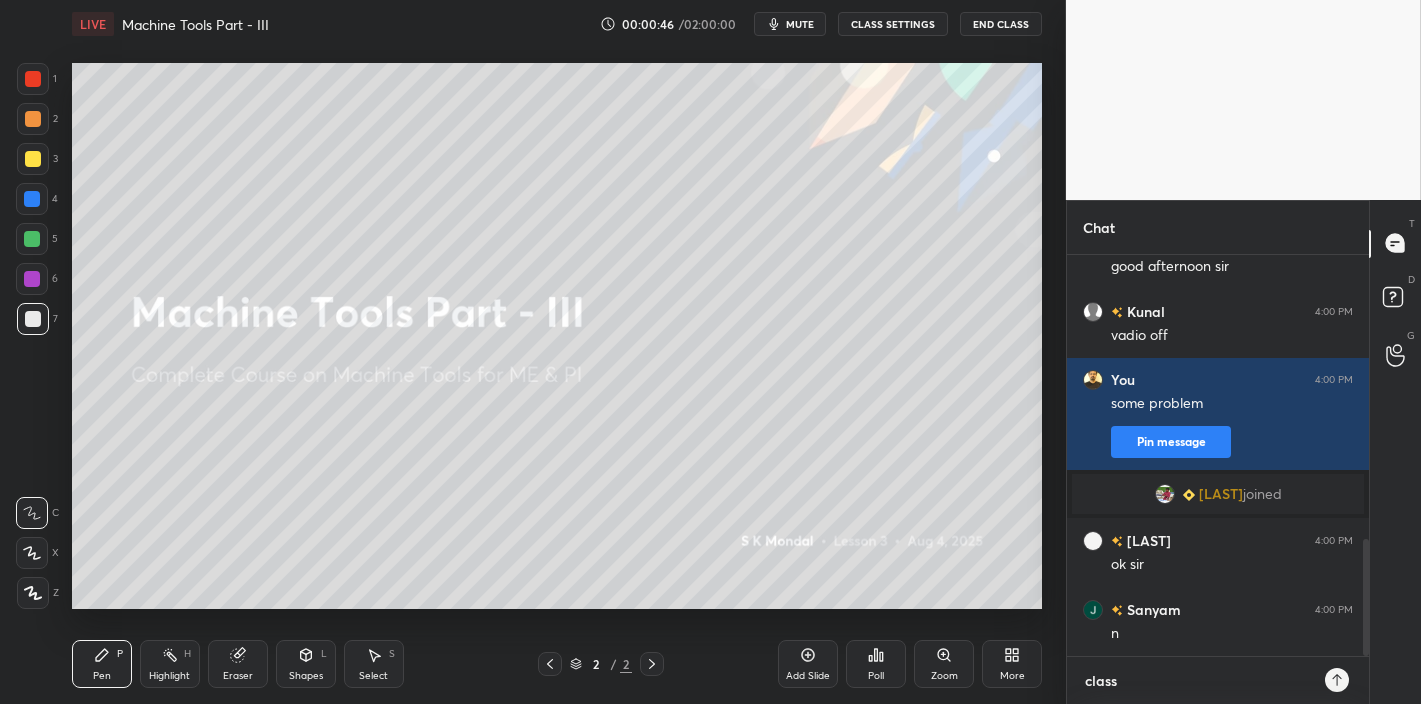 type on "x" 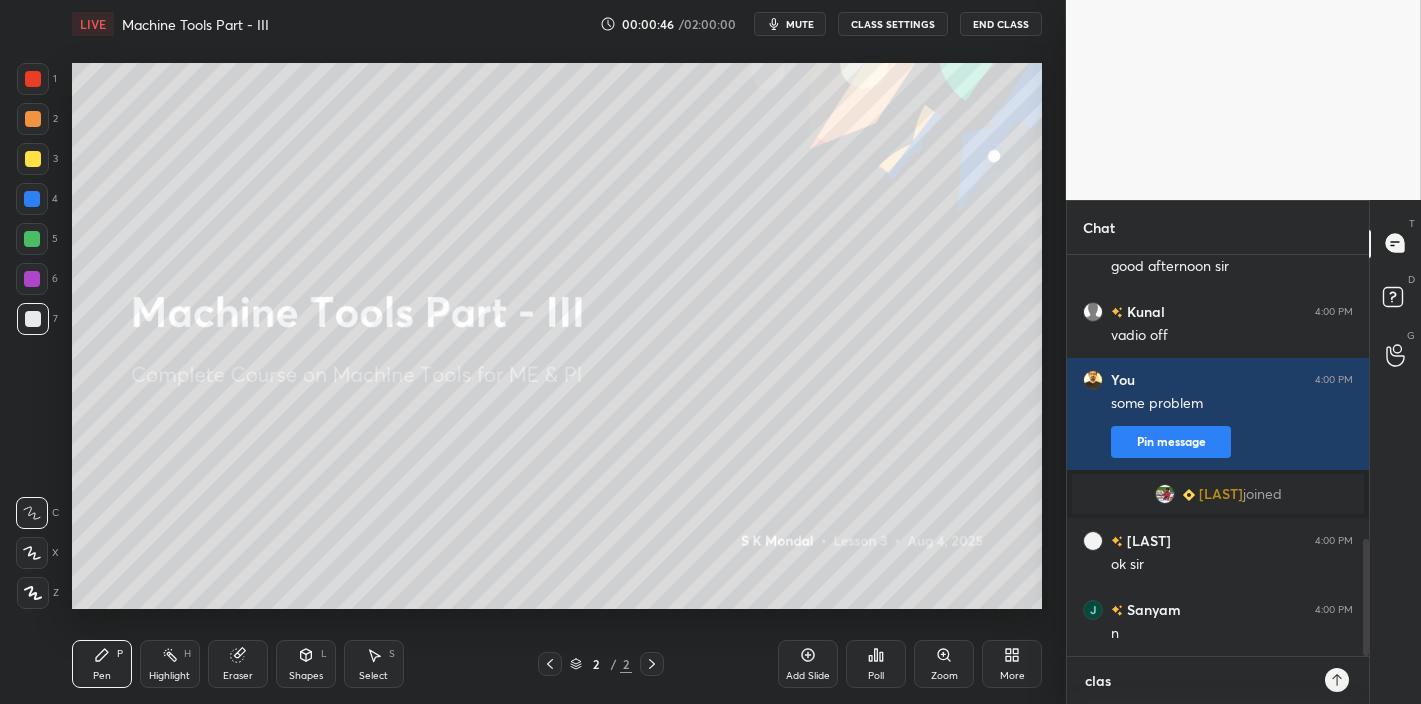 type on "cla" 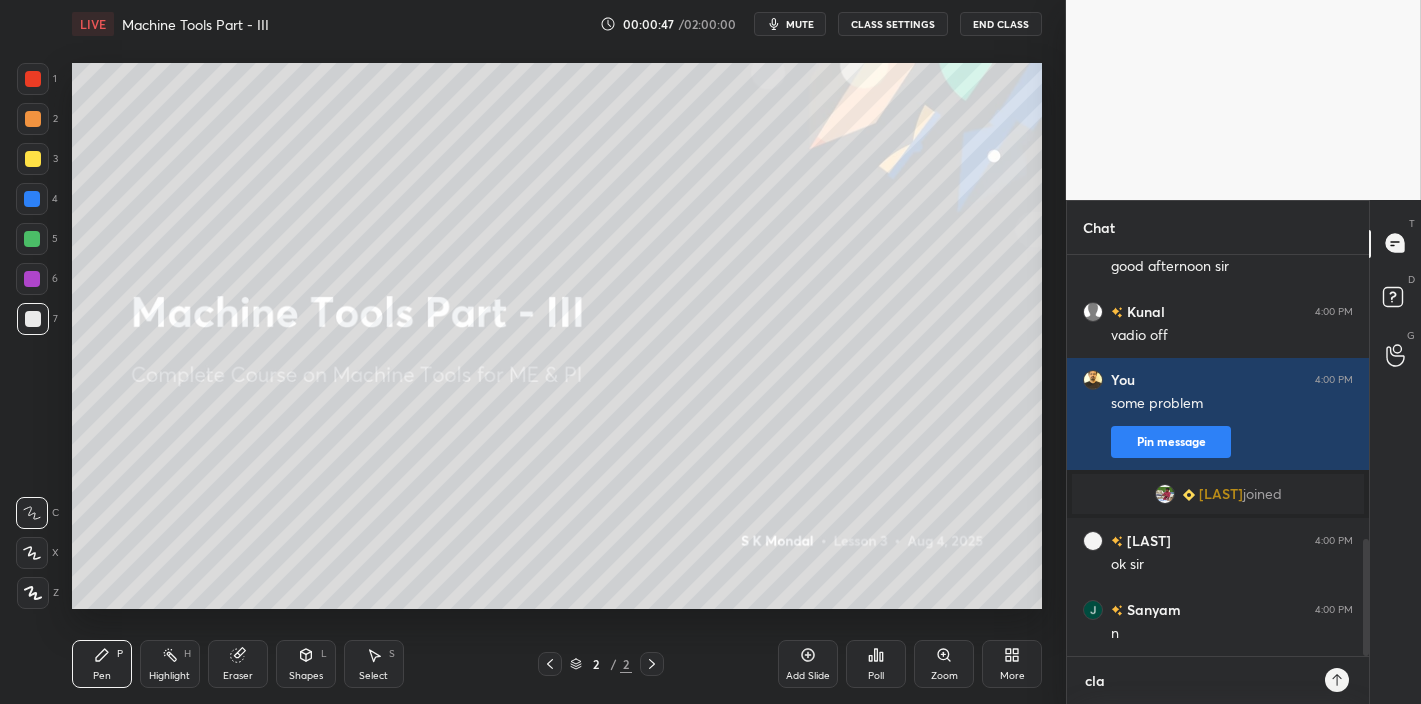 type on "cl" 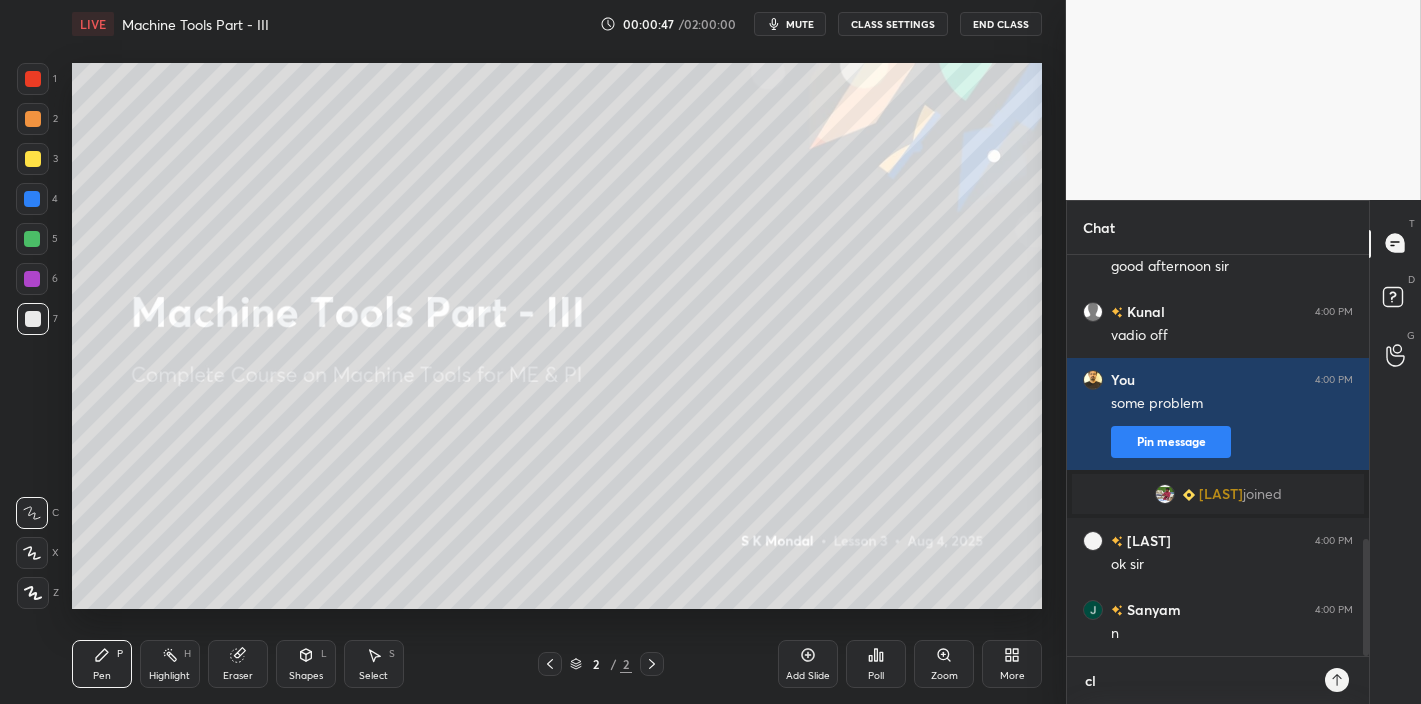 type on "c" 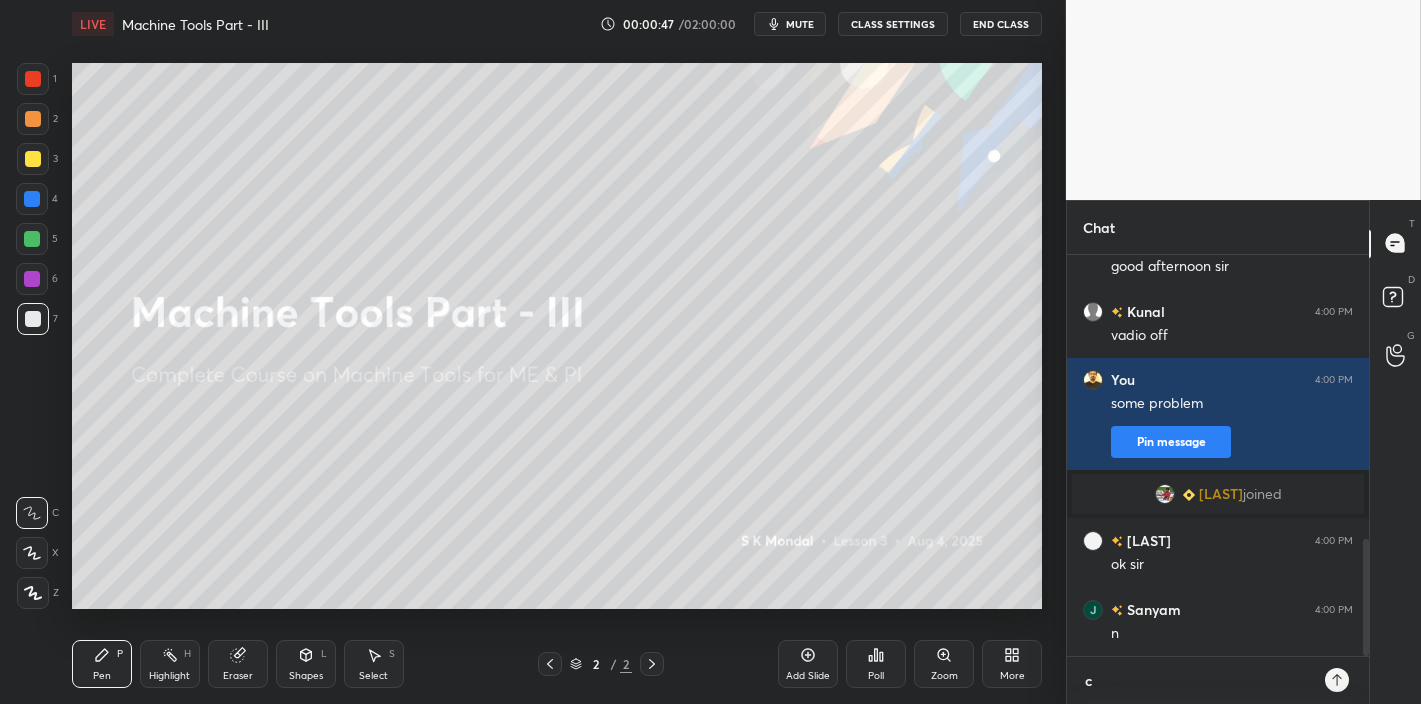 type 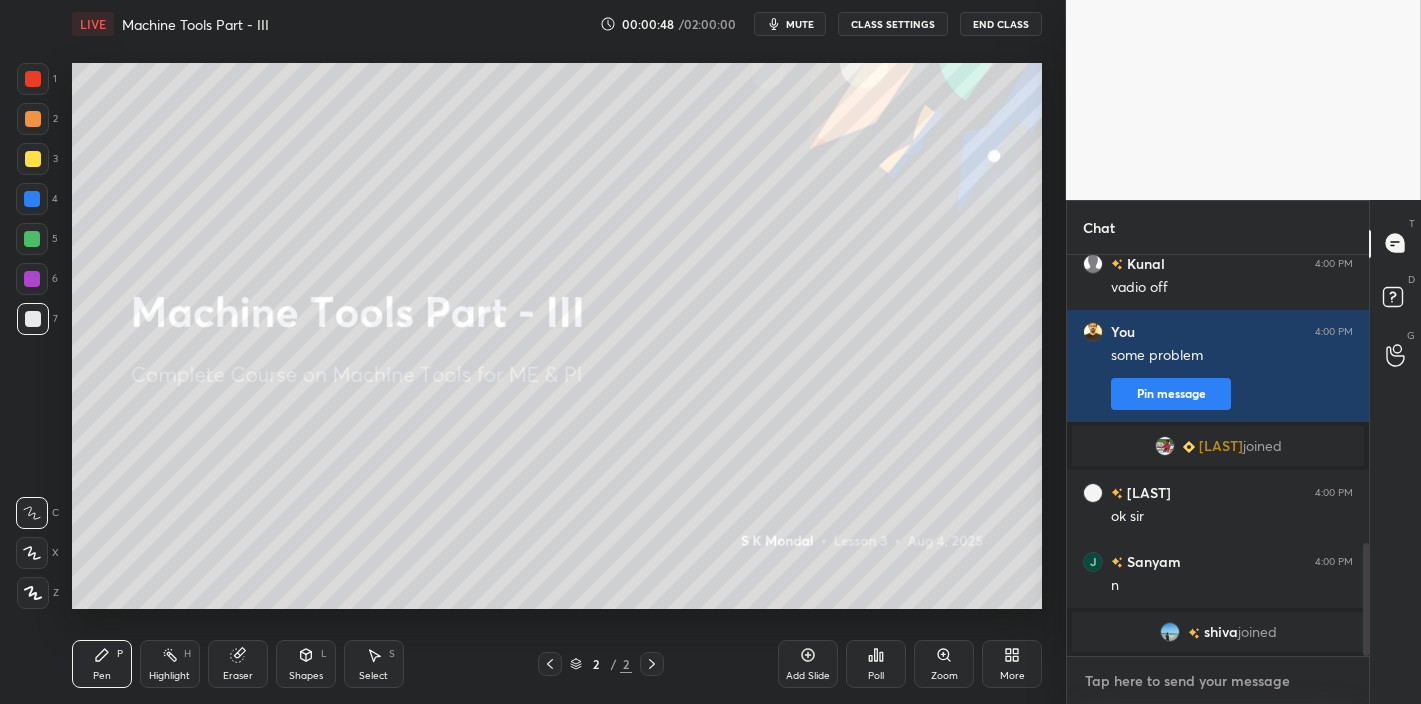 type on "a" 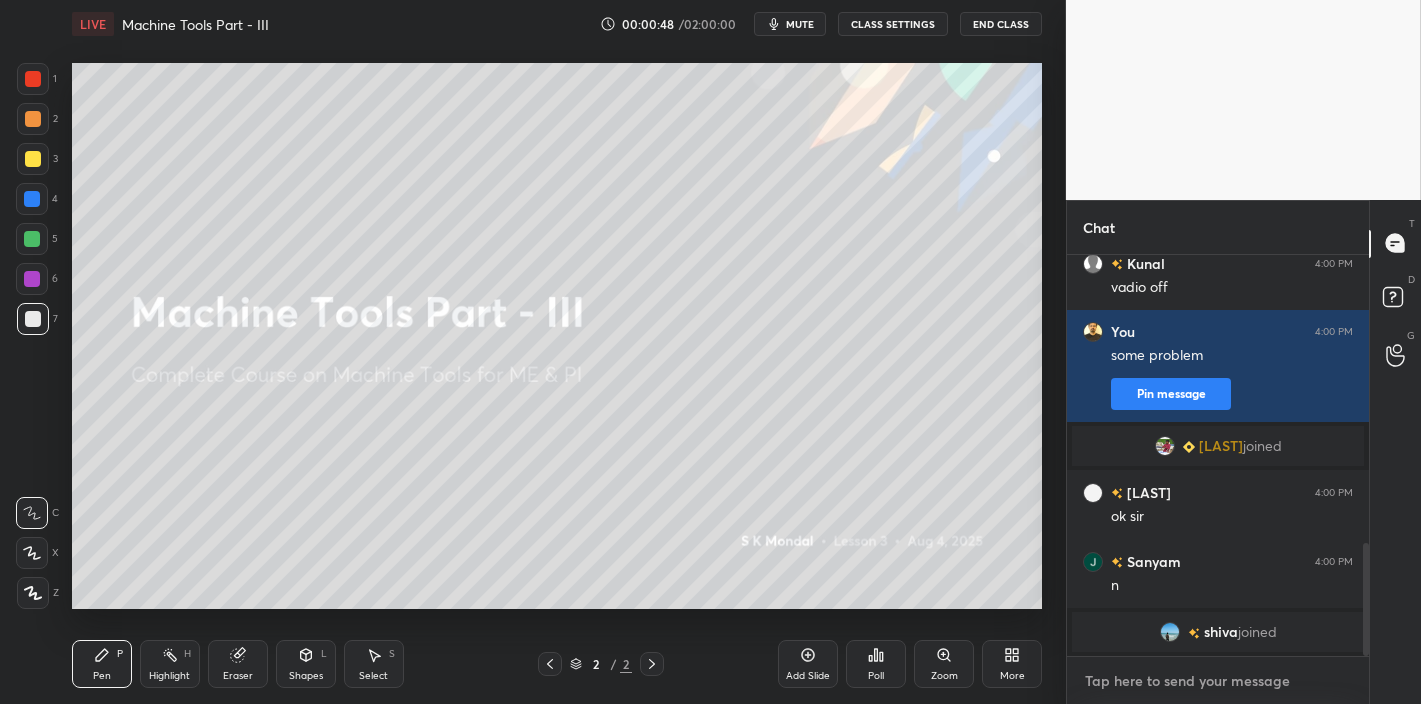 type on "x" 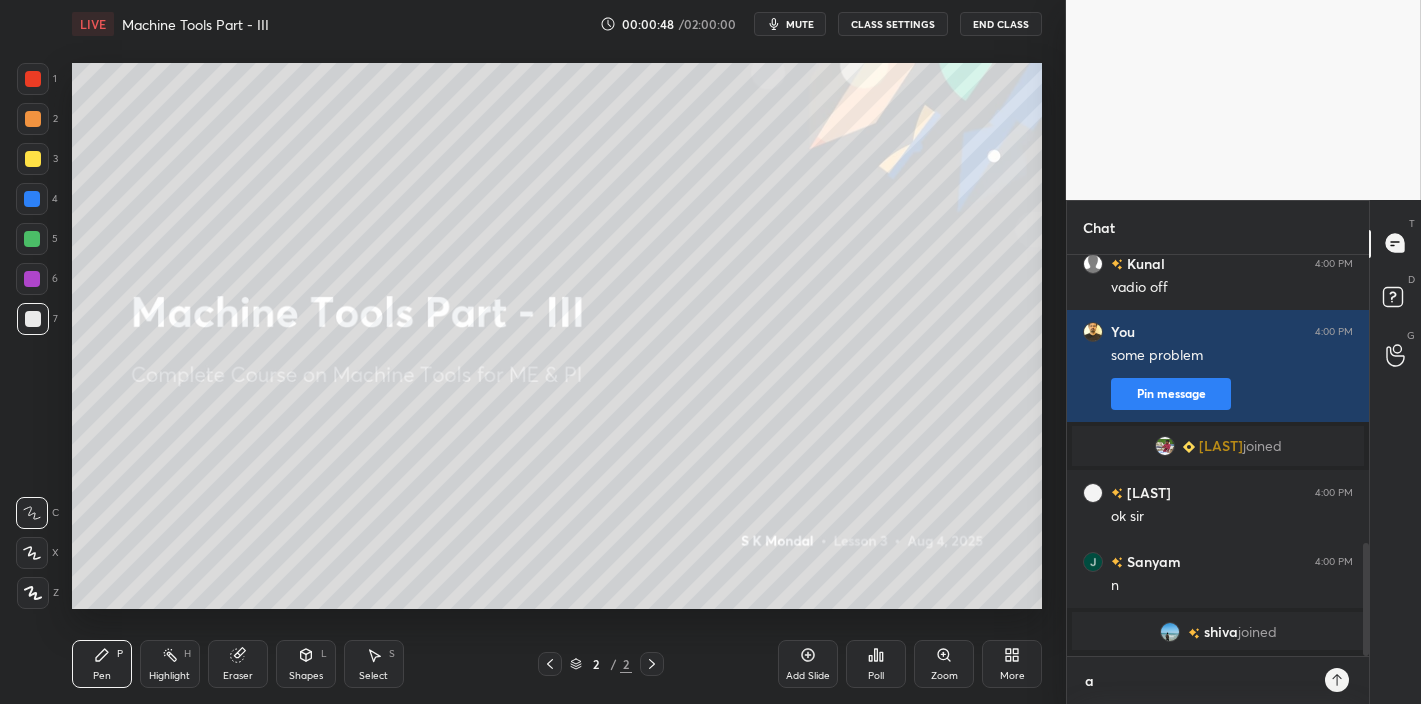 type on "aa" 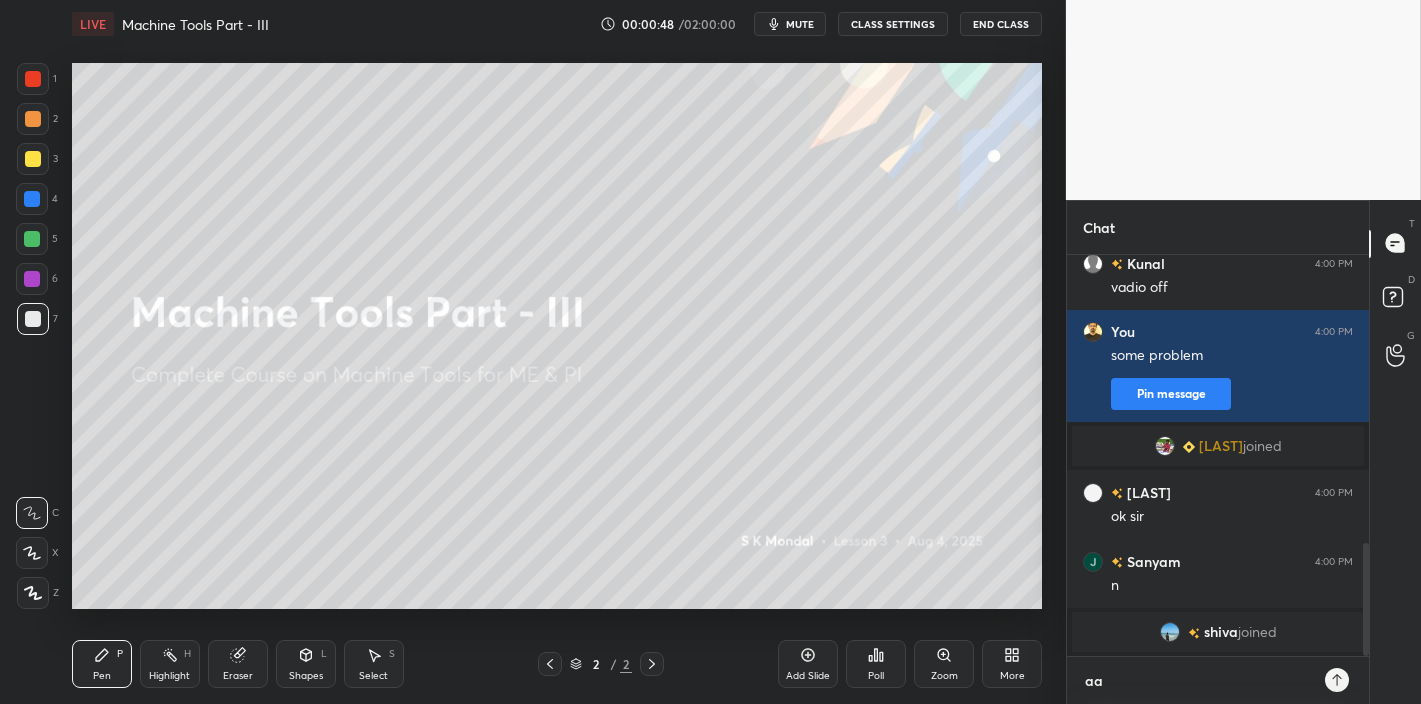 type on "aaj" 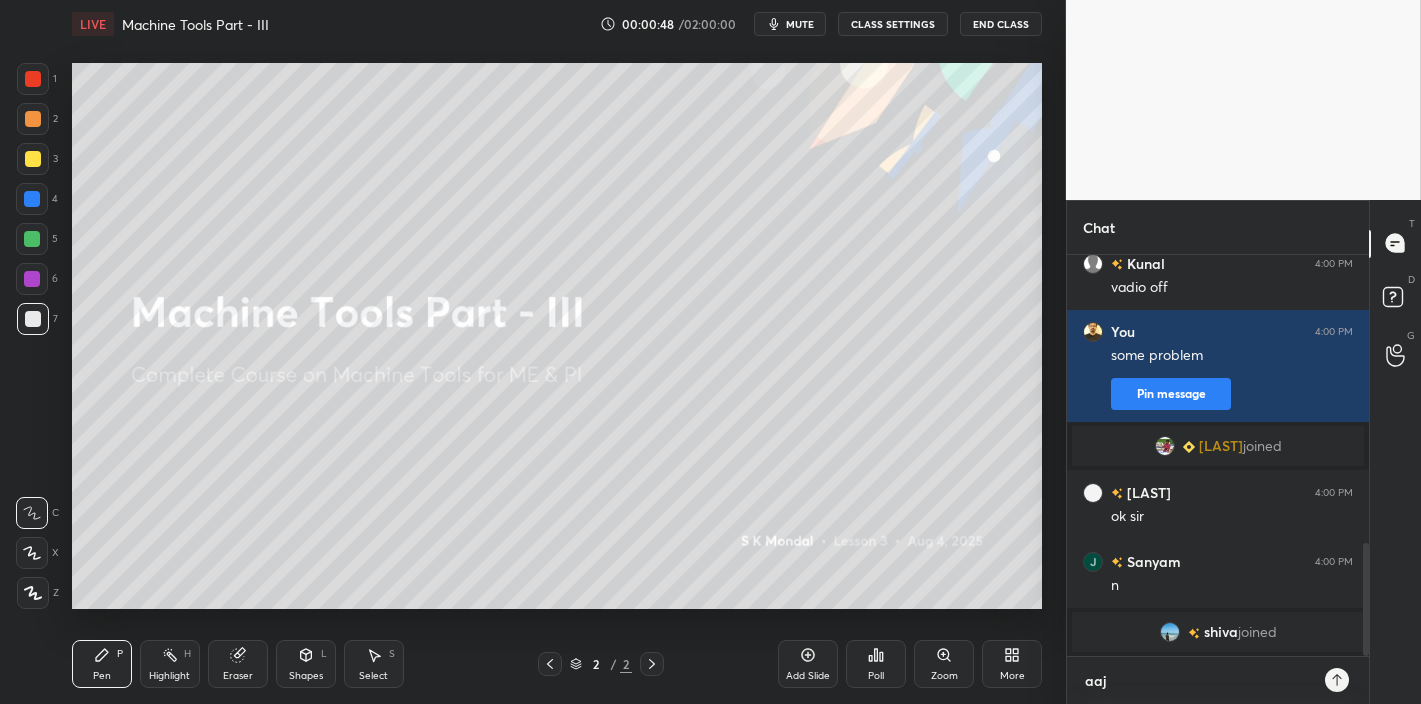 type on "aaj" 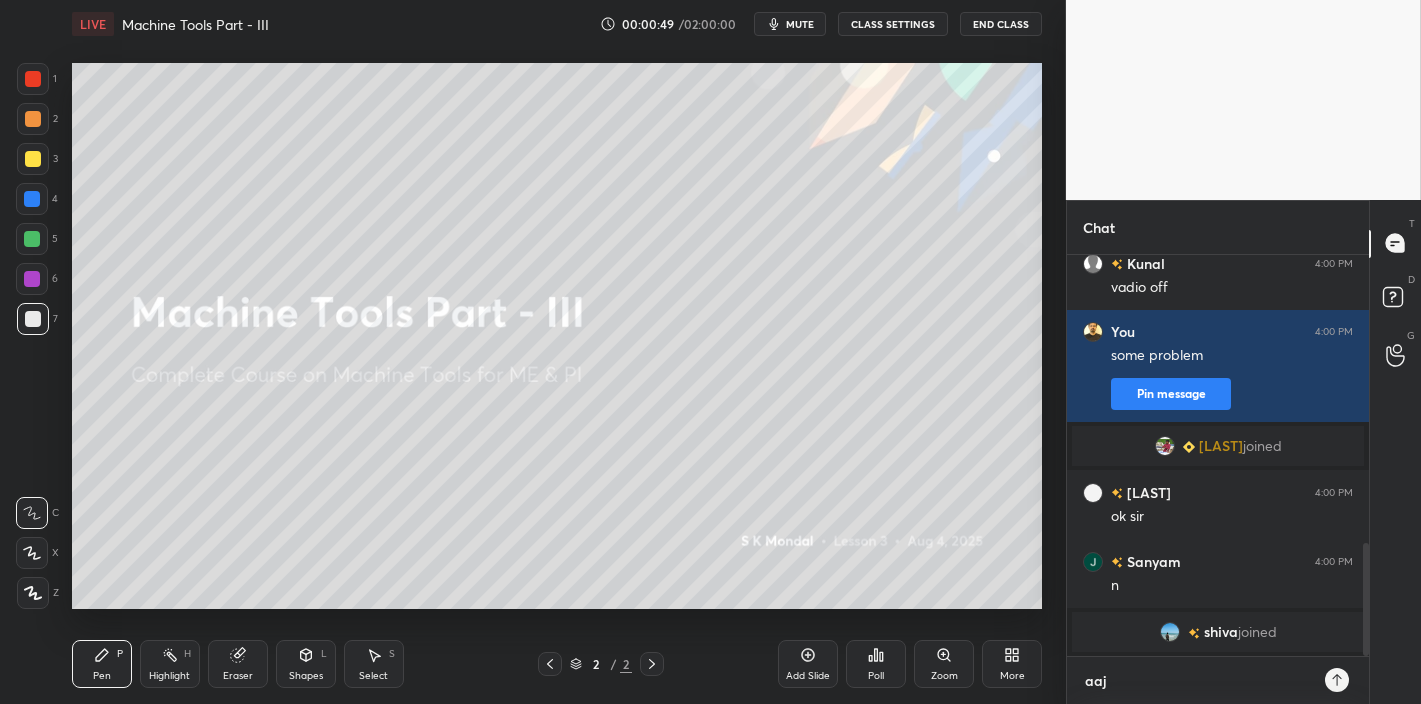 type on "aaj n" 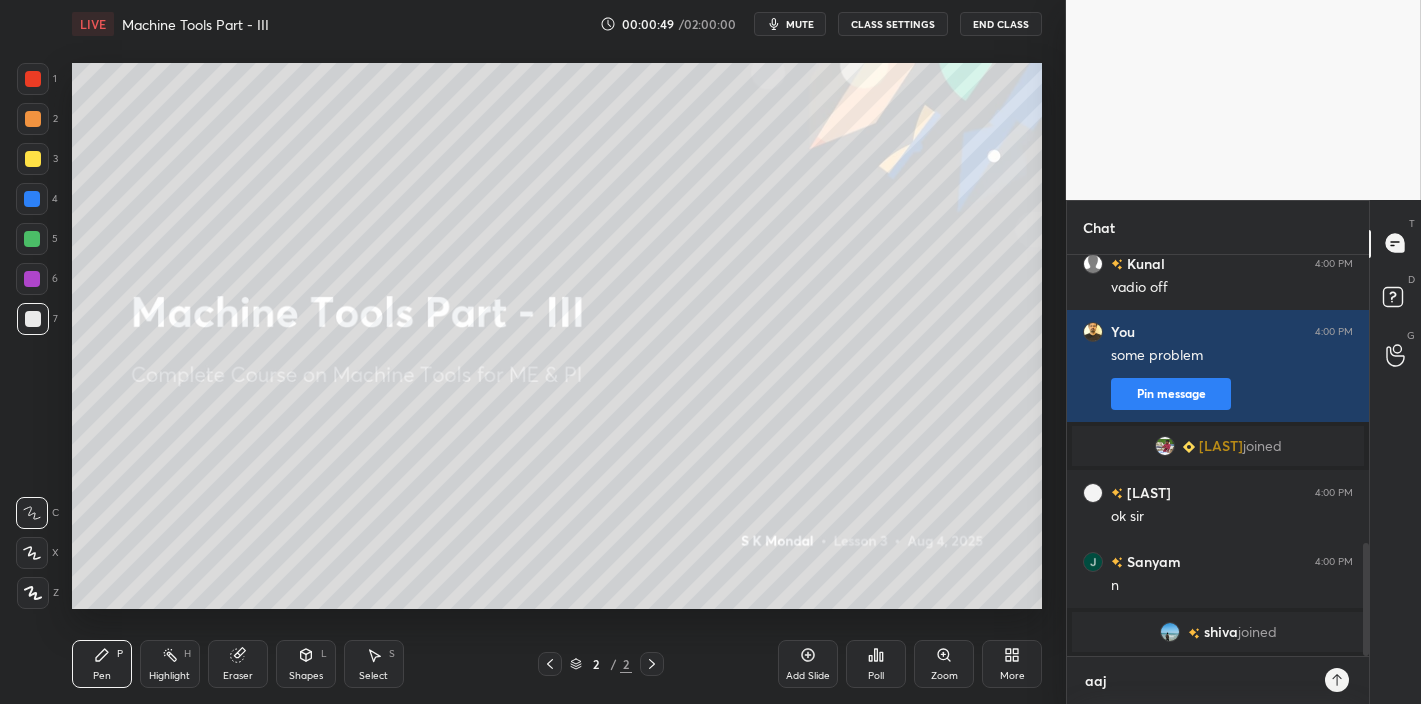 type on "x" 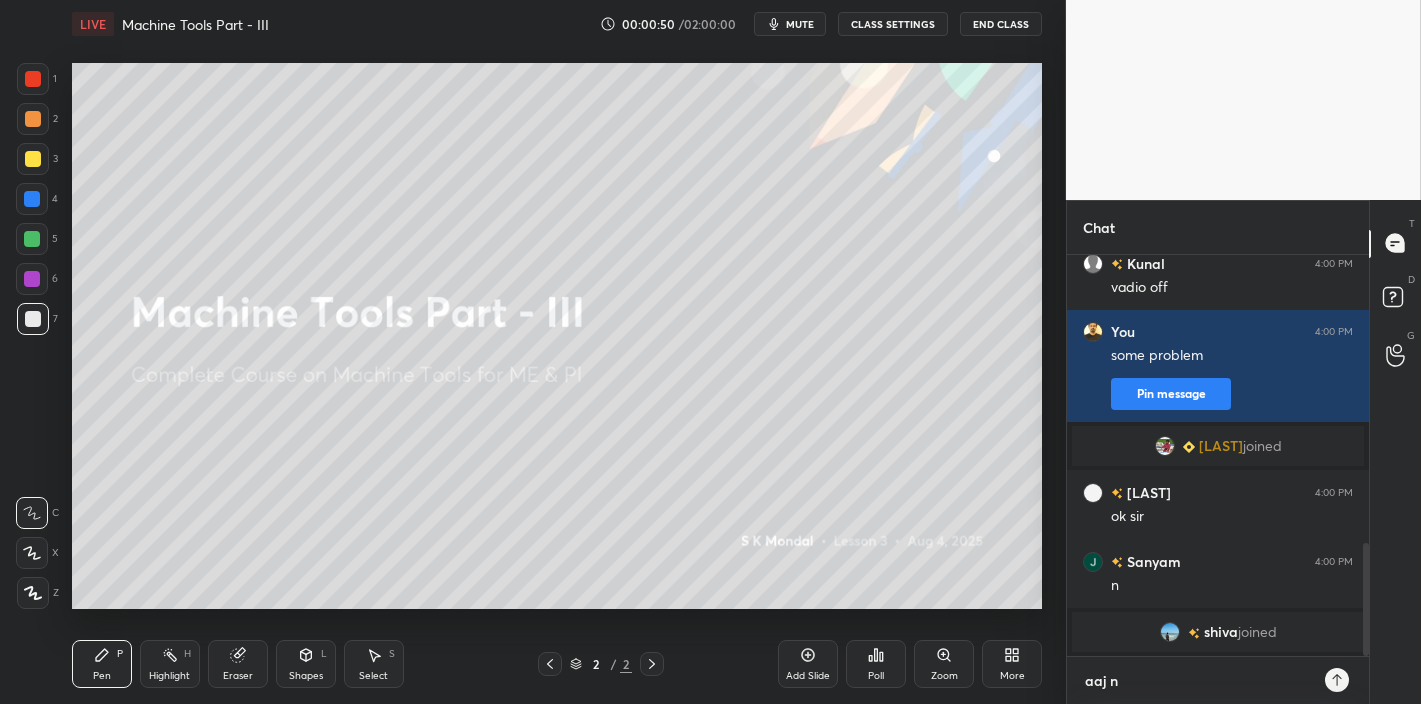 type on "aaj ni" 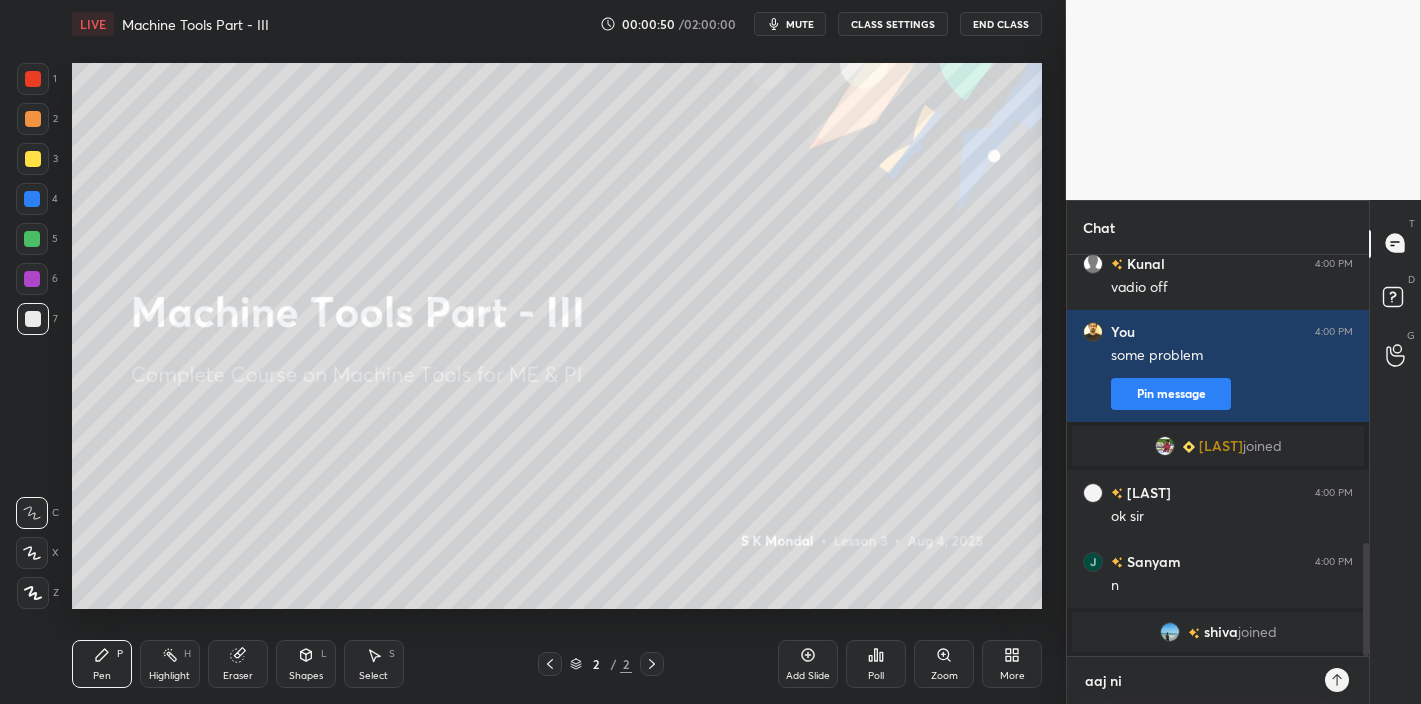 type on "aaj ni" 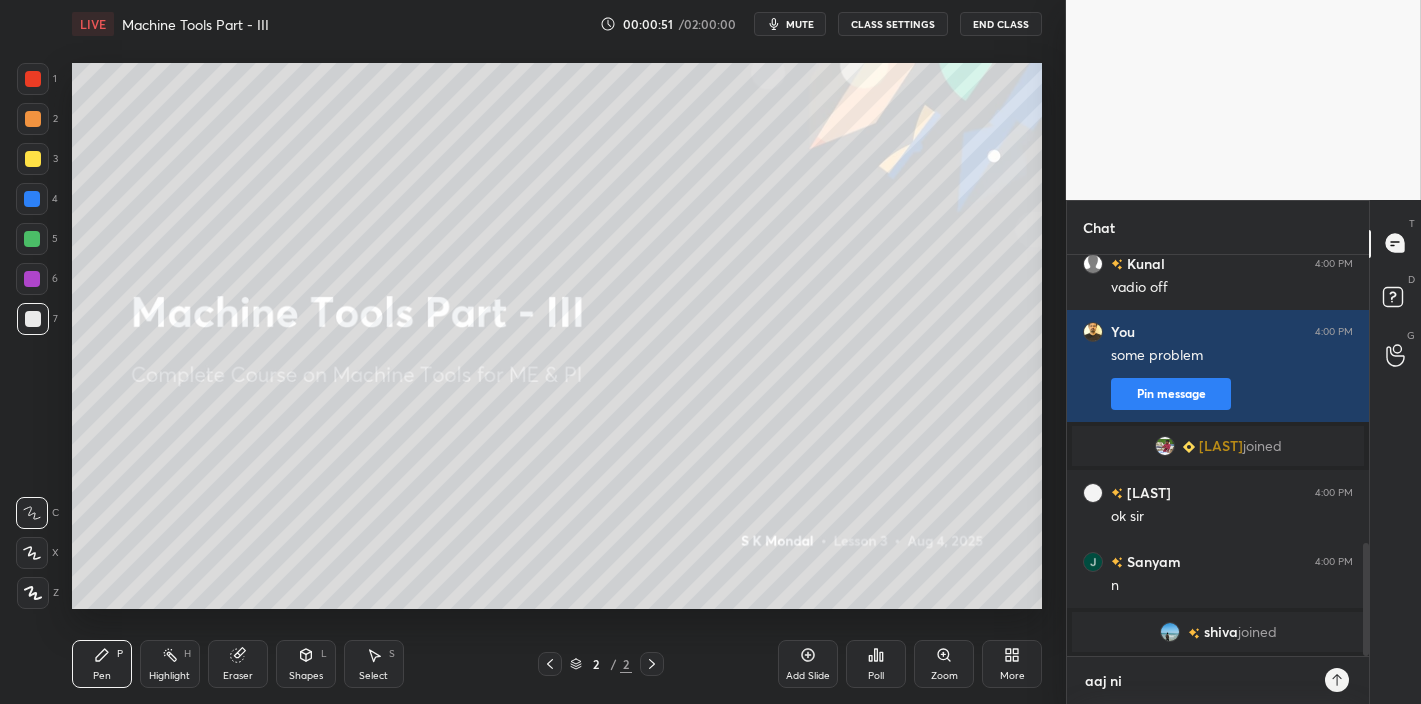 type on "aaj ni h" 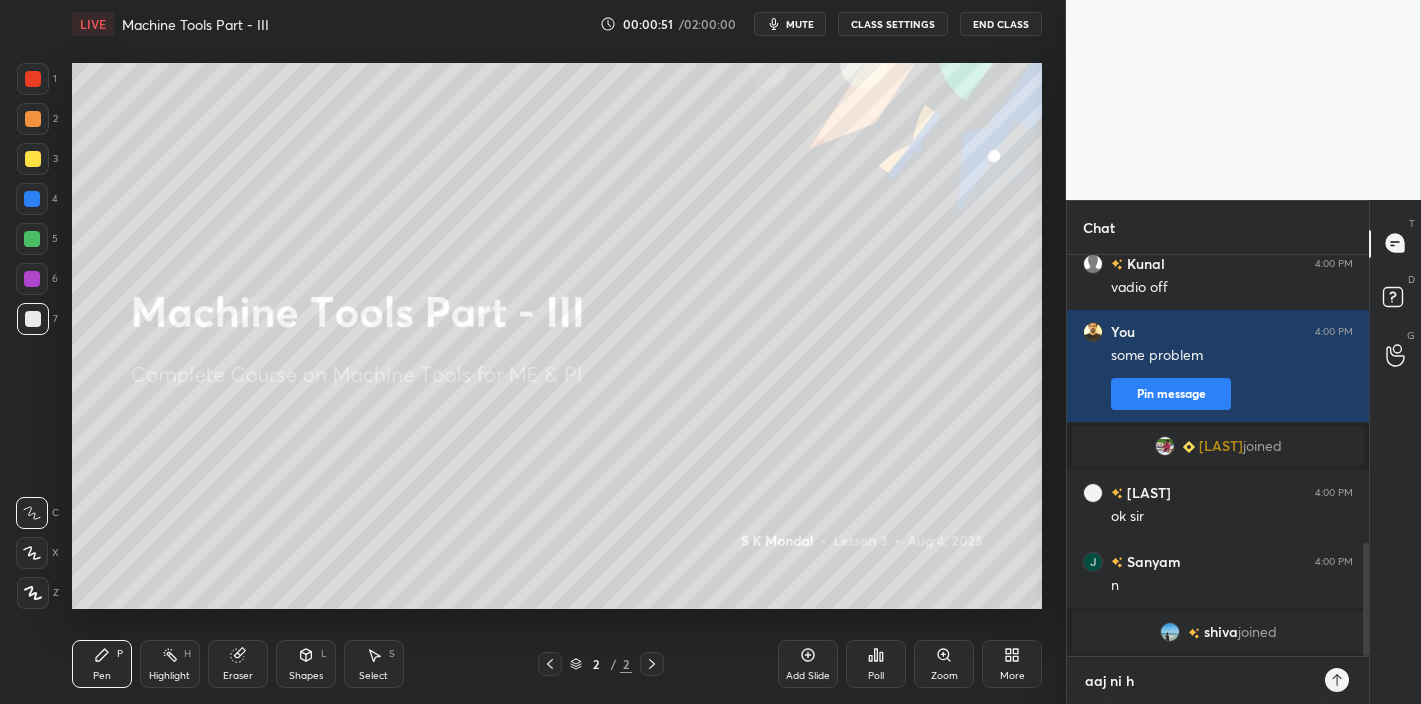 type on "aaj ni ho" 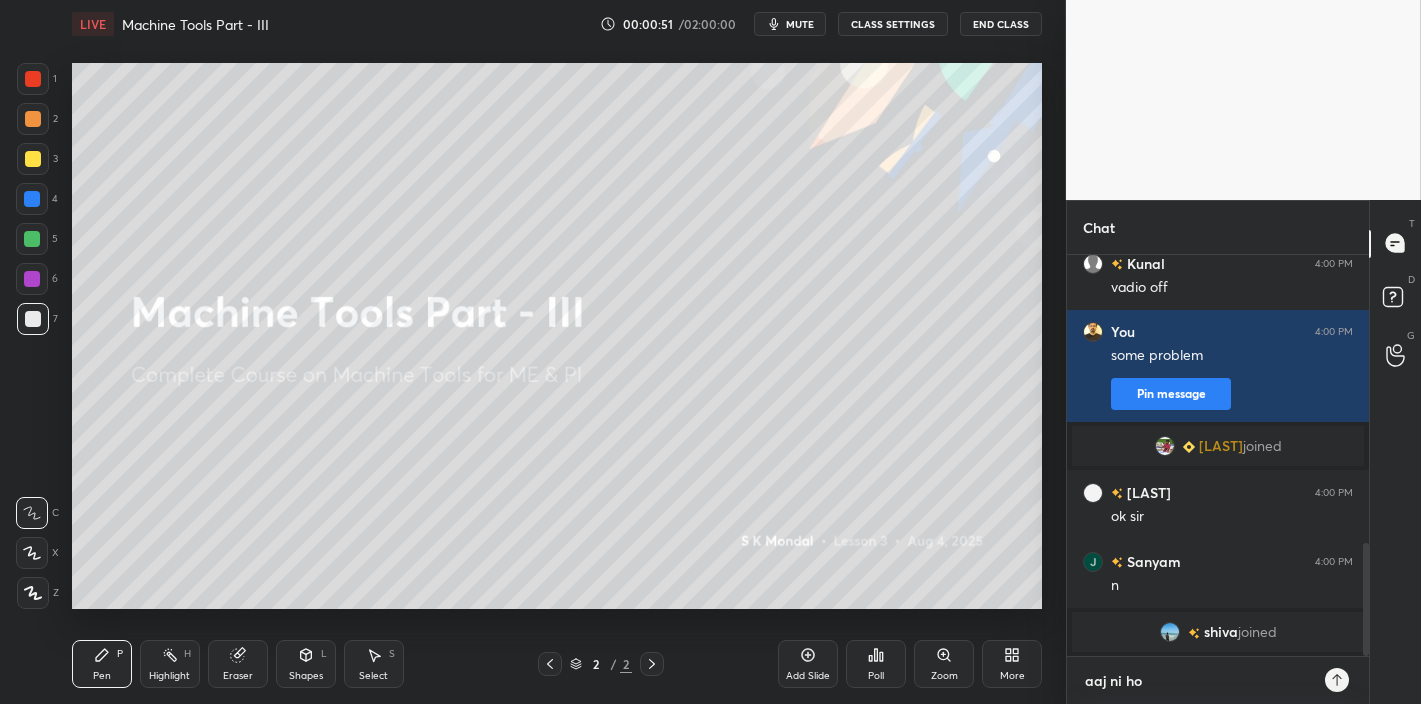 type on "aaj ni hog" 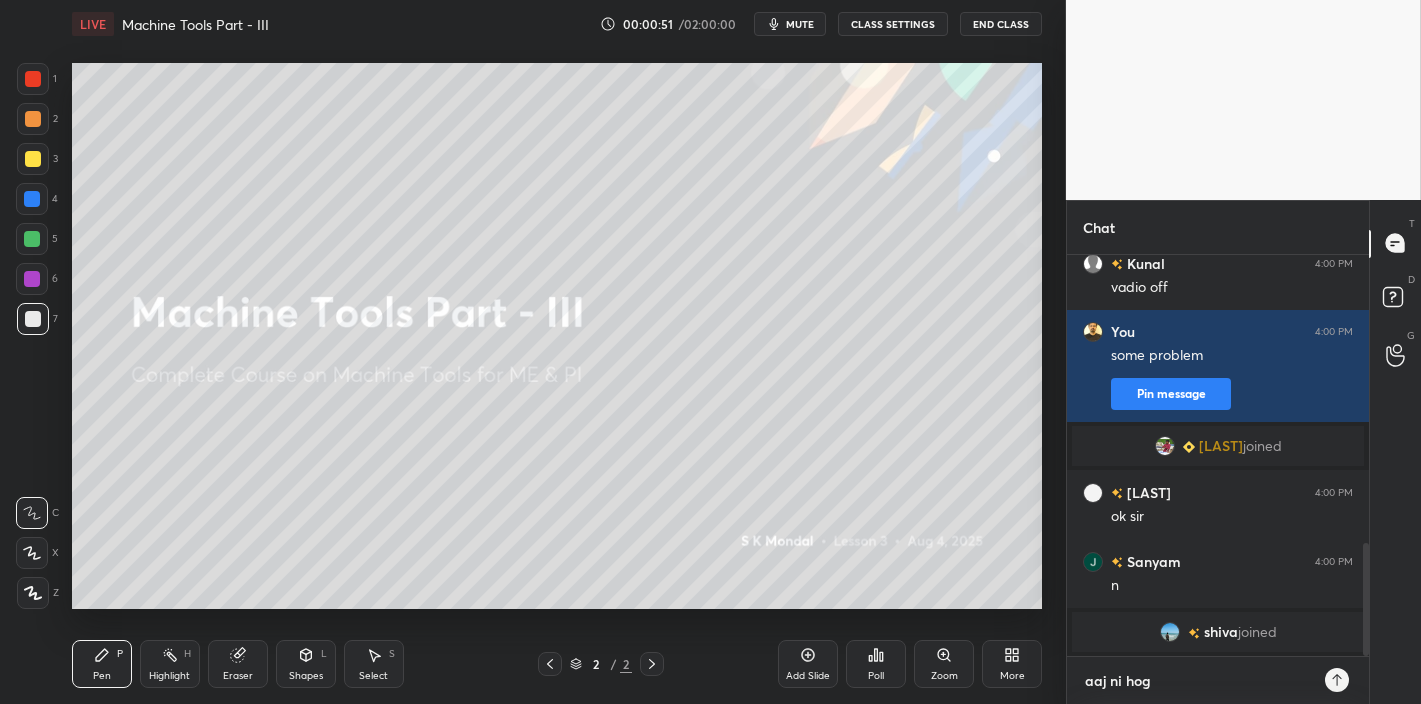 type on "aaj ni hoga" 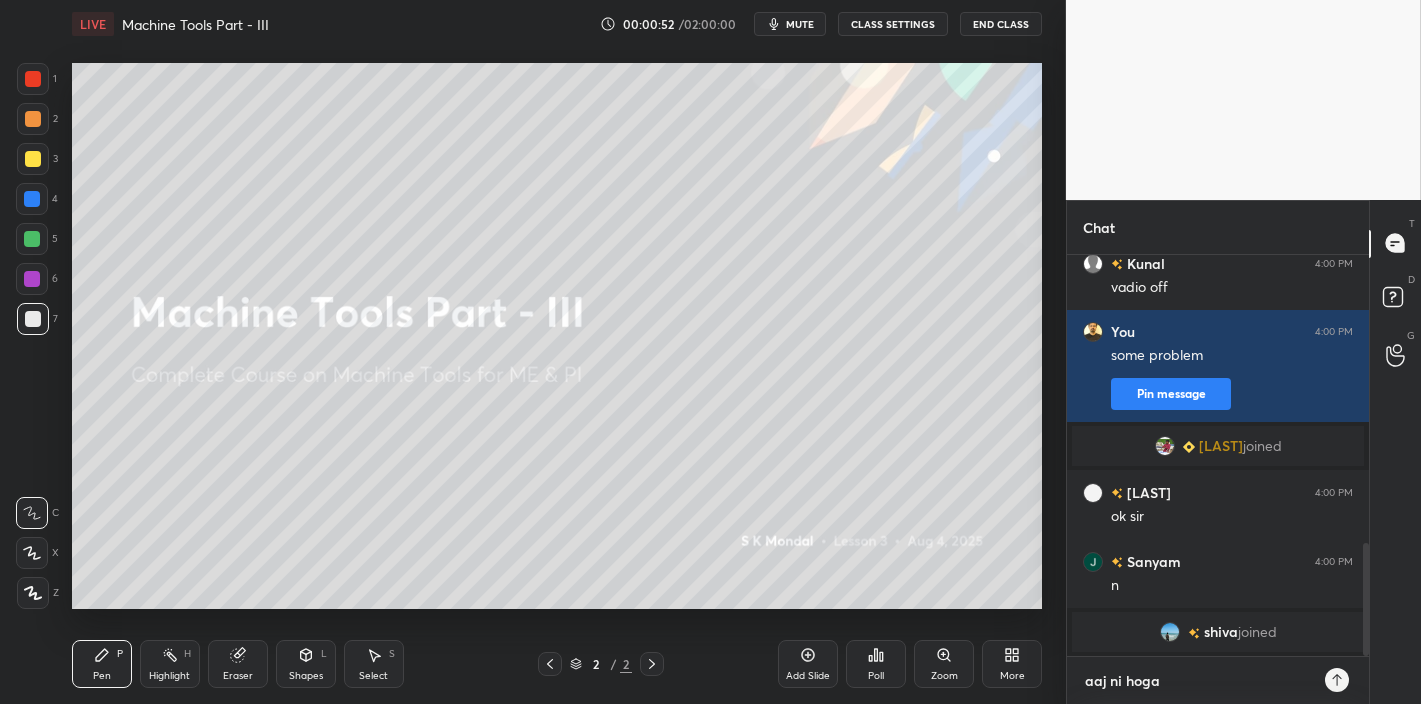 type 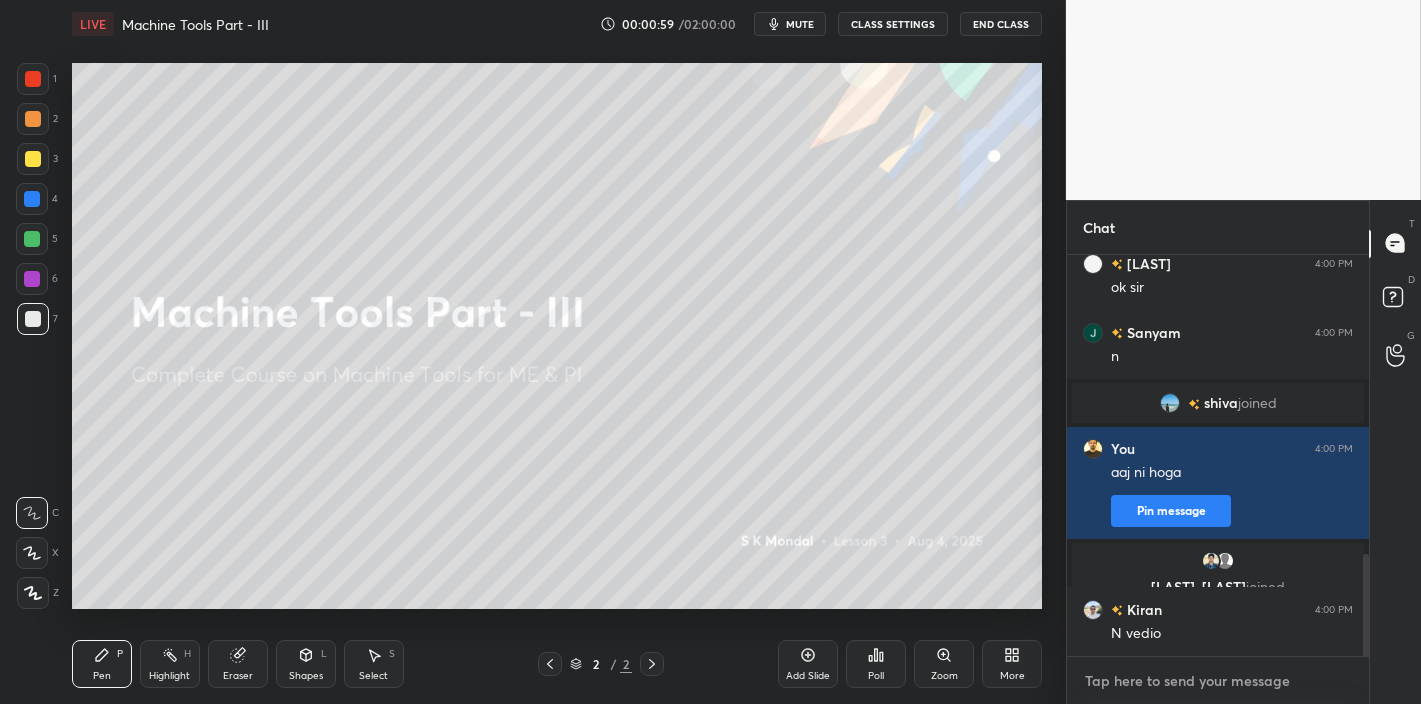 type on "a" 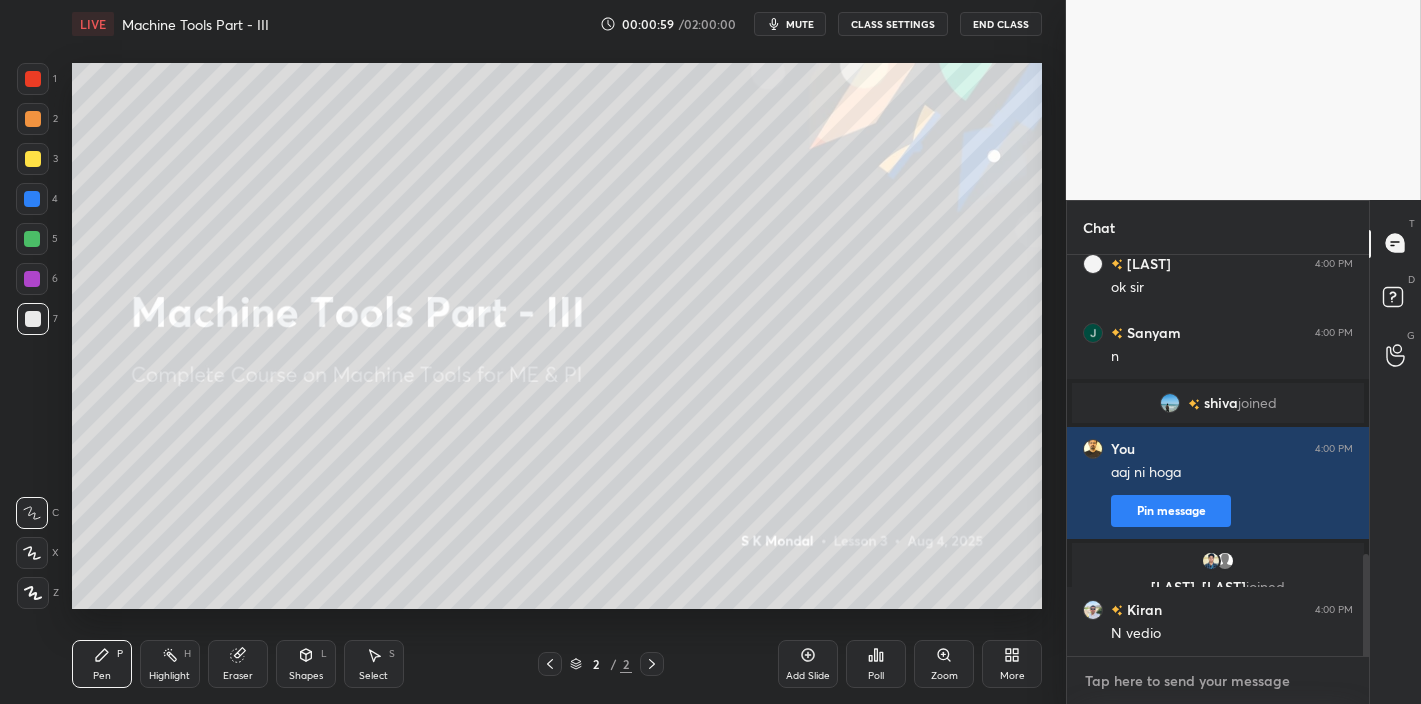 type on "x" 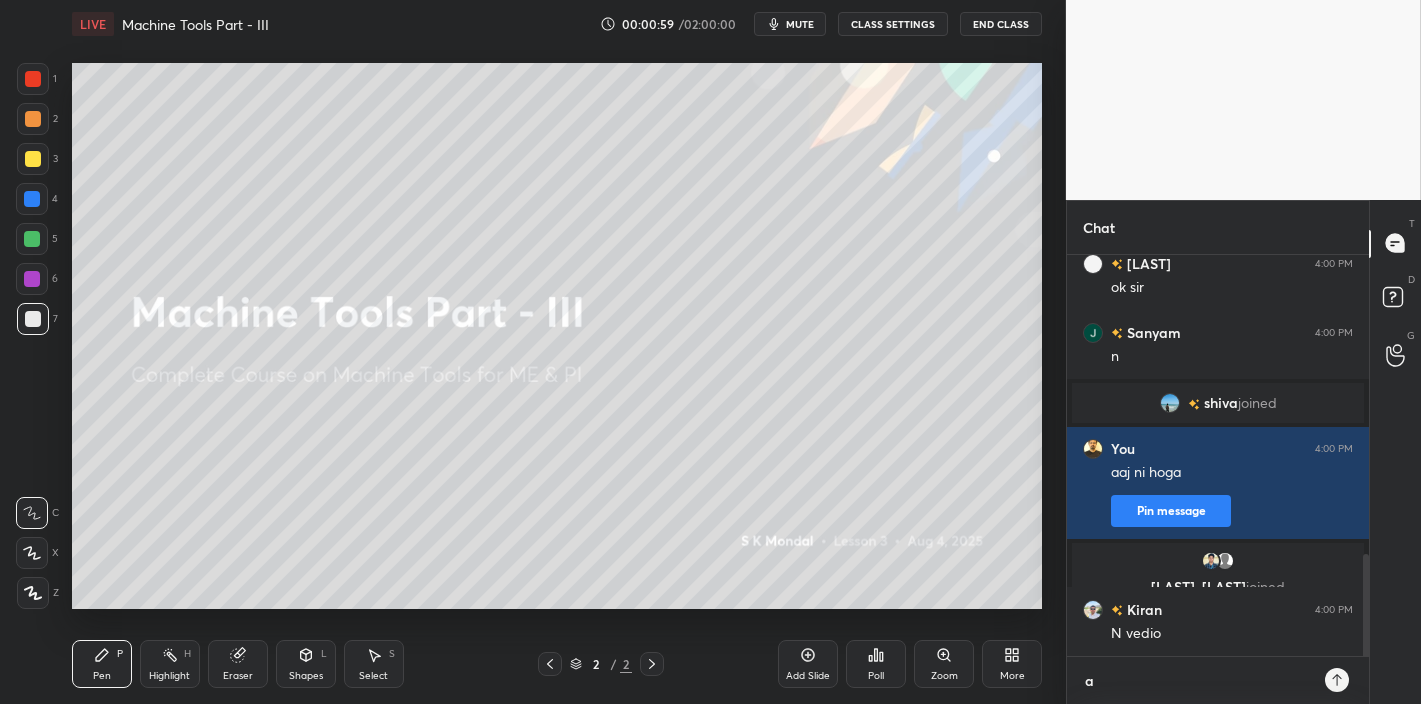 type on "aa" 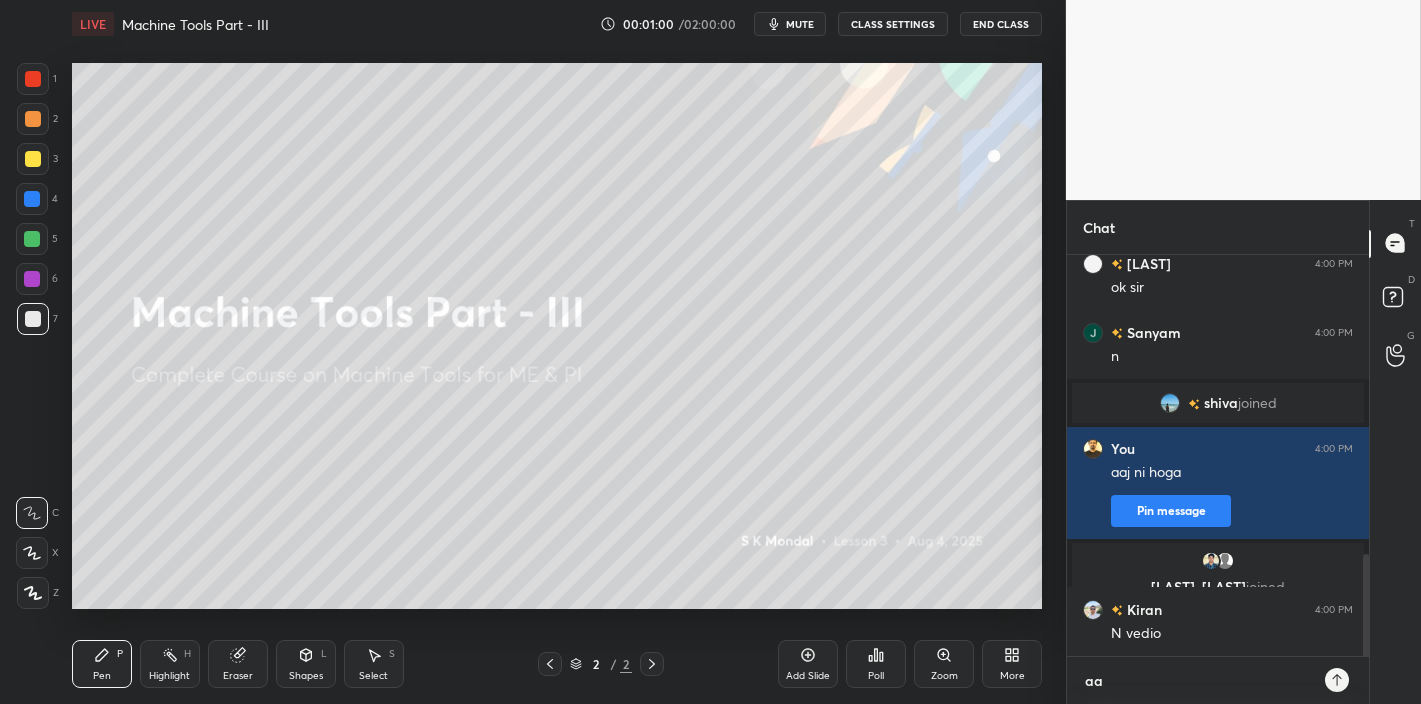 type on "aaj" 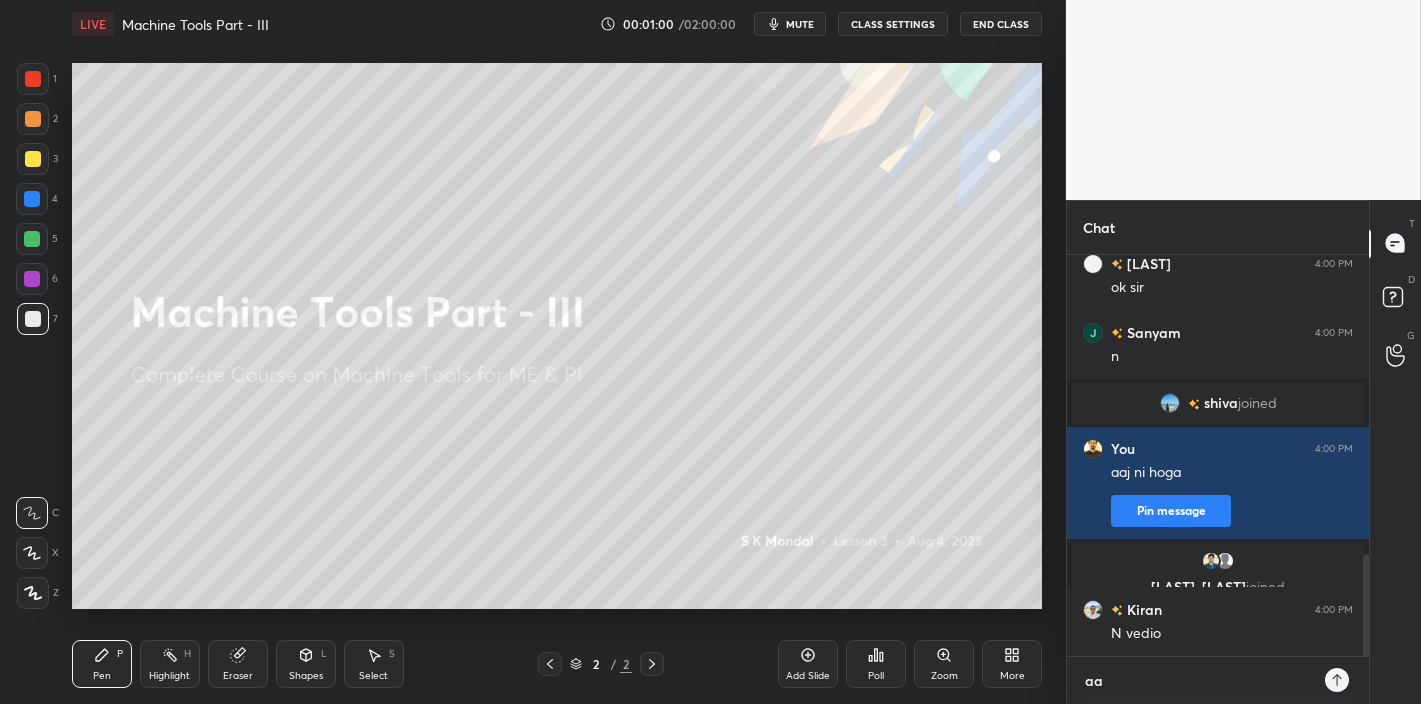 type on "x" 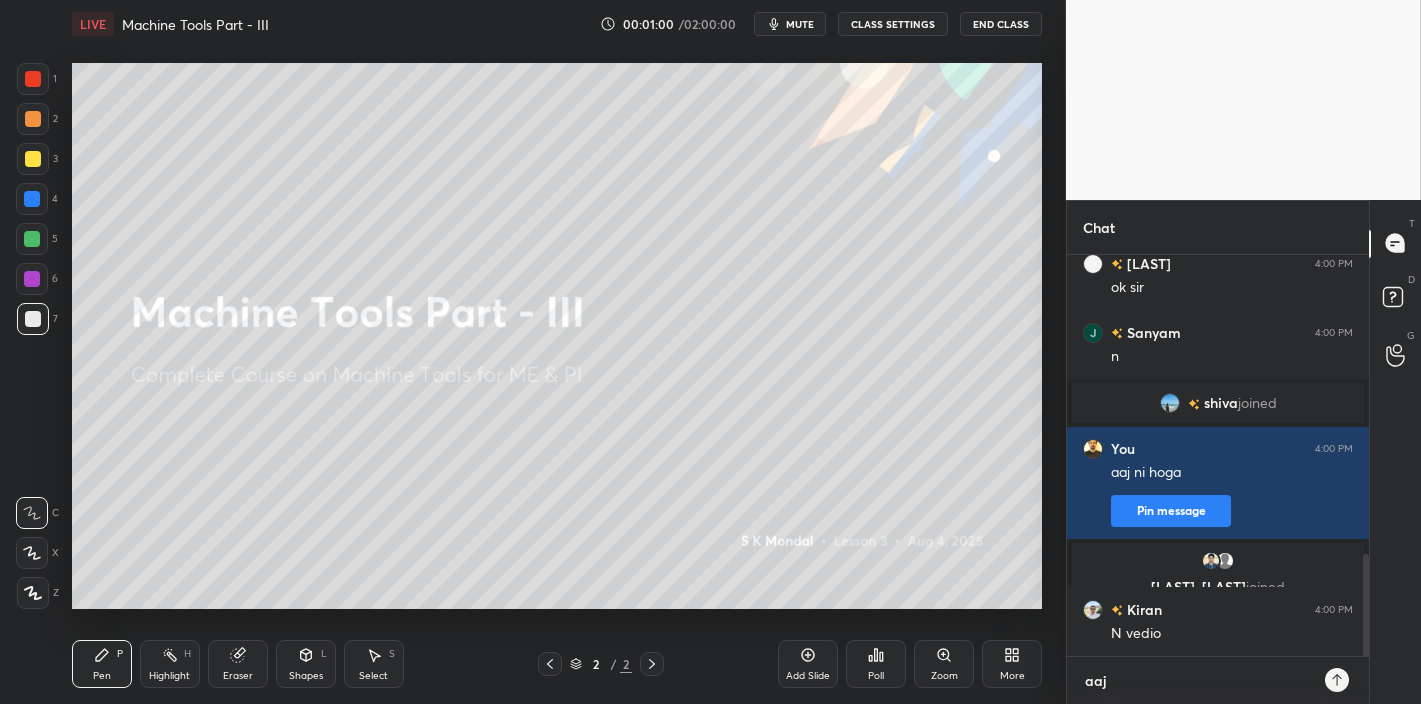 type on "aaj" 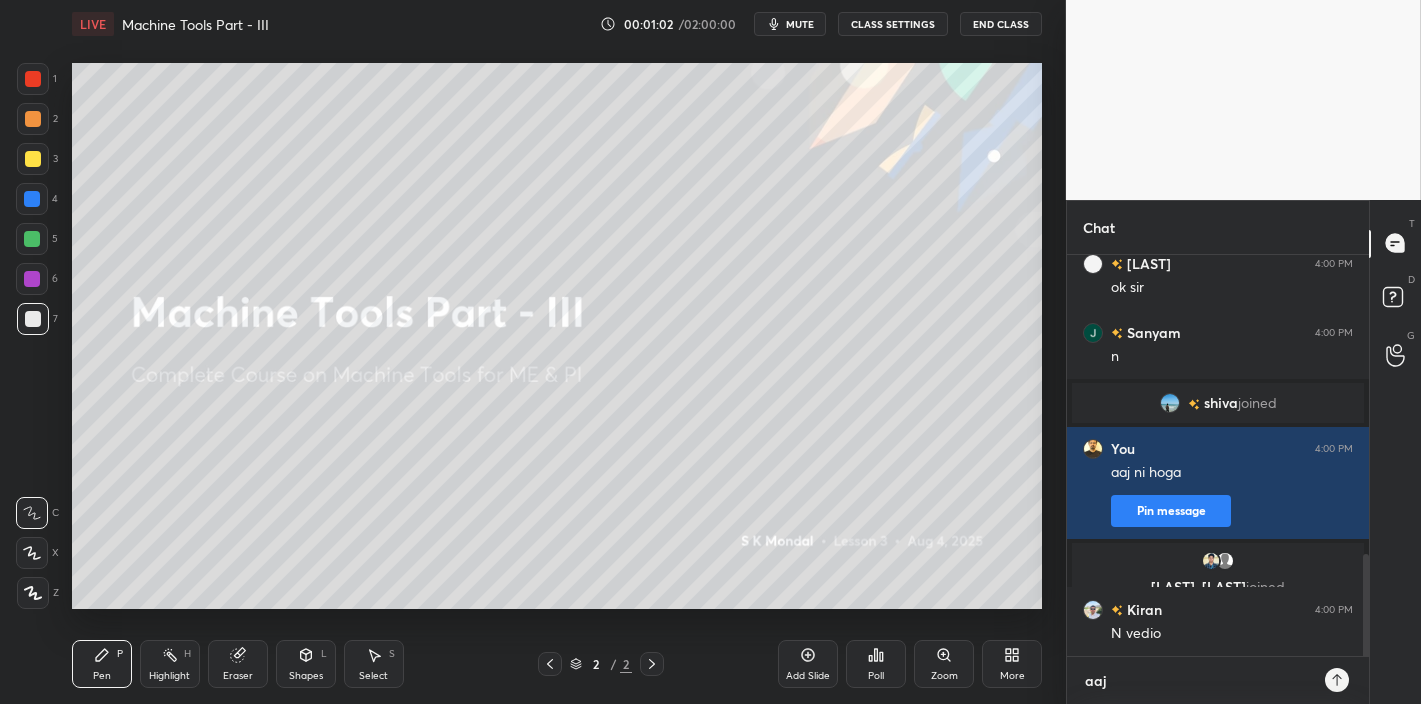 type on "aaj 6" 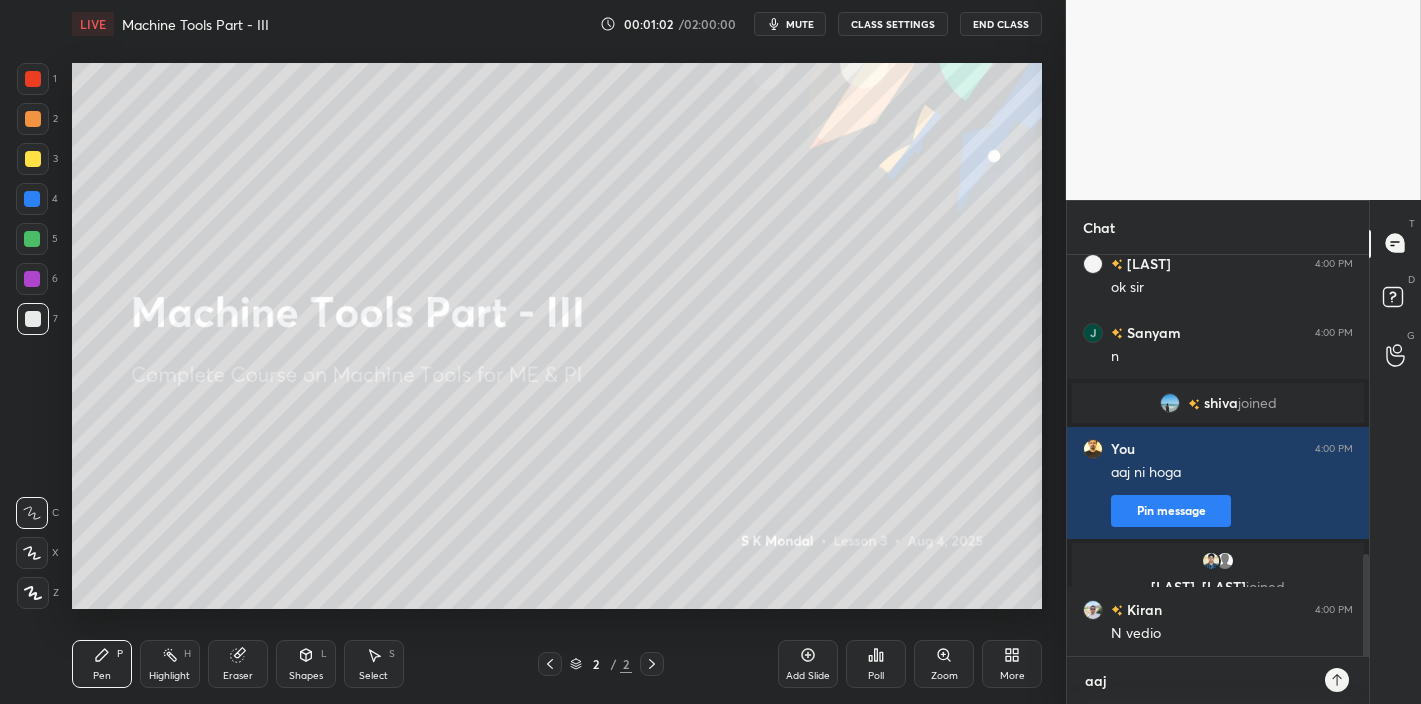 type on "x" 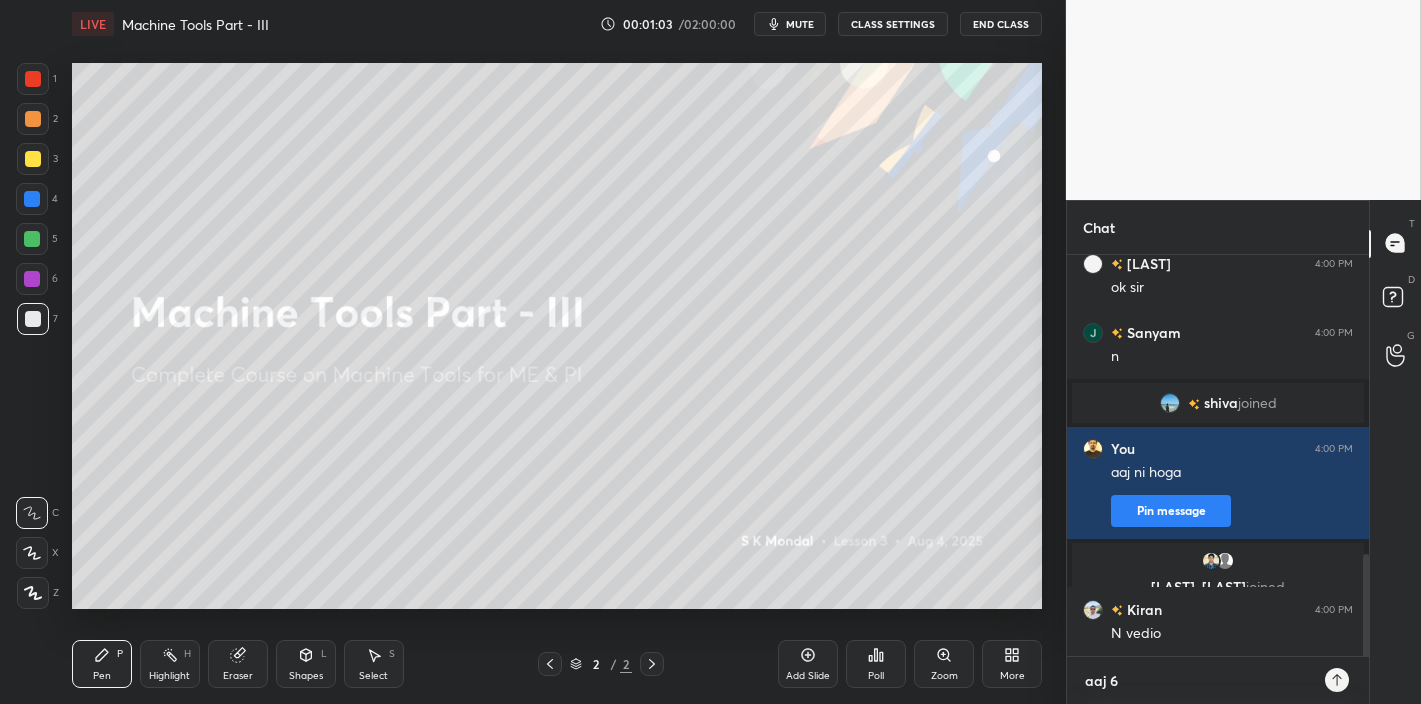 type on "aaj 6." 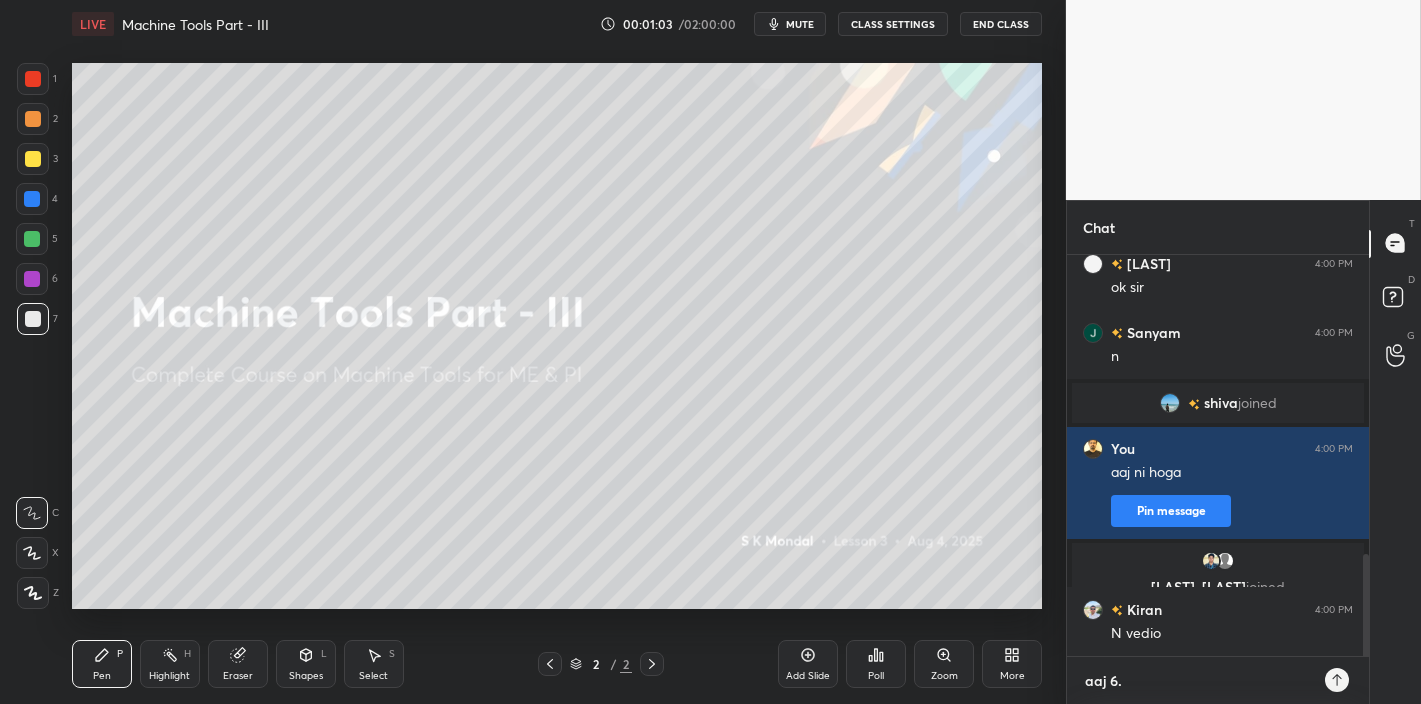 type on "aaj 6.1" 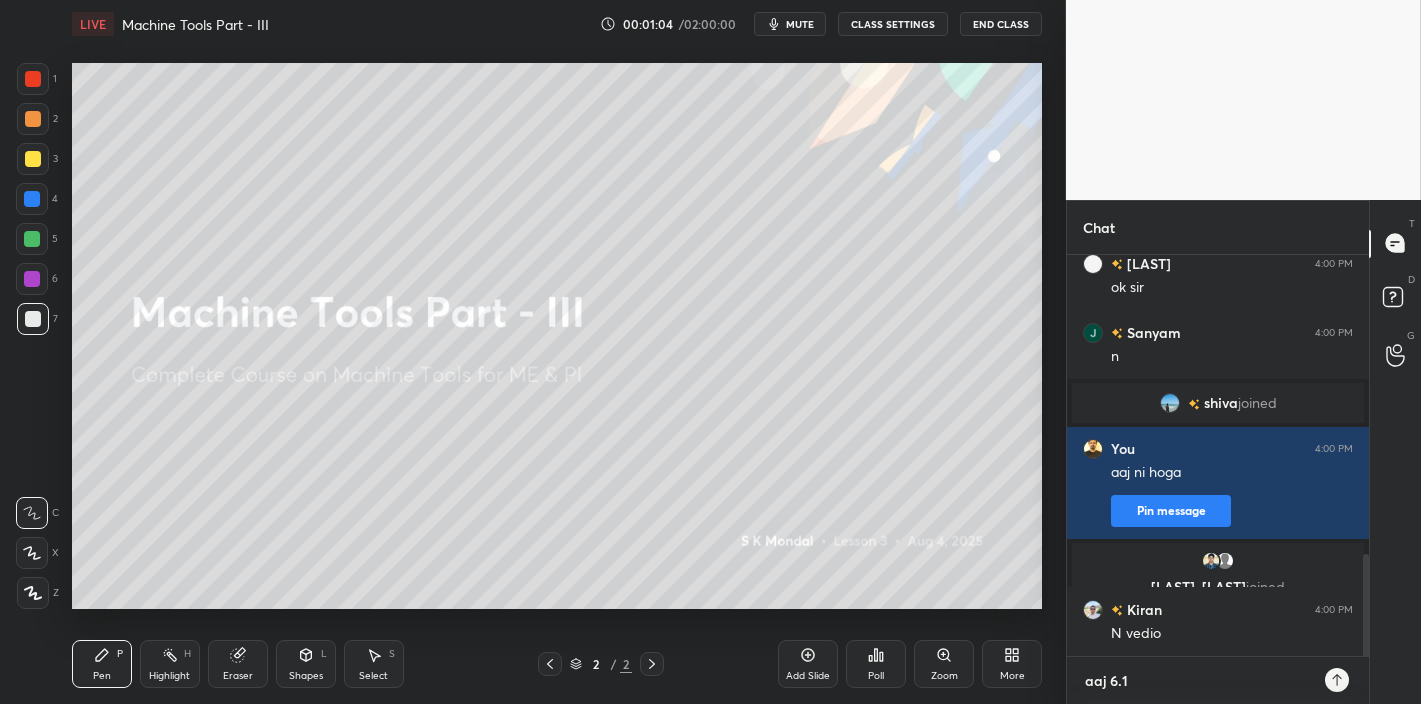type on "aaj 6.15" 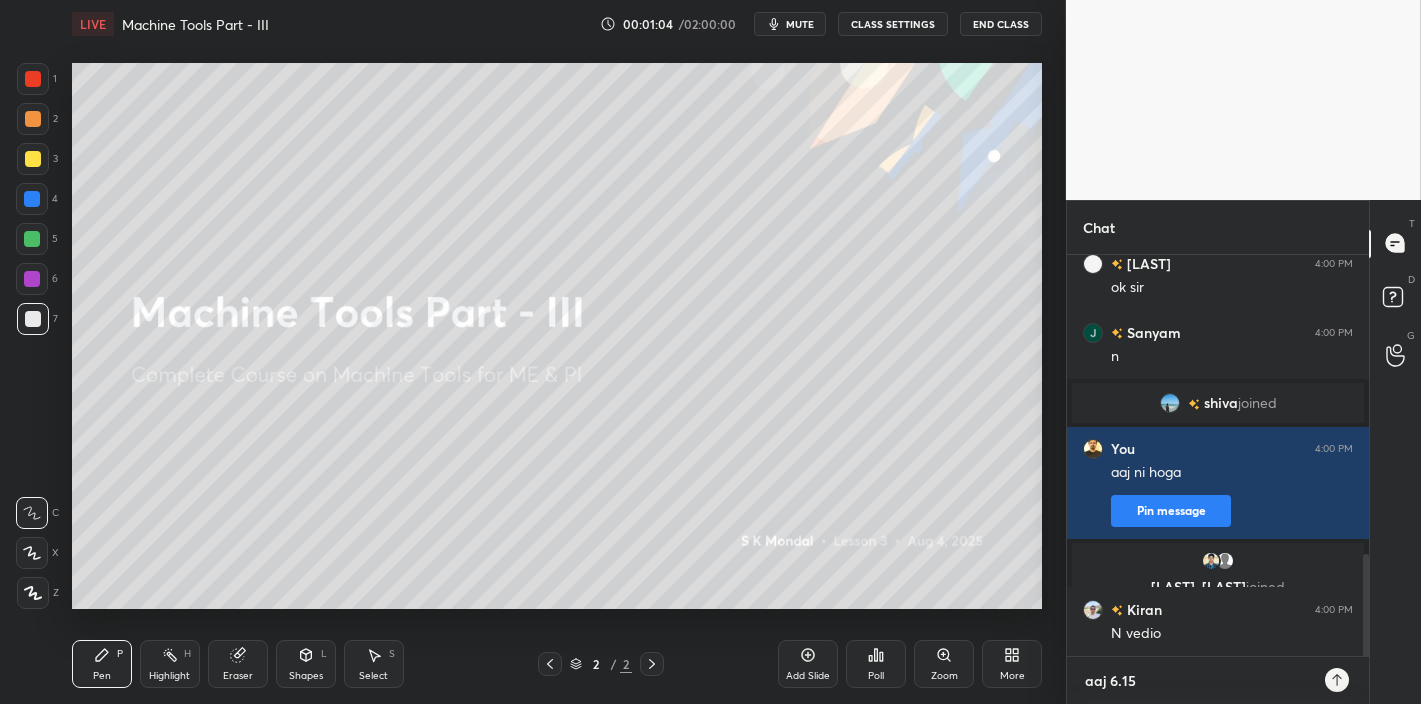type on "aaj 6.15" 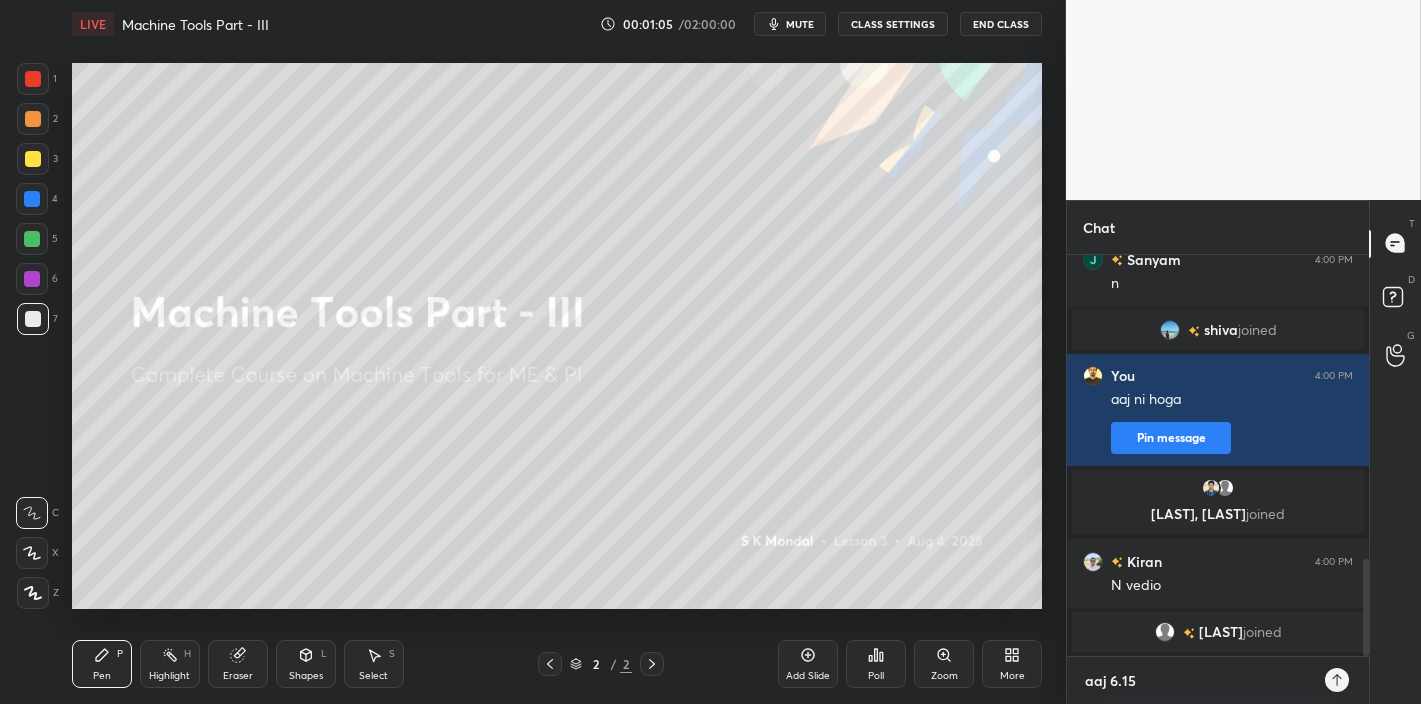 type on "aaj 6.15 m" 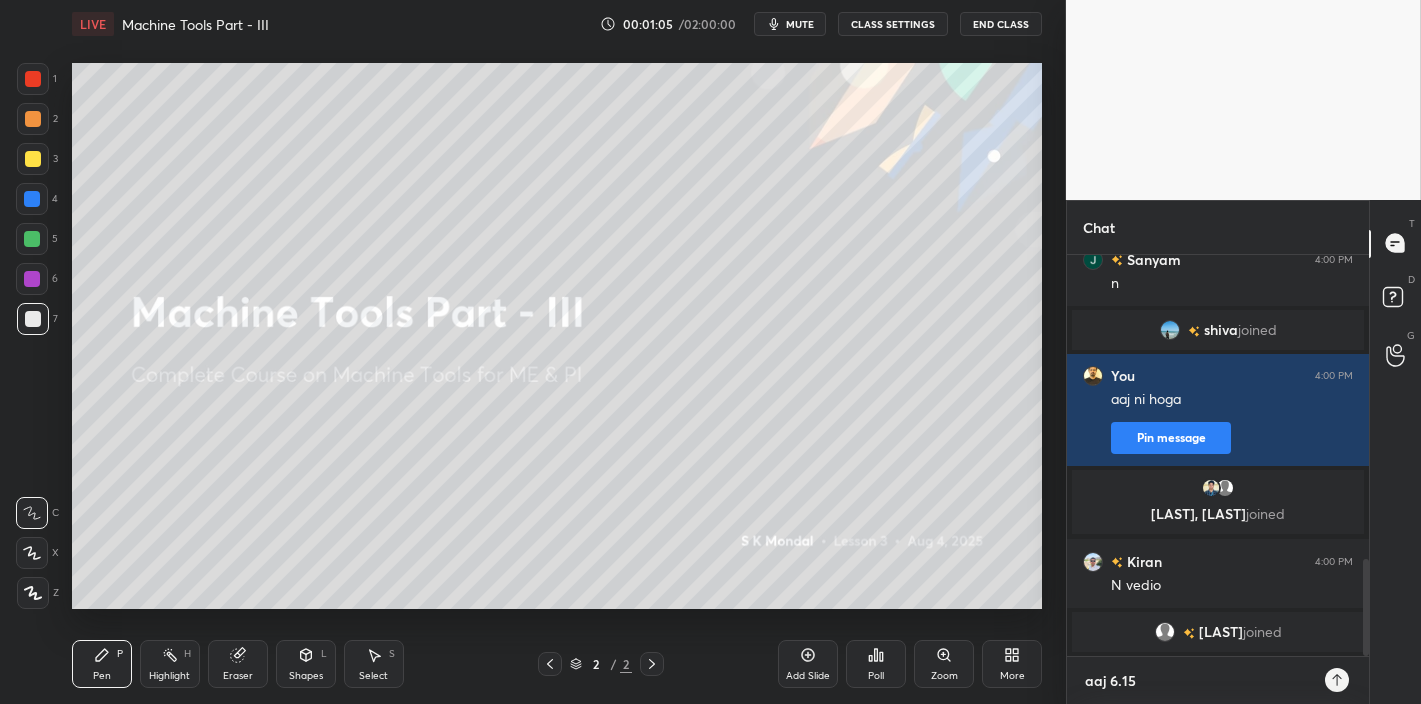 type on "x" 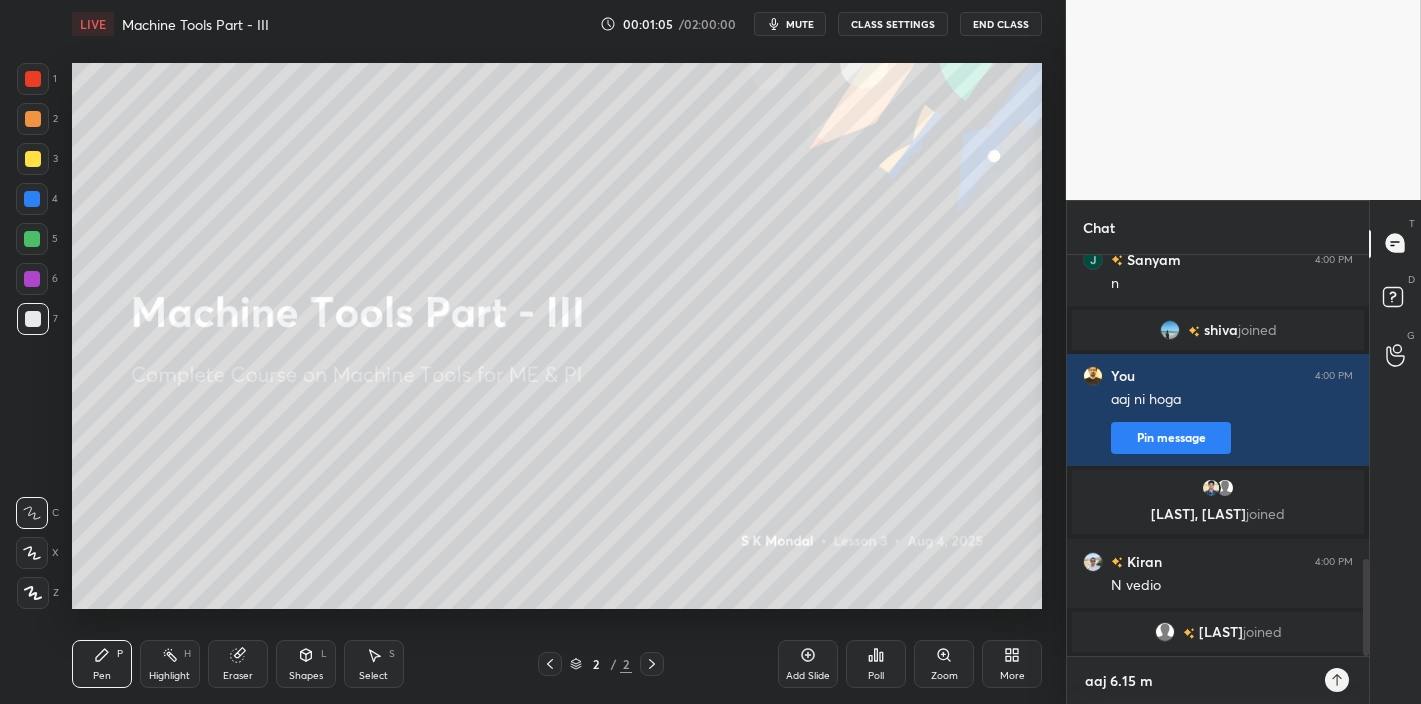 type on "aaj 6.15 ma" 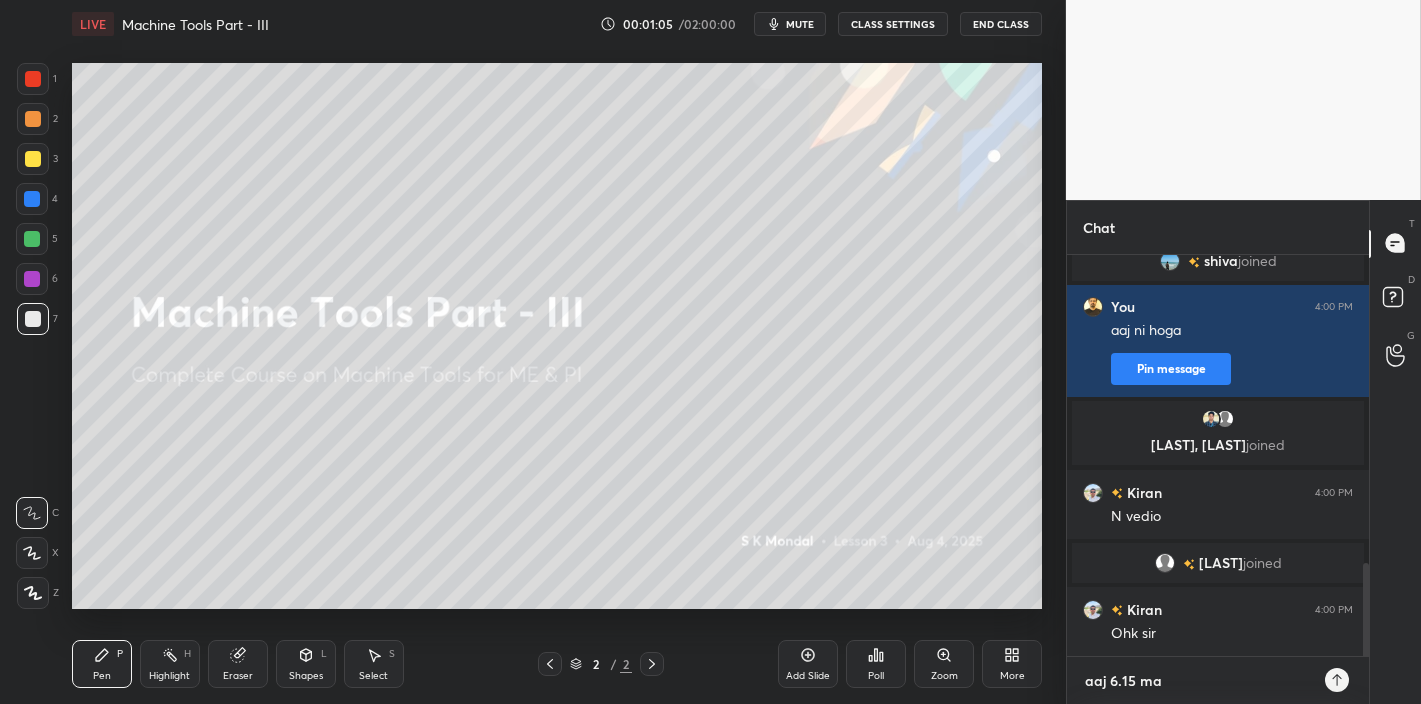 type on "aaj 6.15 mat" 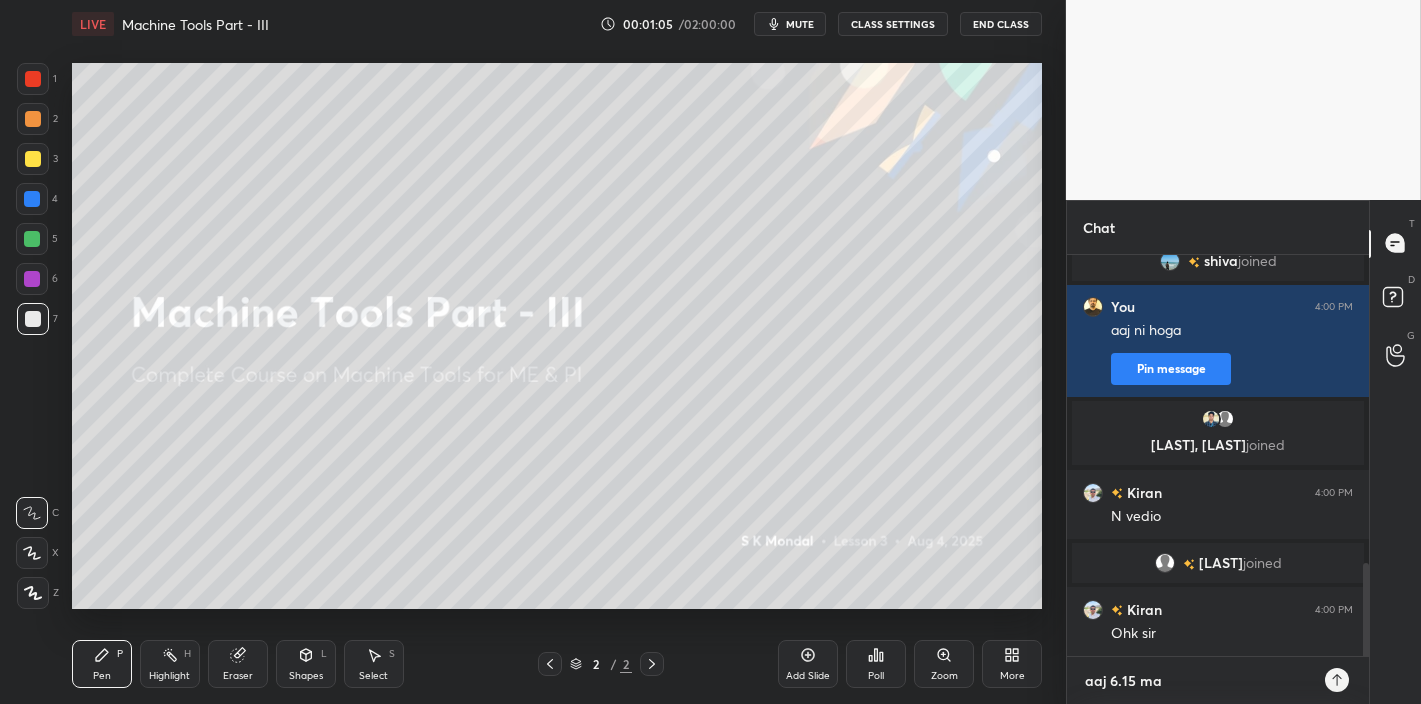 type on "x" 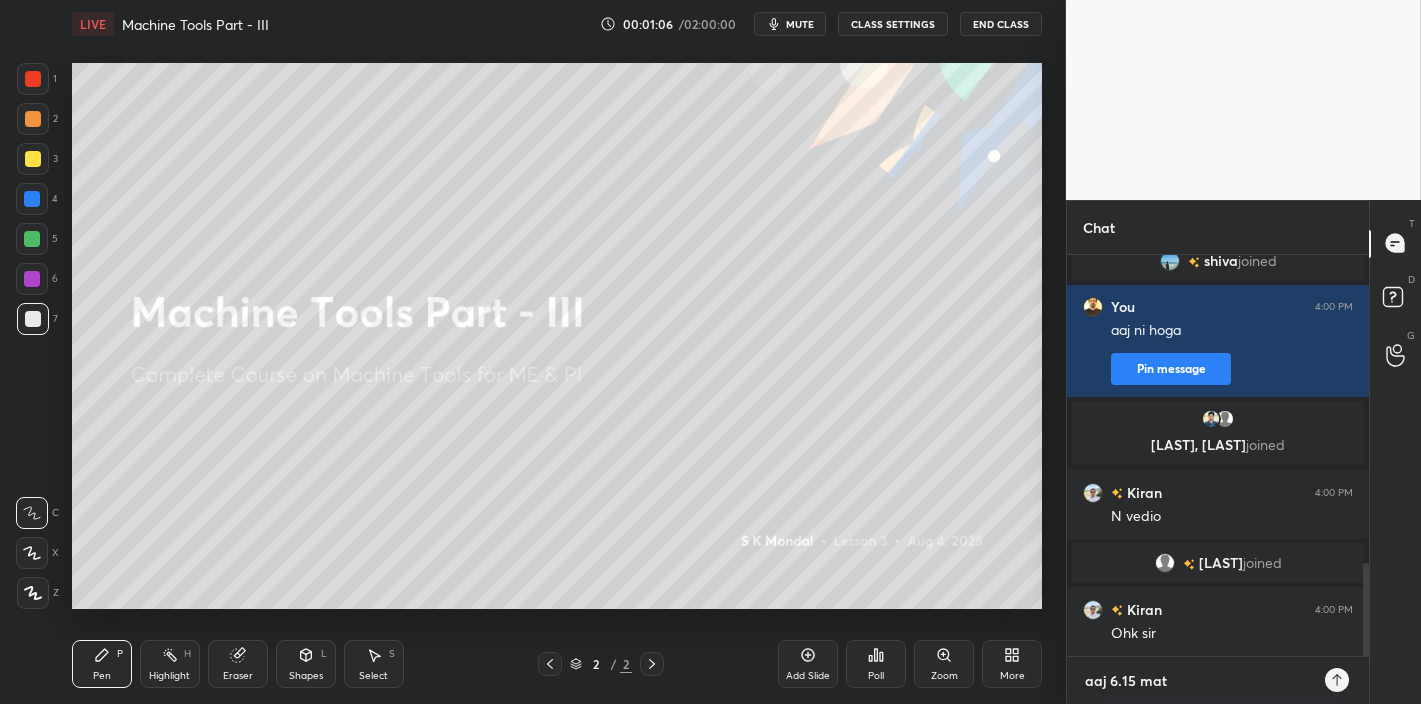 type on "aaj 6.15 math" 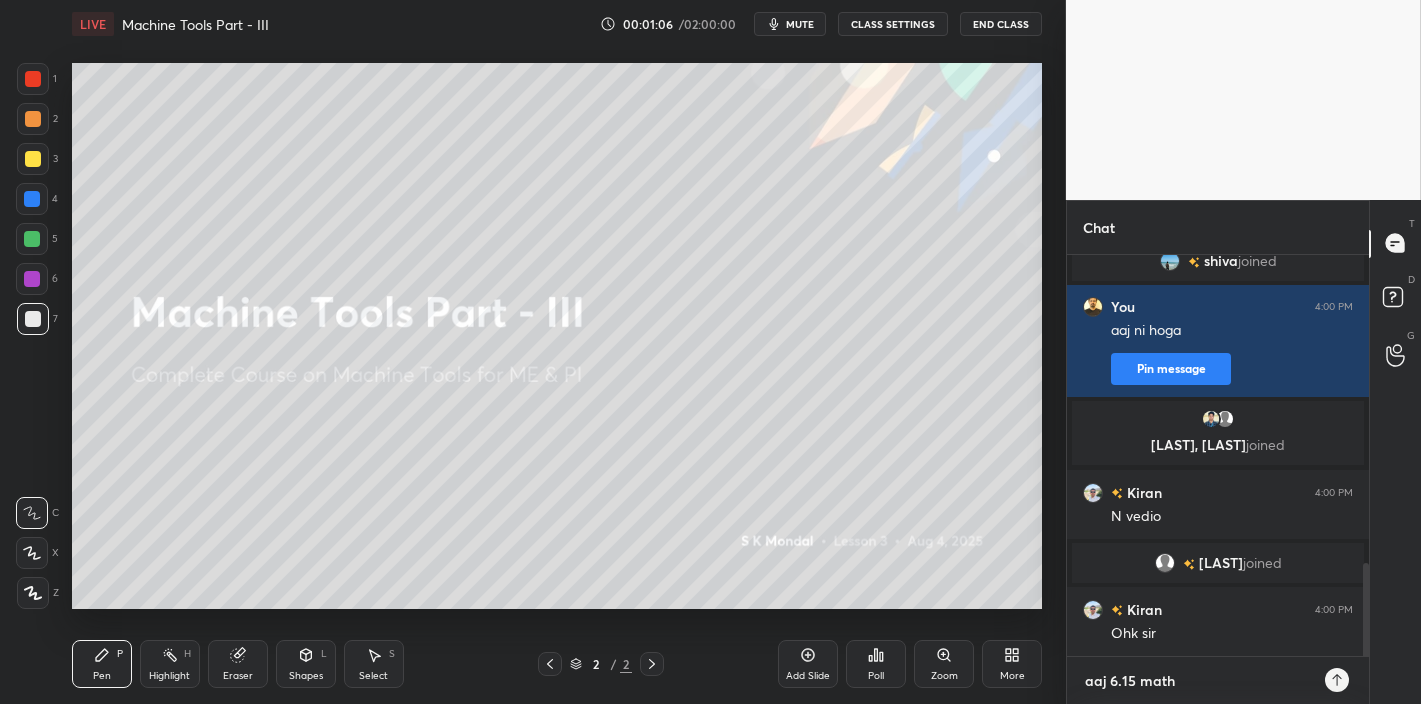 type on "aaj 6.15 math" 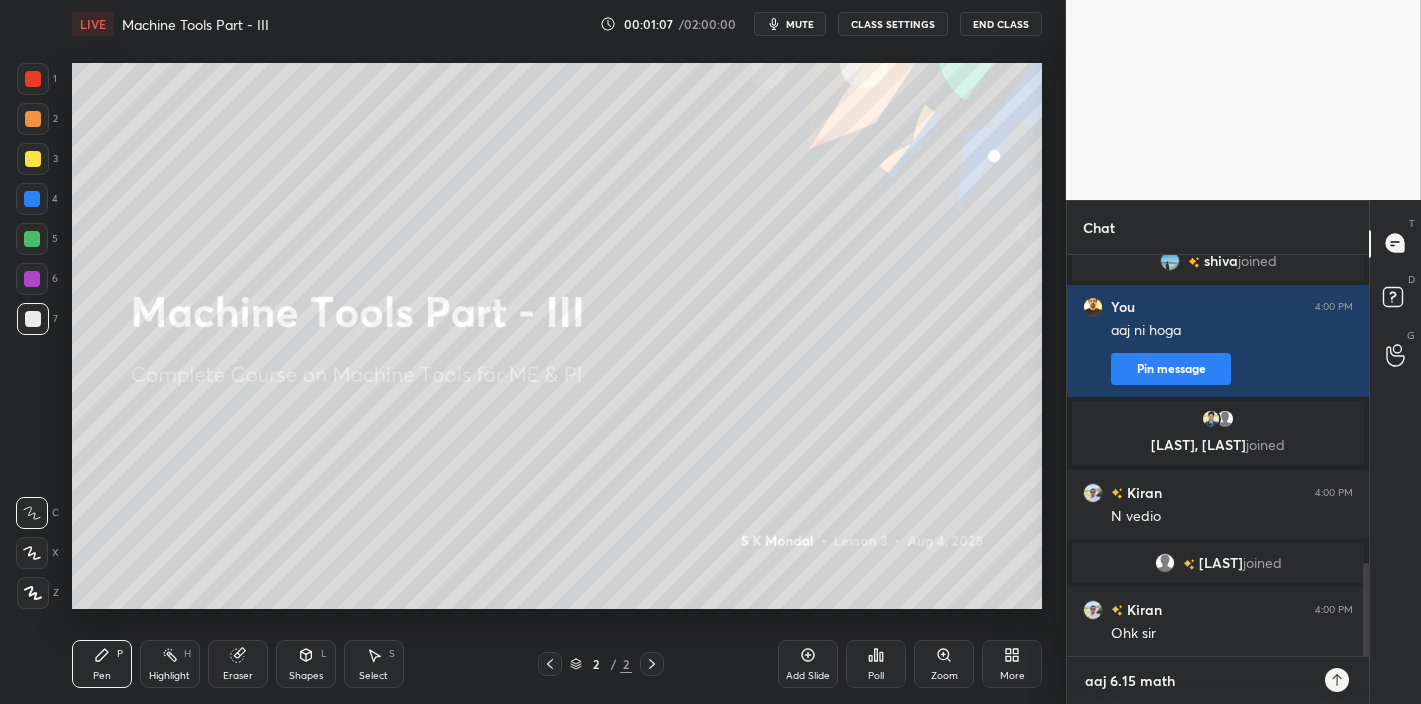 type on "aaj 6.15 math c" 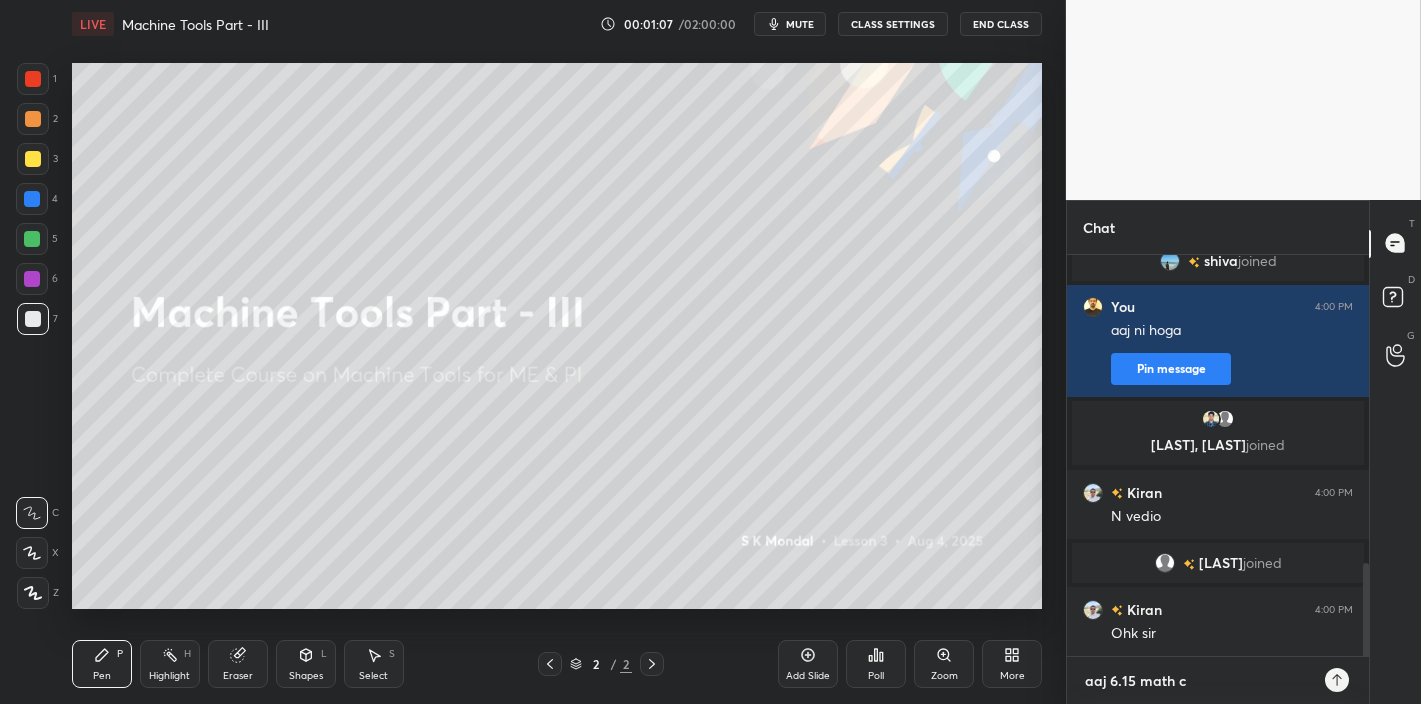 type on "aaj 6.15 math cl" 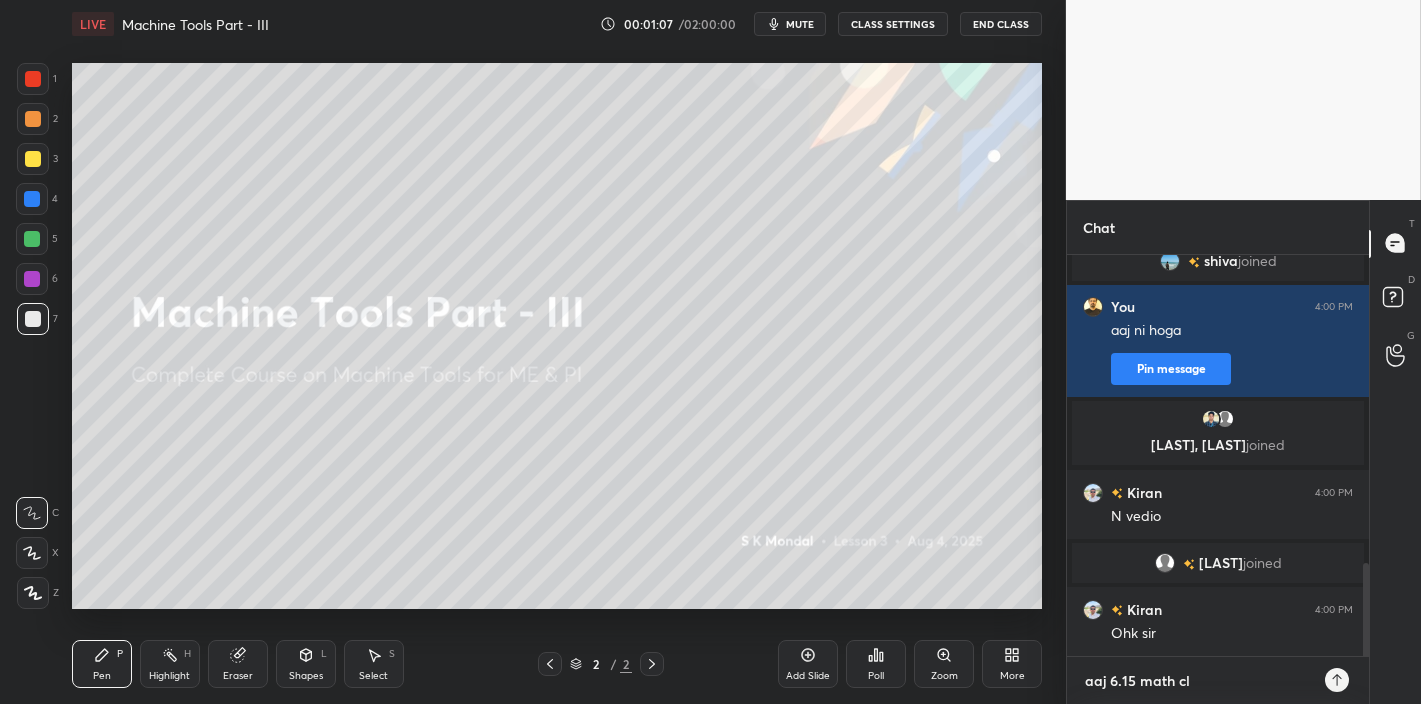type on "aaj 6.15 math cla" 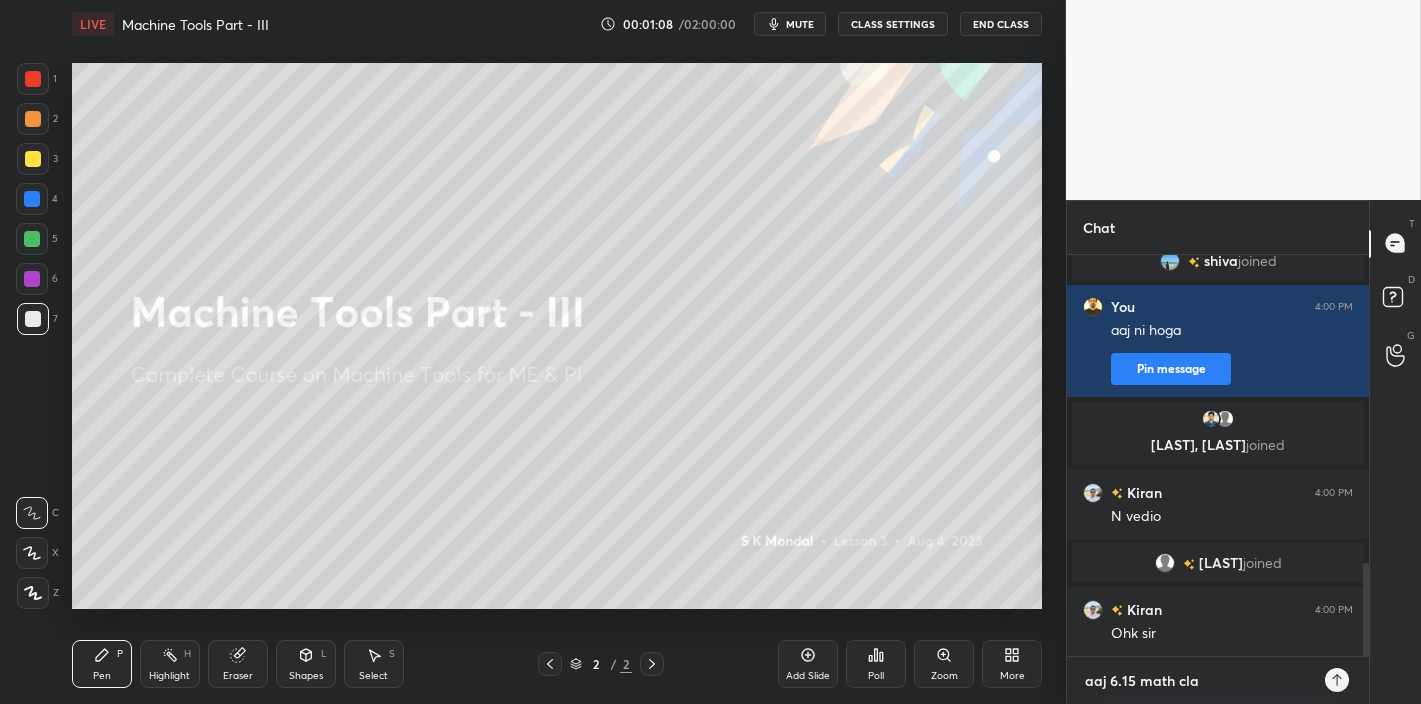 type on "aaj 6.15 math clas" 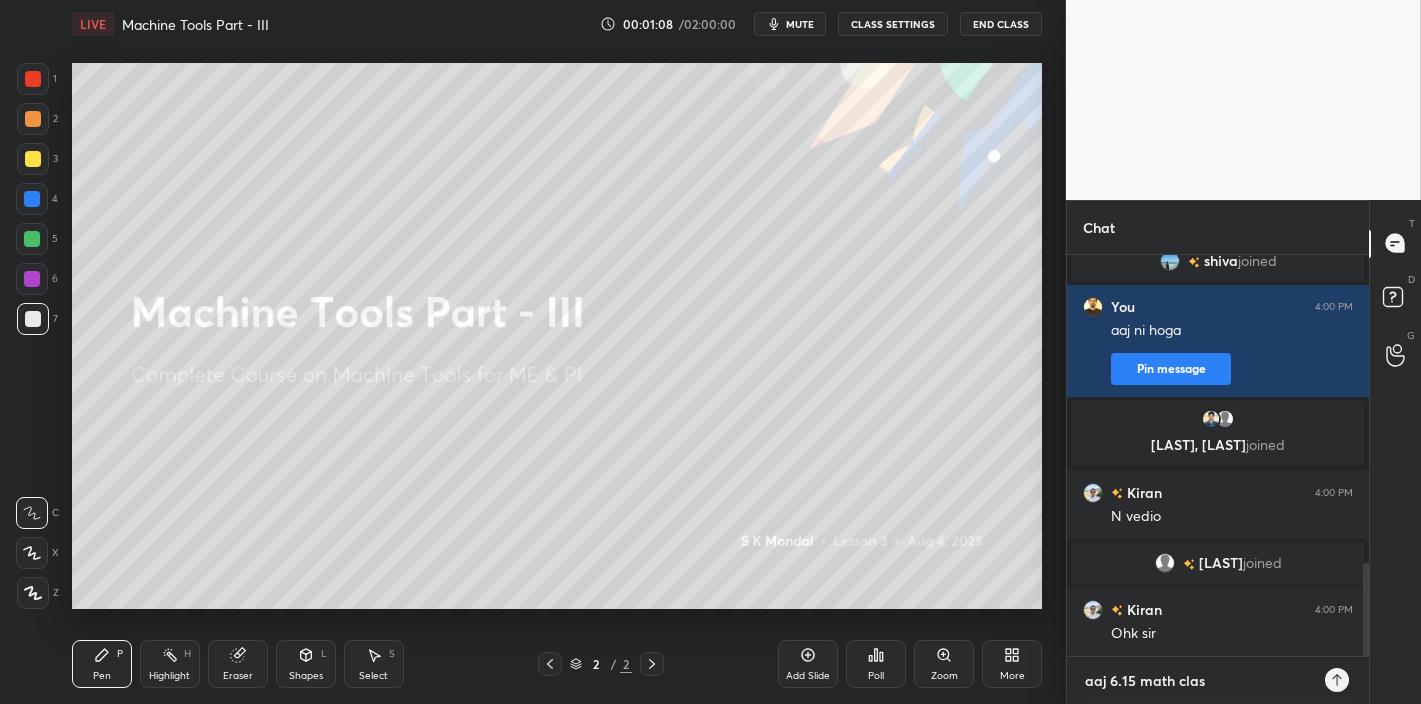 type on "aaj 6.15 math class" 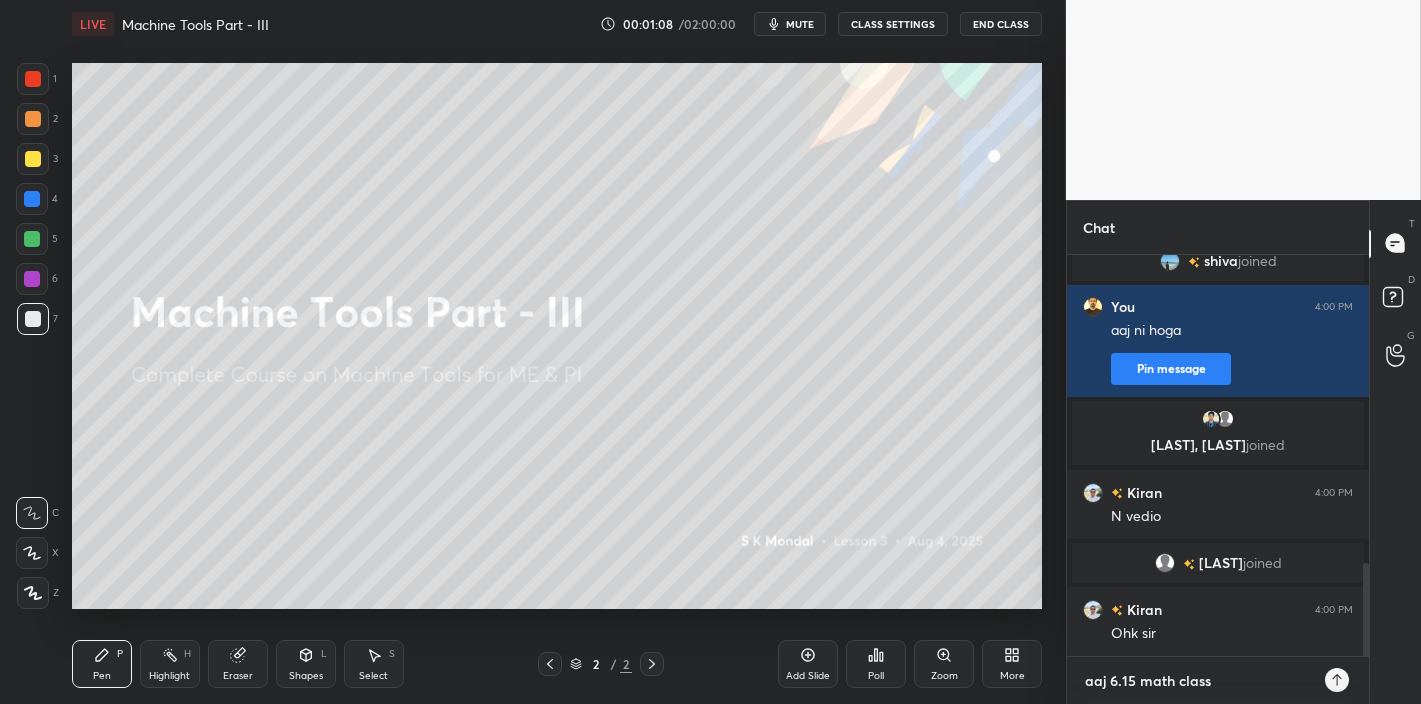 type on "aaj 6.15 math class" 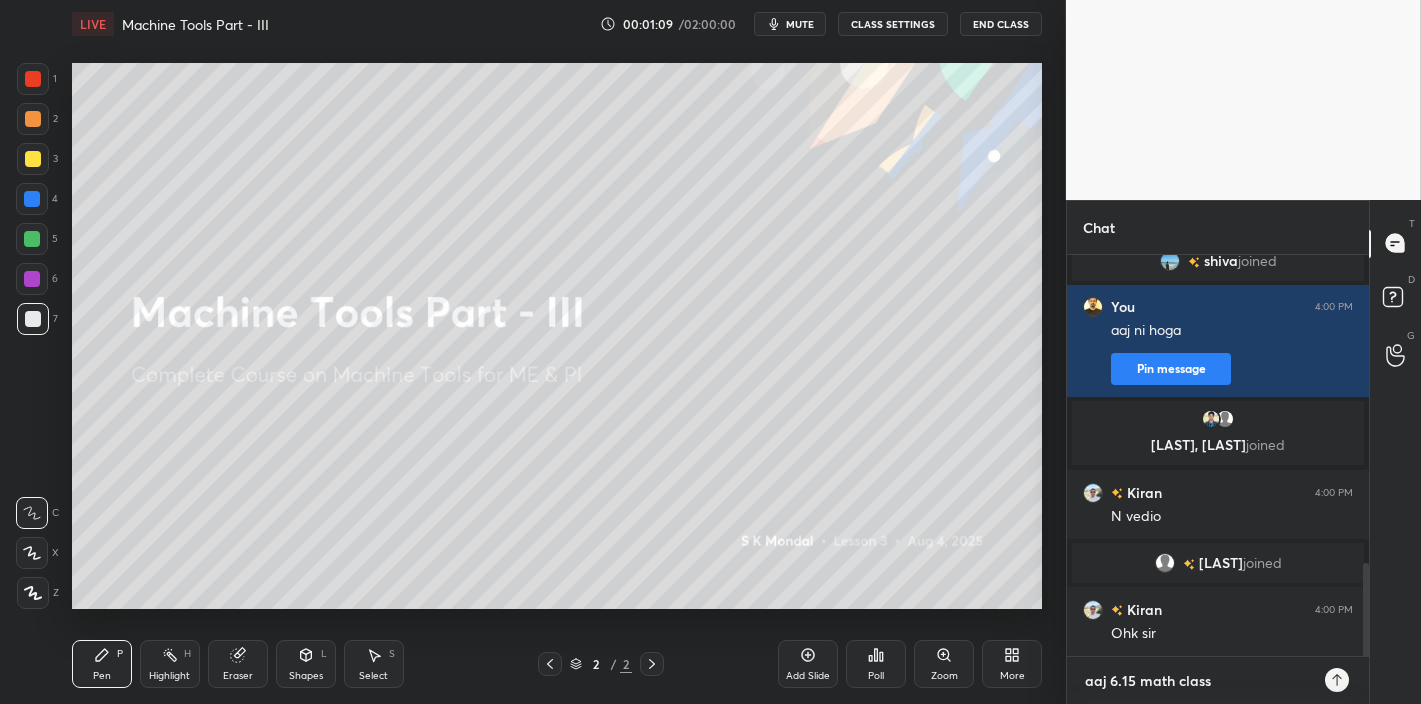 type on "aaj 6.15 math class t" 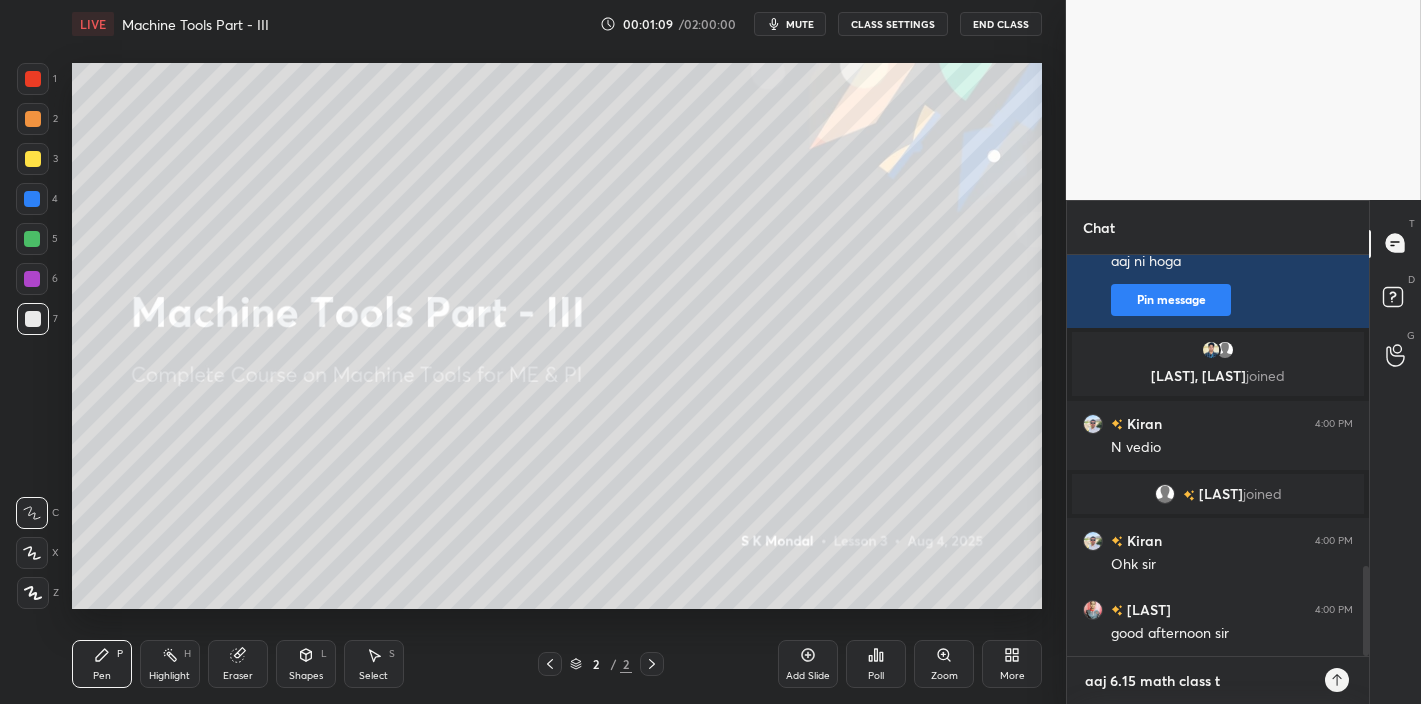 type on "aaj 6.15 math class ta" 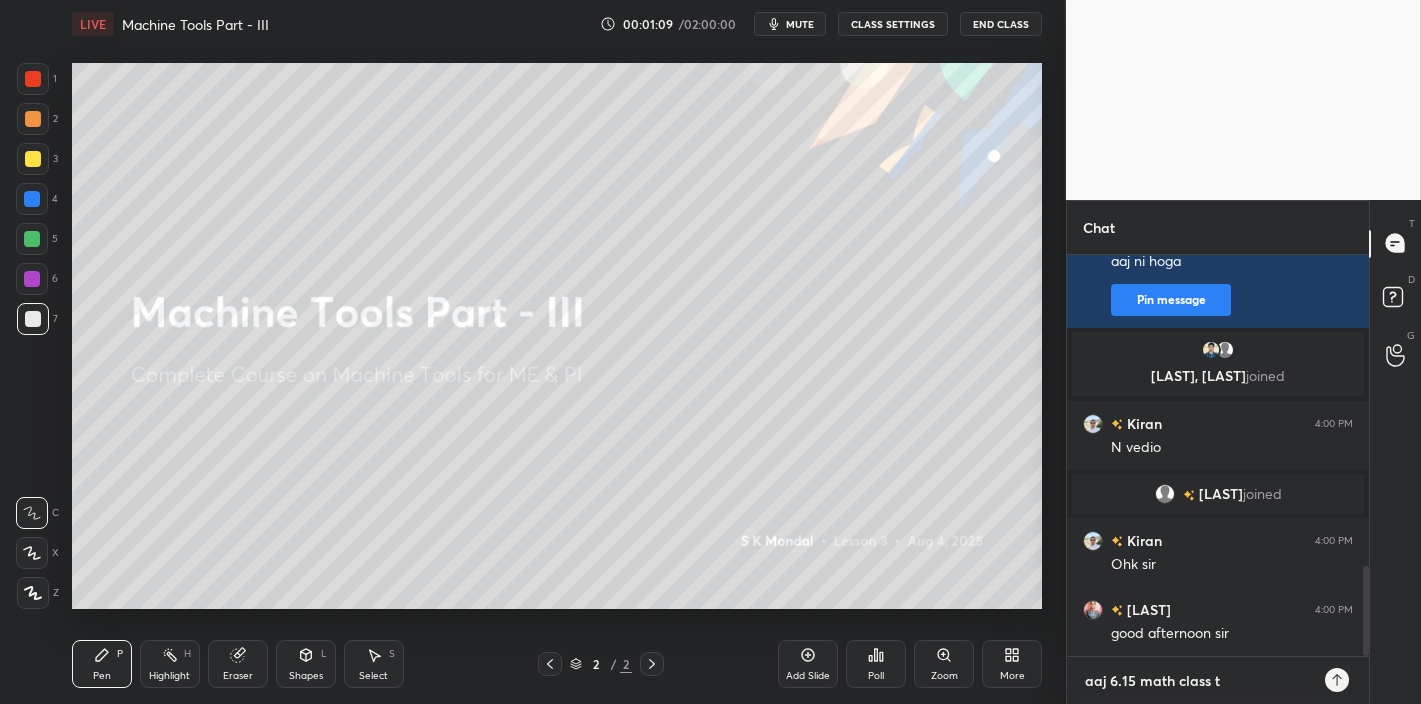 type on "x" 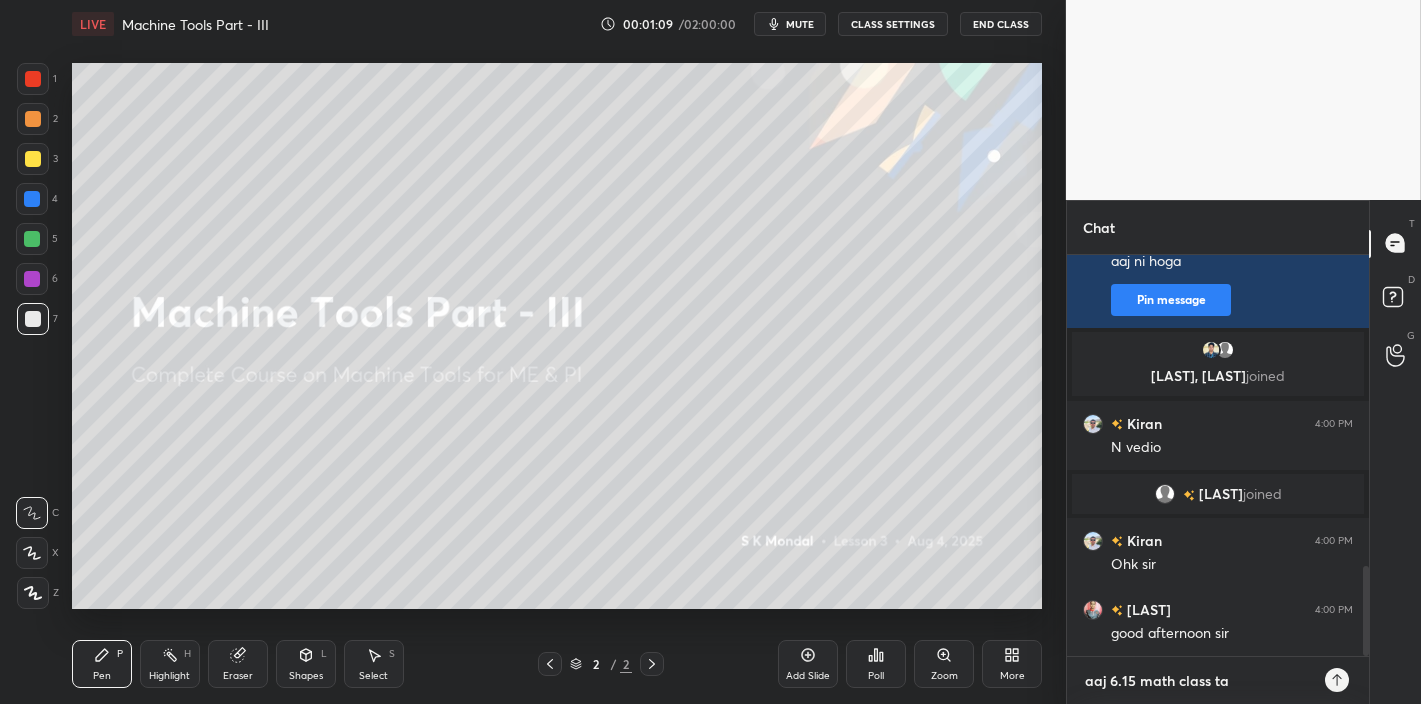 type on "aaj 6.15 math class taa" 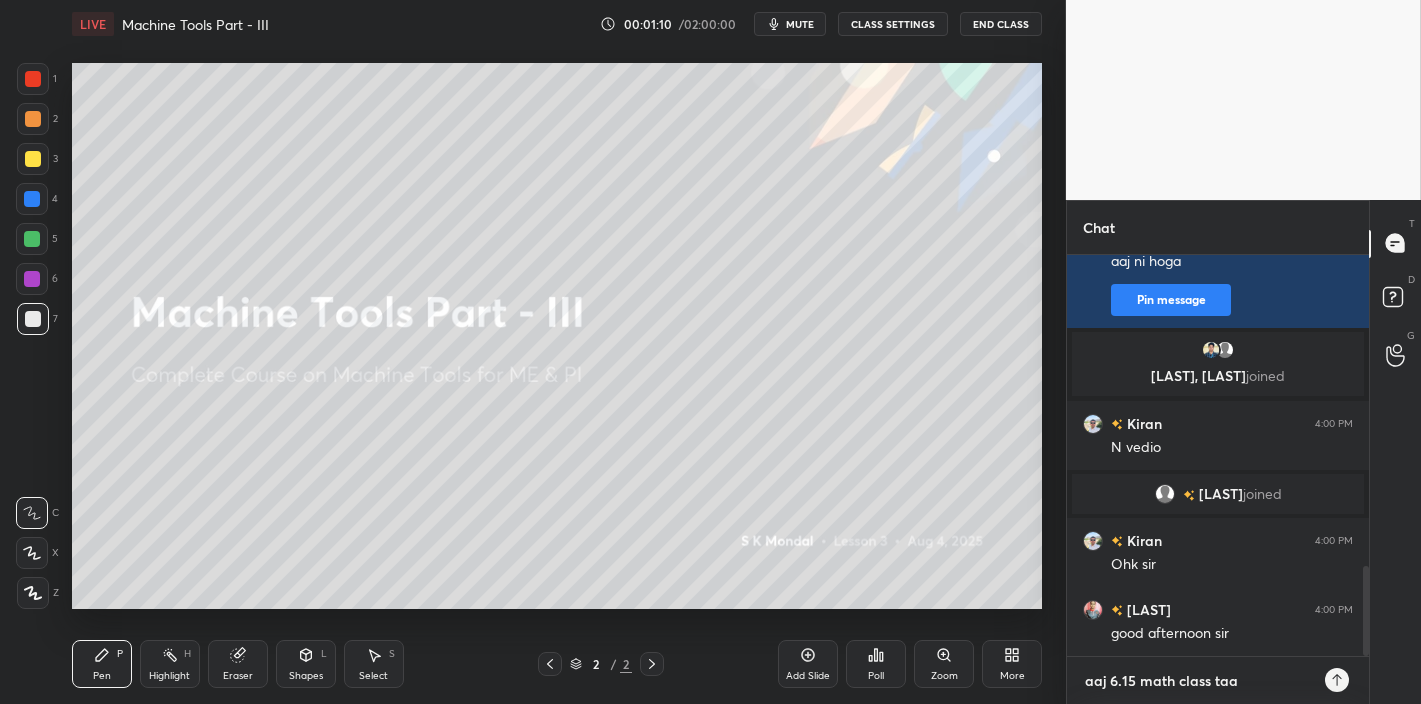 type on "aaj 6.15 math class taab" 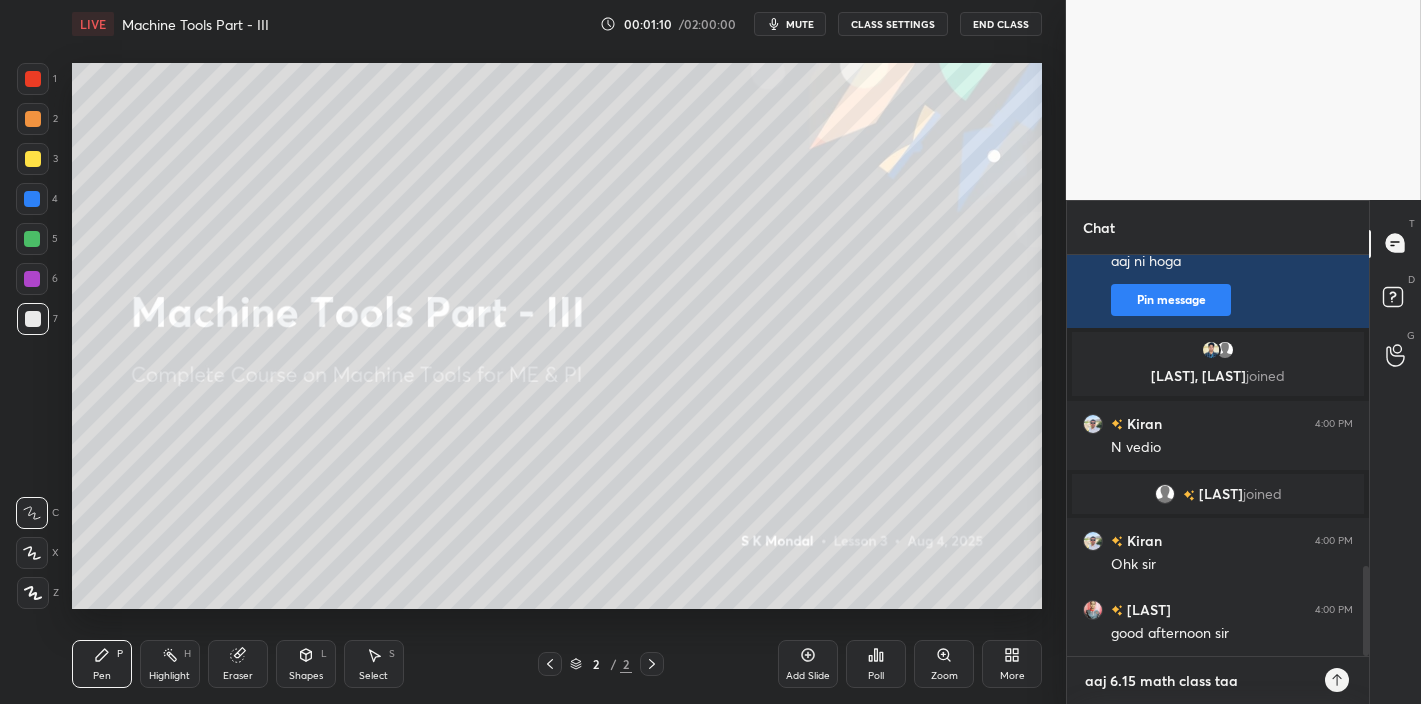 type on "x" 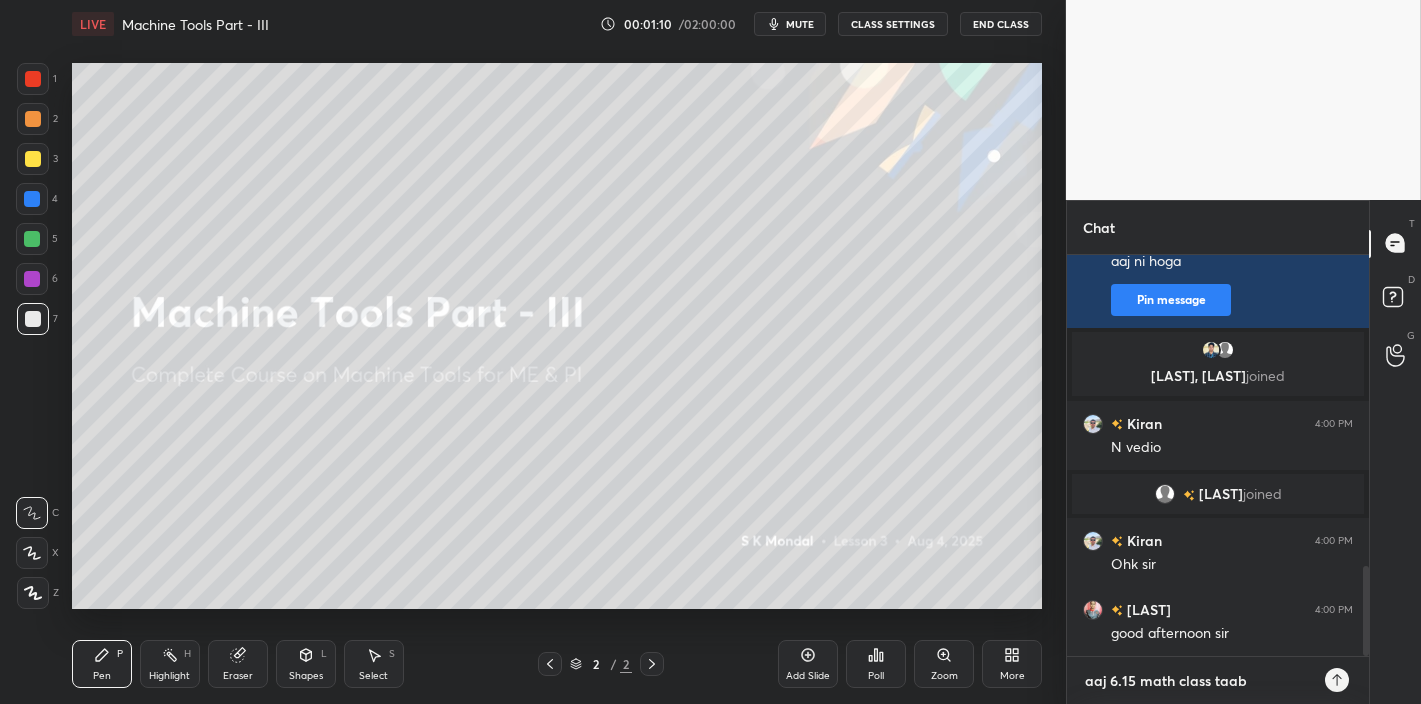type on "aaj 6.15 math class taab" 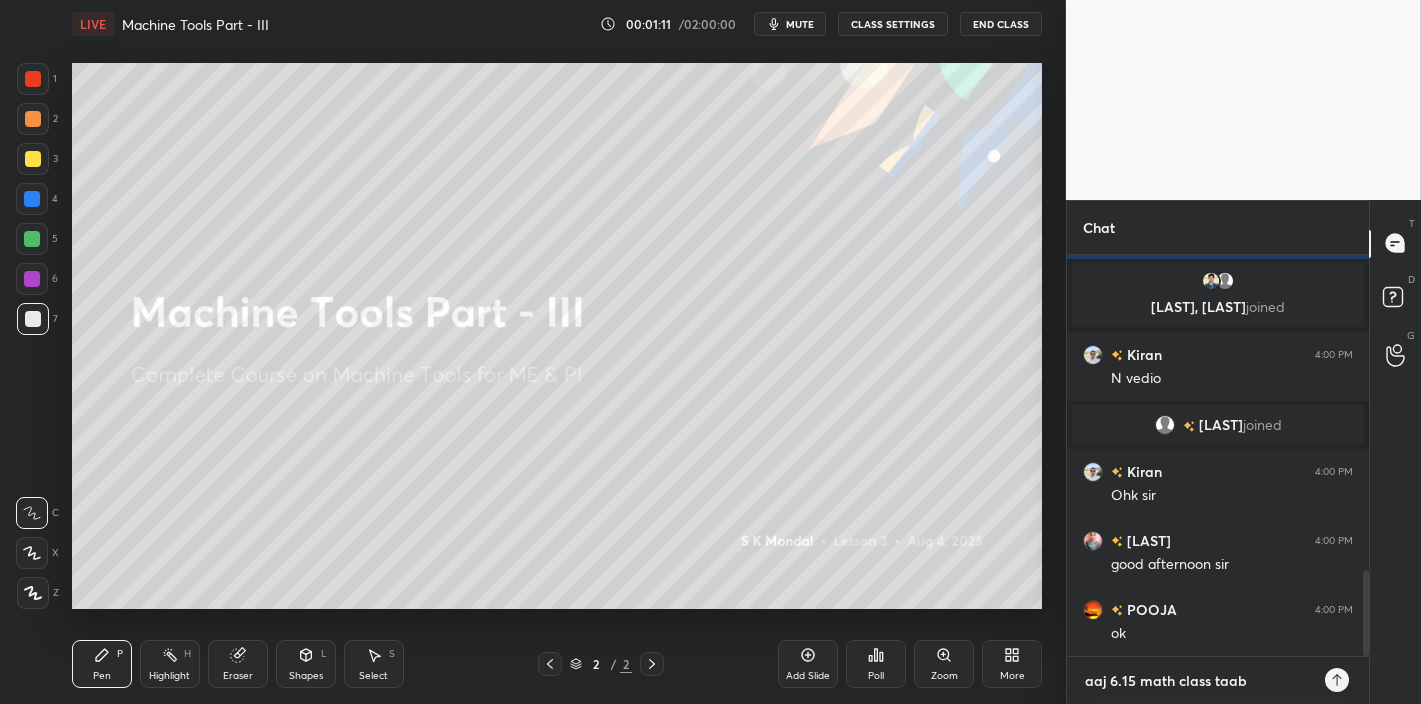 type on "aaj 6.15 math class taab t" 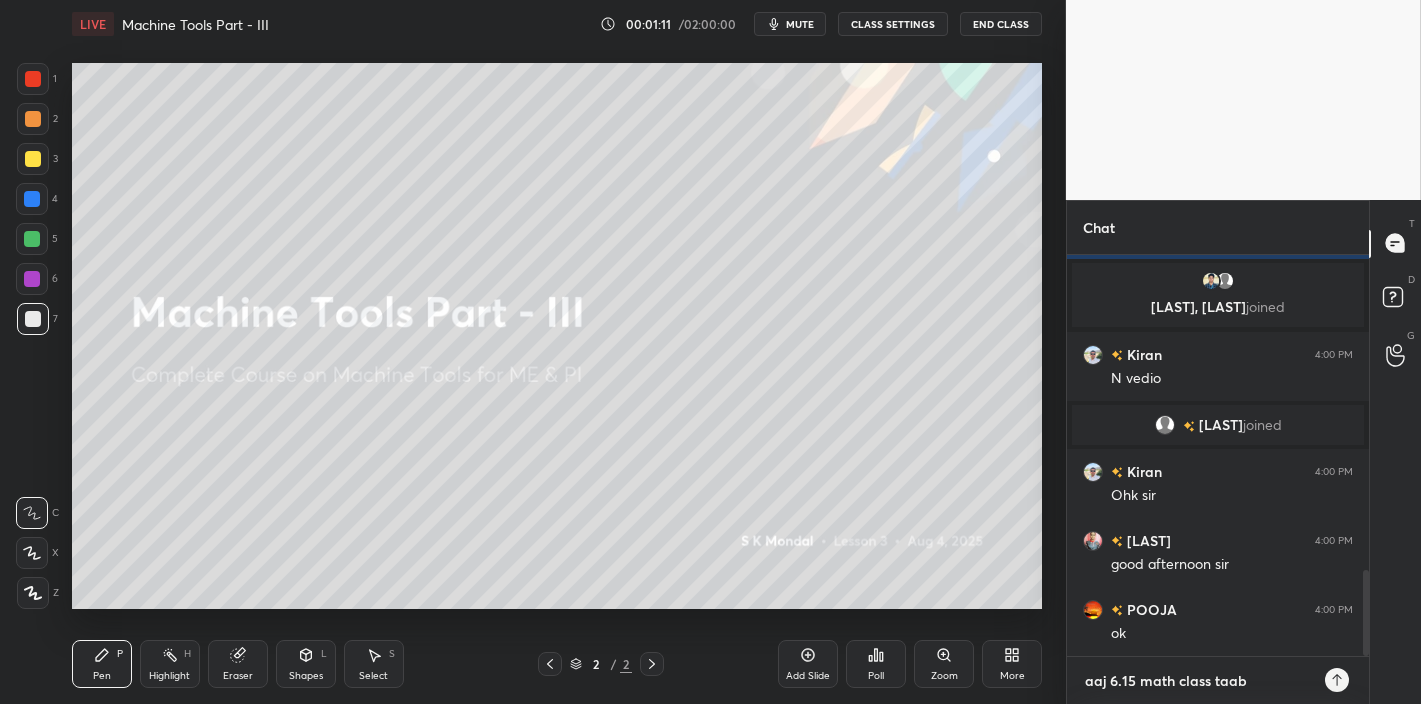 type on "x" 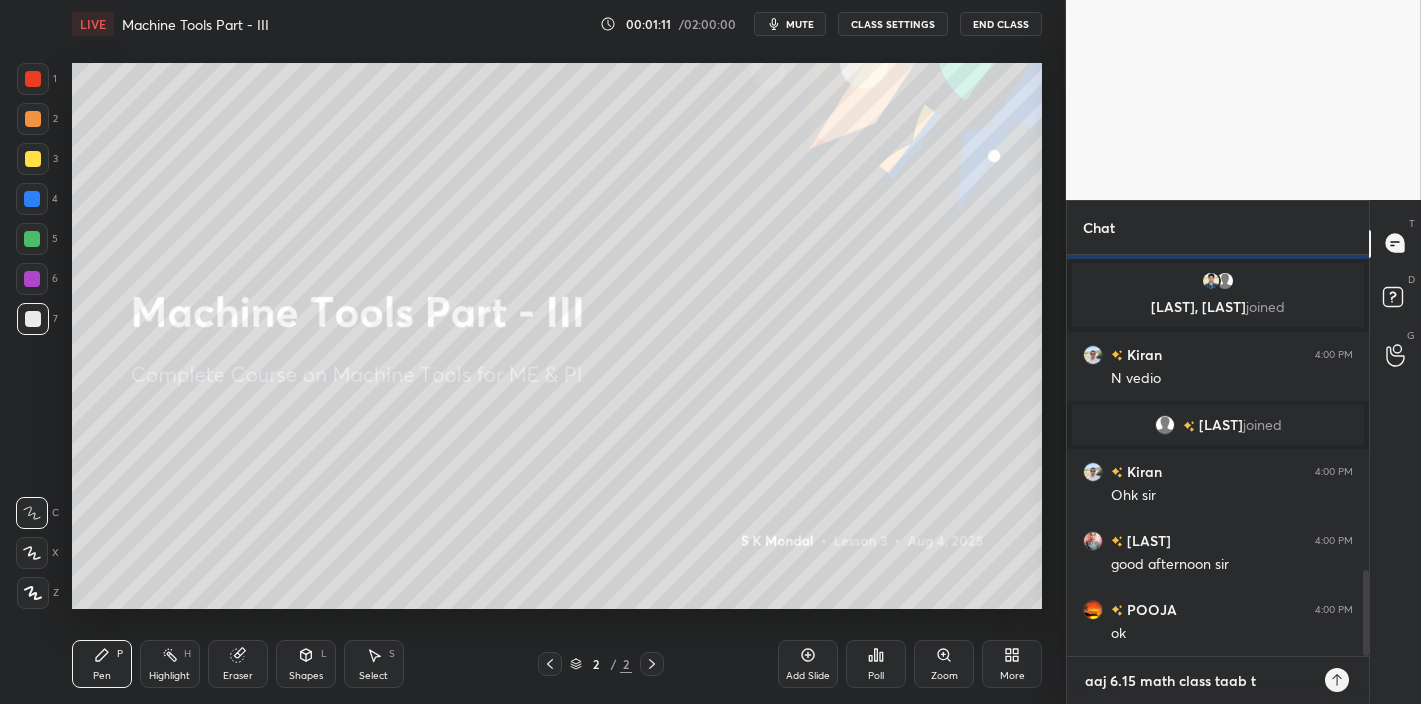 type on "aaj 6.15 math class taab ta" 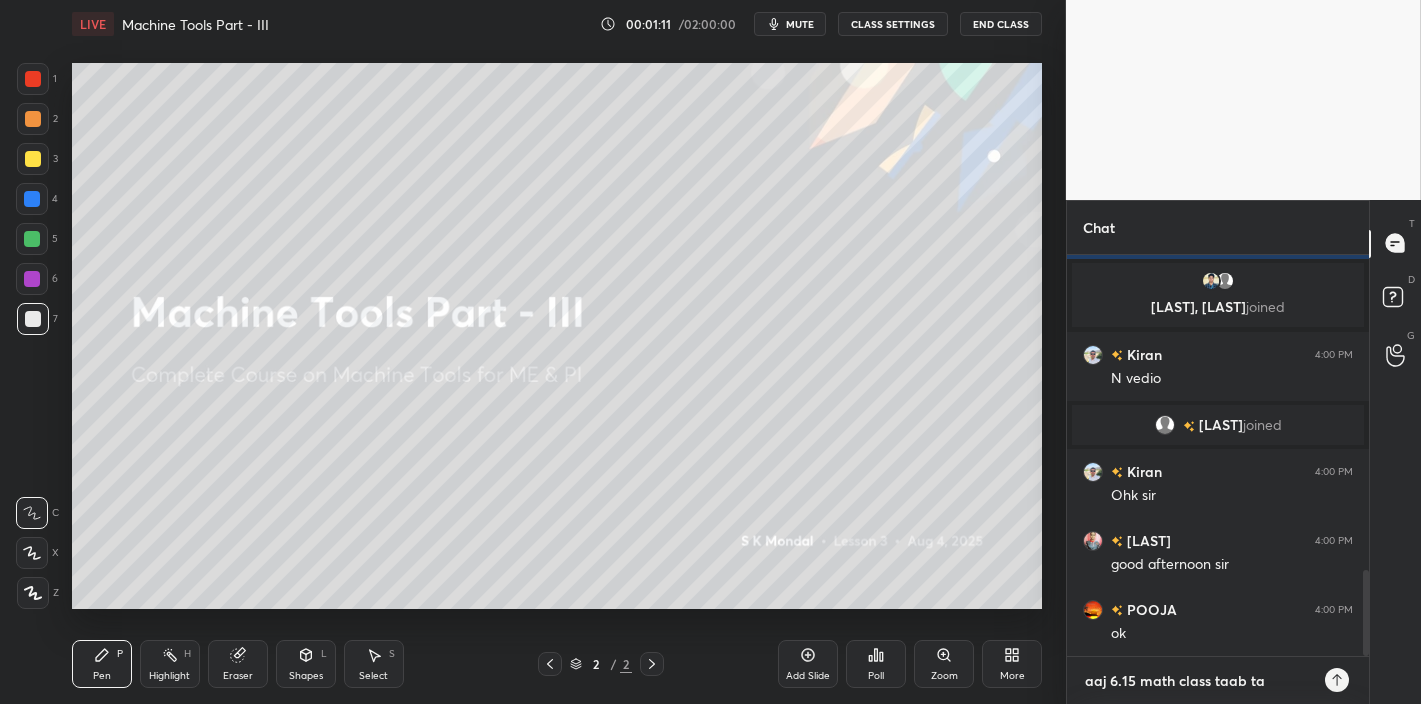 type on "x" 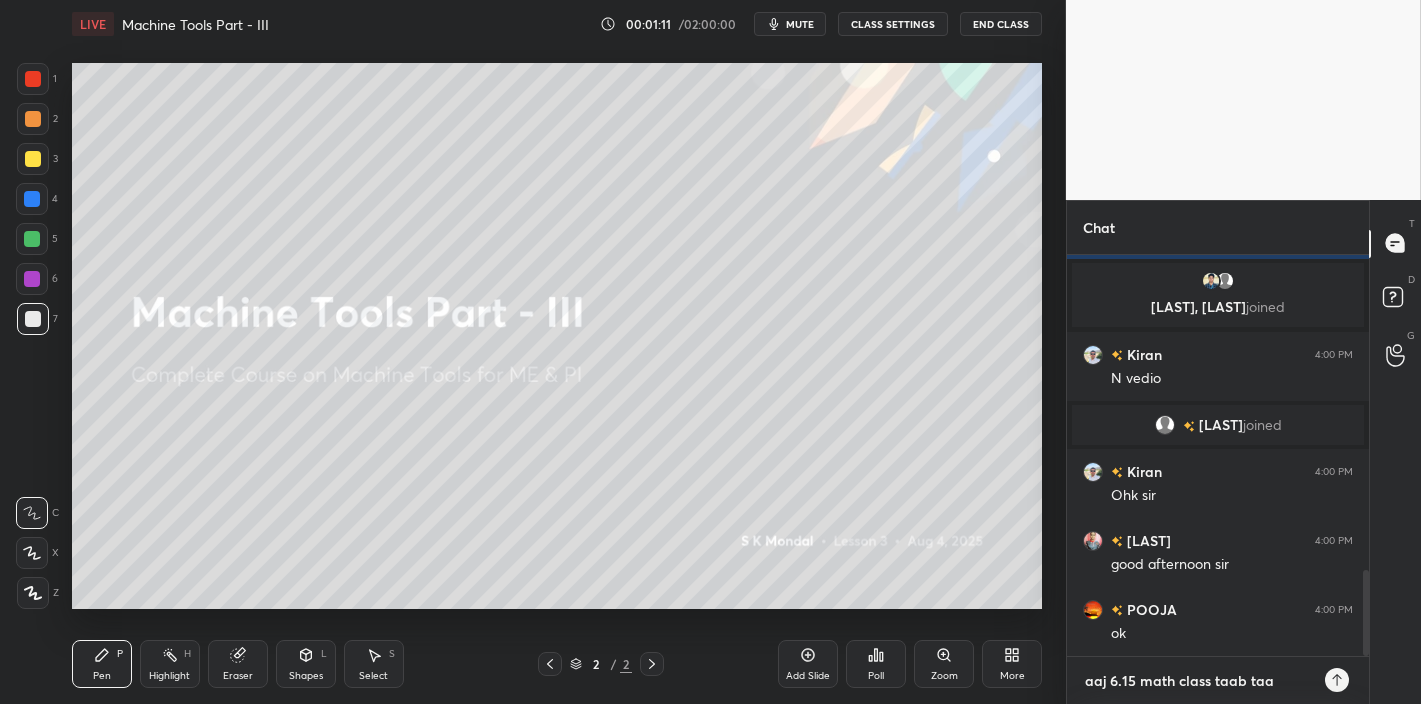 type on "aaj 6.15 math class taab taak" 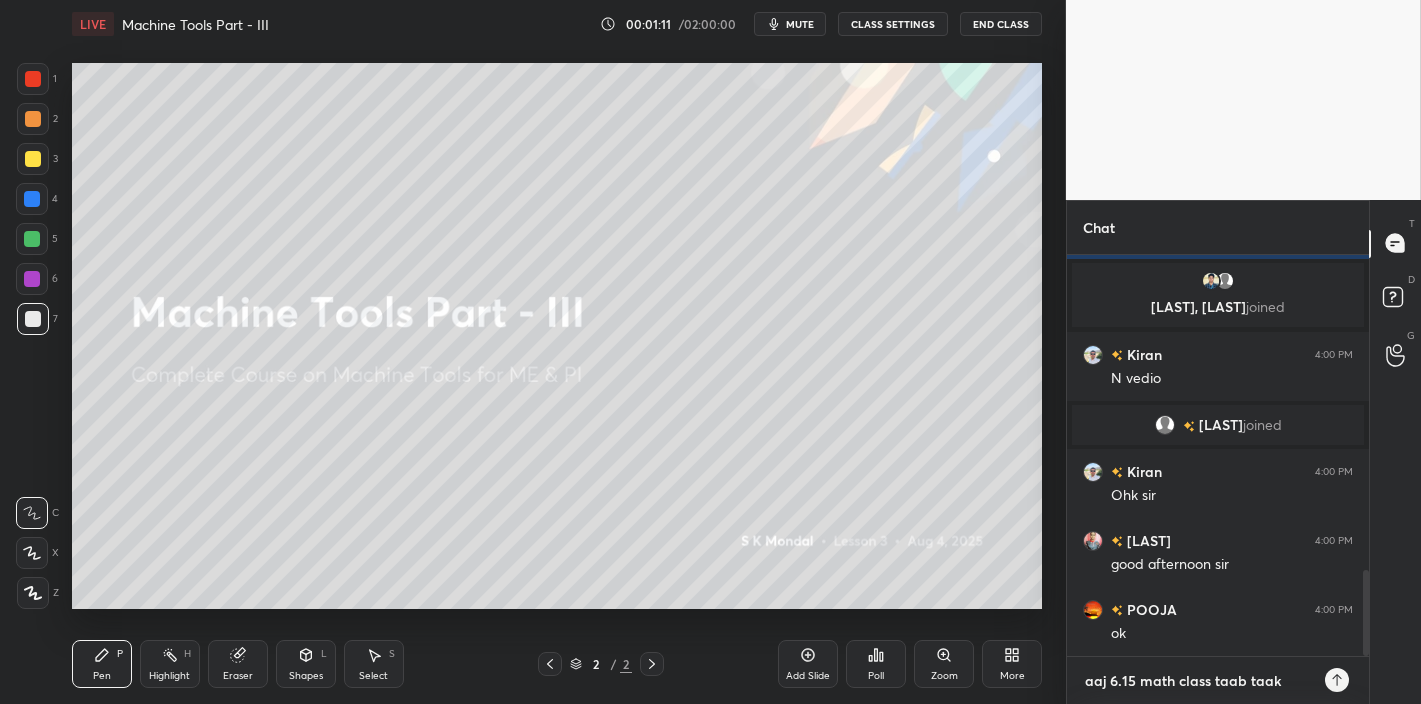 type on "aaj 6.15 math class taab taak" 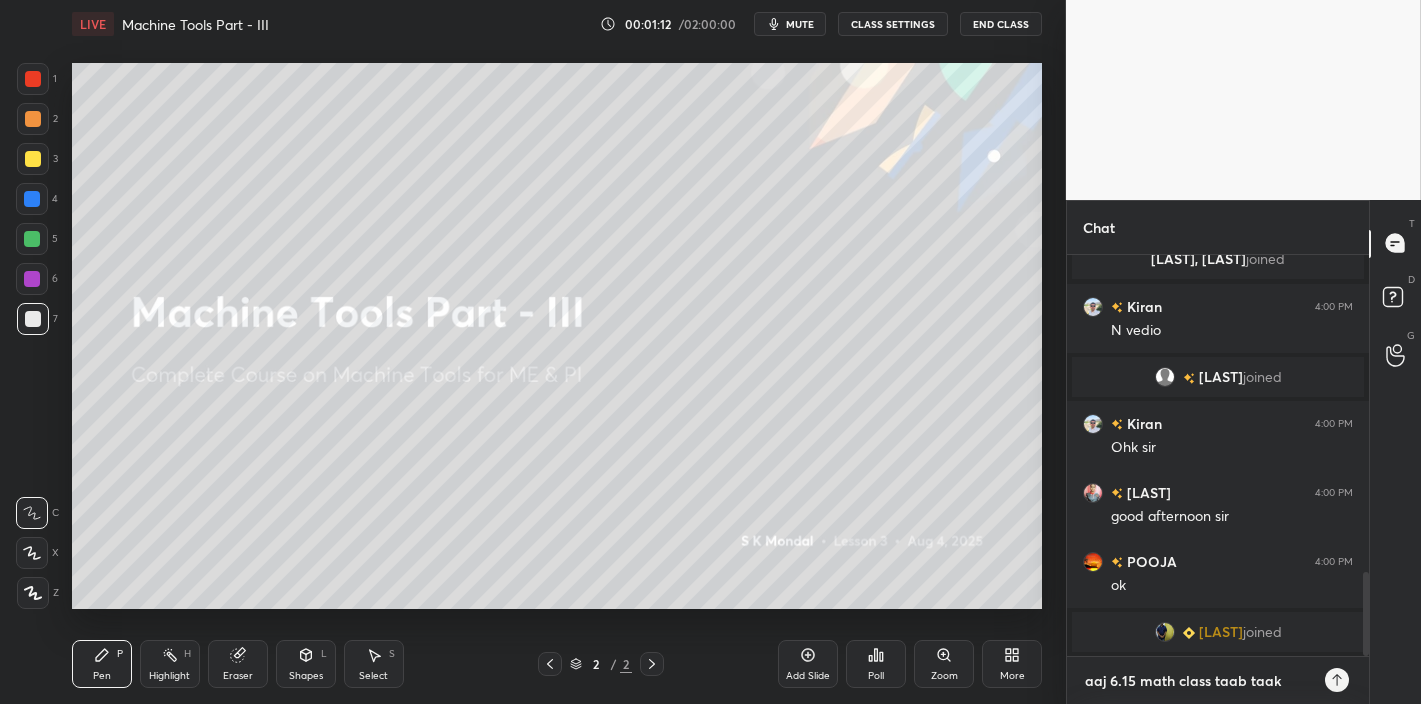type on "aaj 6.15 math class taab taak p" 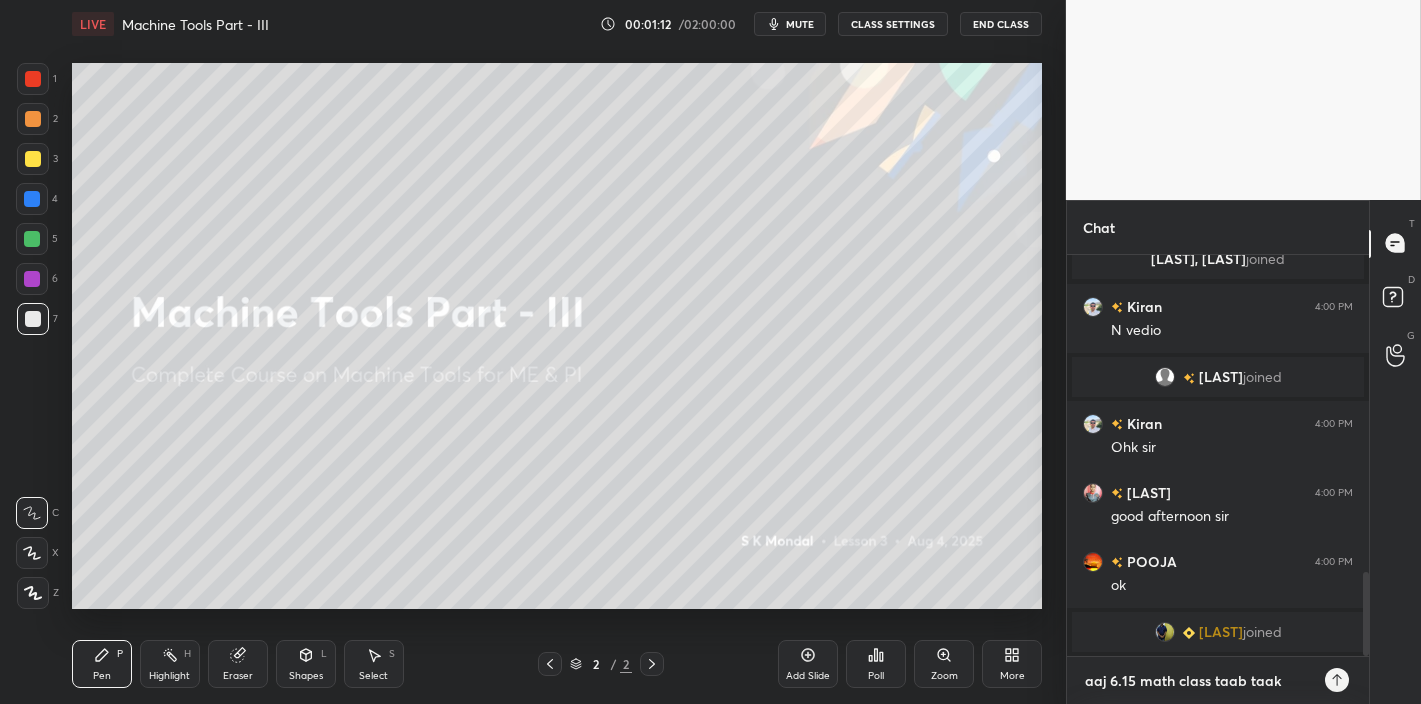 type on "x" 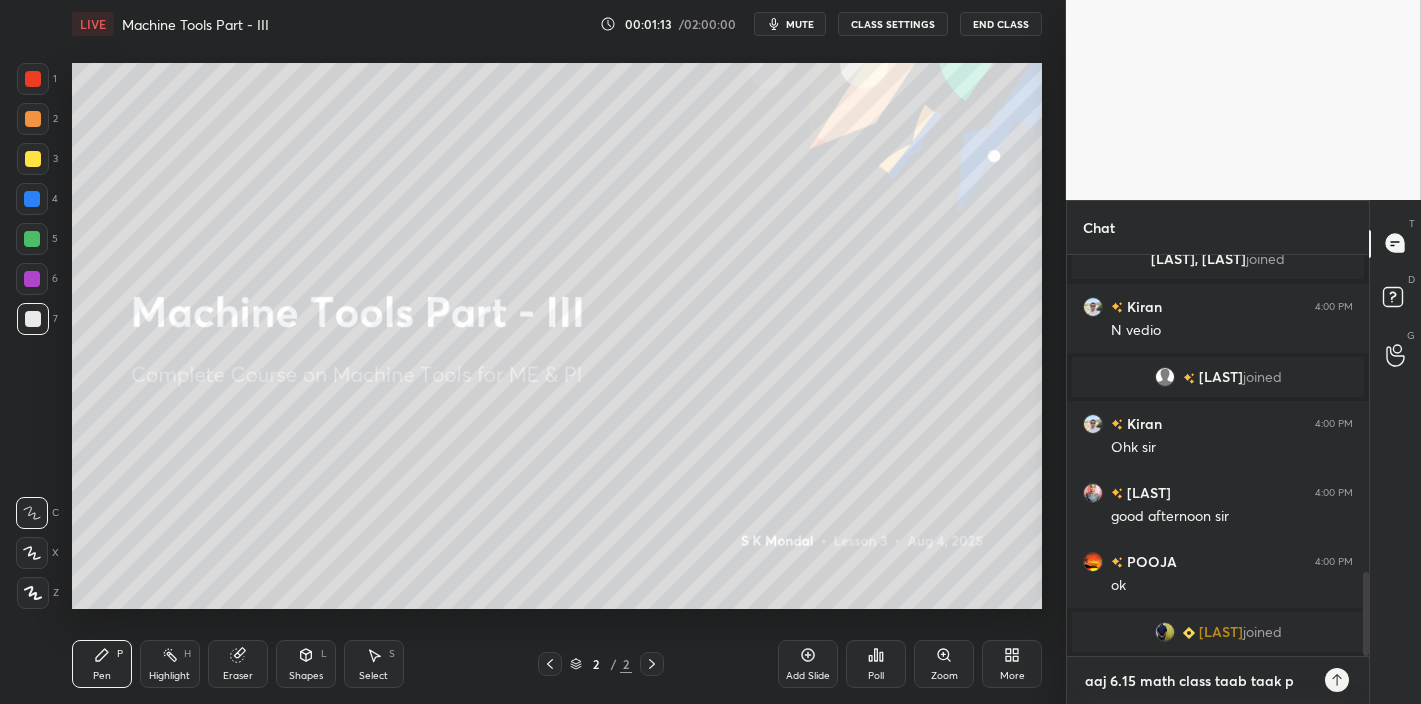 type on "aaj 6.15 math class taab taak pr" 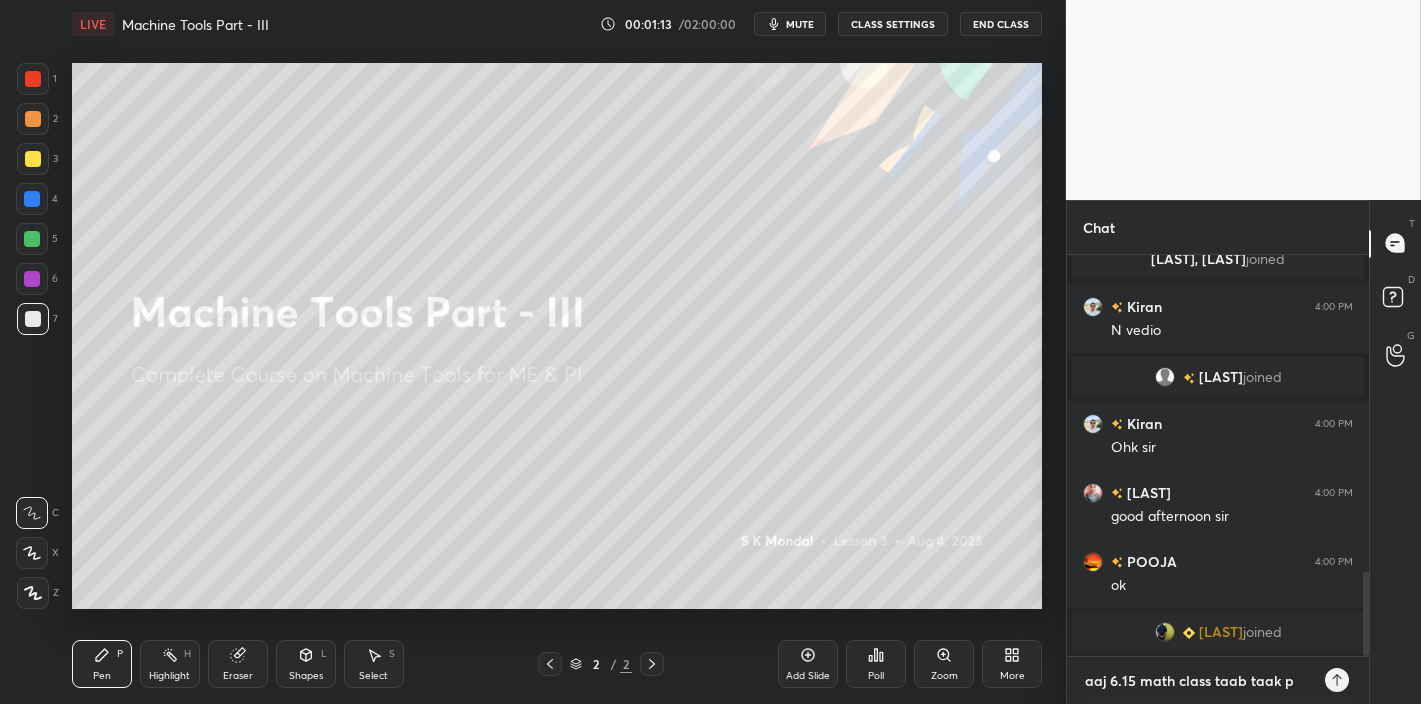 type on "x" 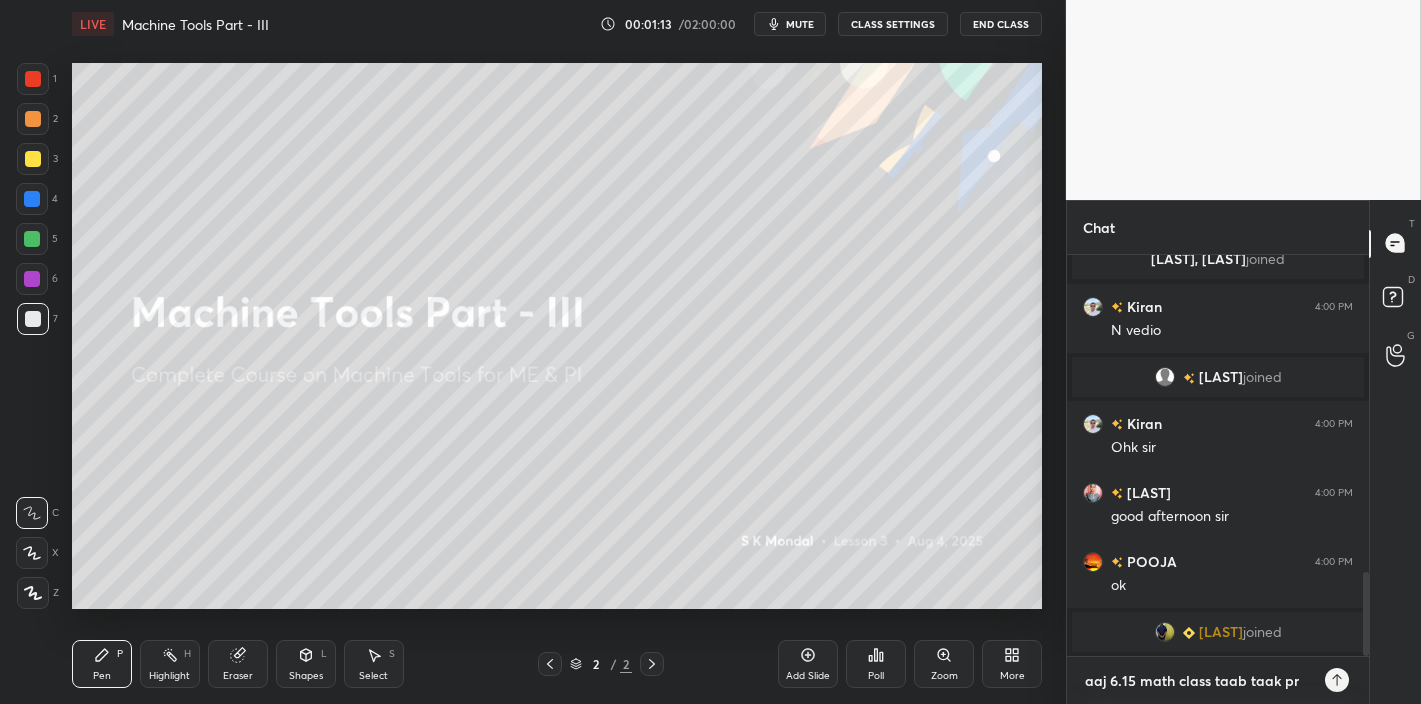 type on "aaj 6.15 math class taab taak pro" 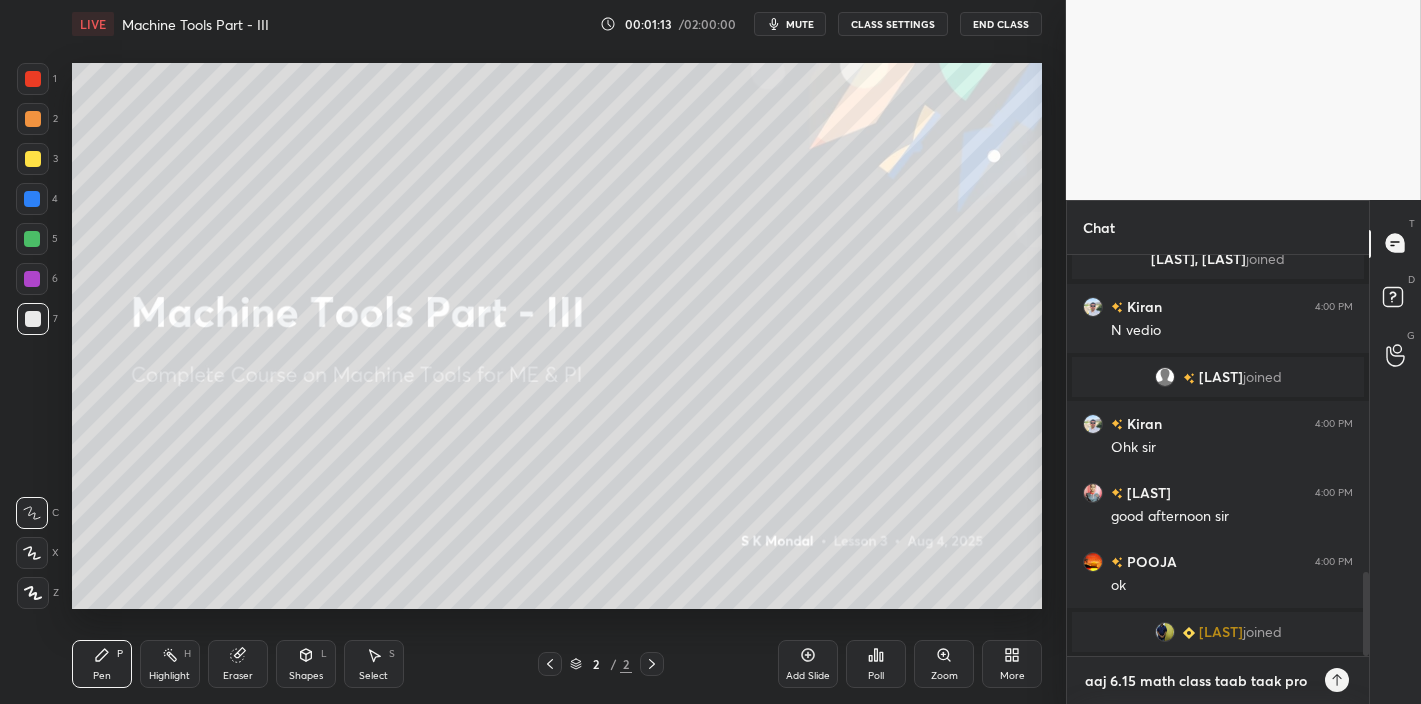 type on "aaj 6.15 math class taab taak prob" 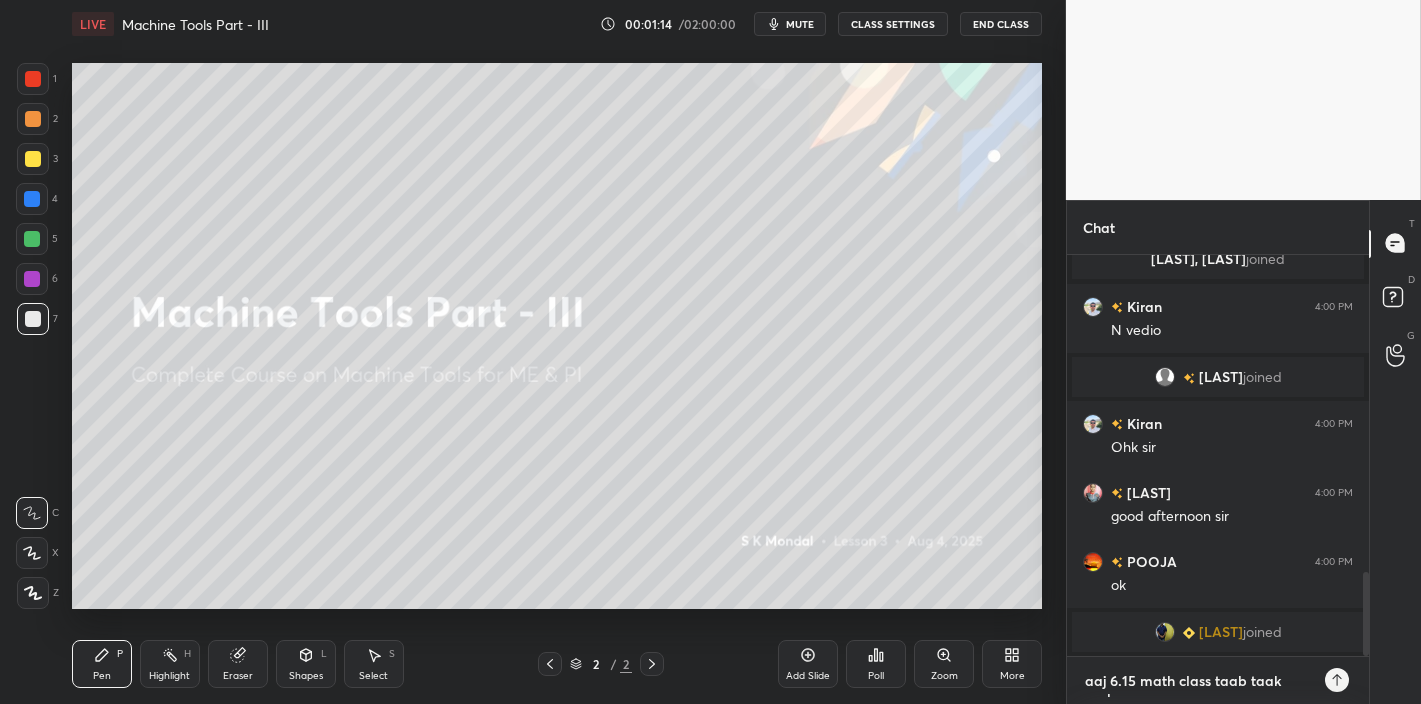 type on "aaj 6.15 math class taab taak probl" 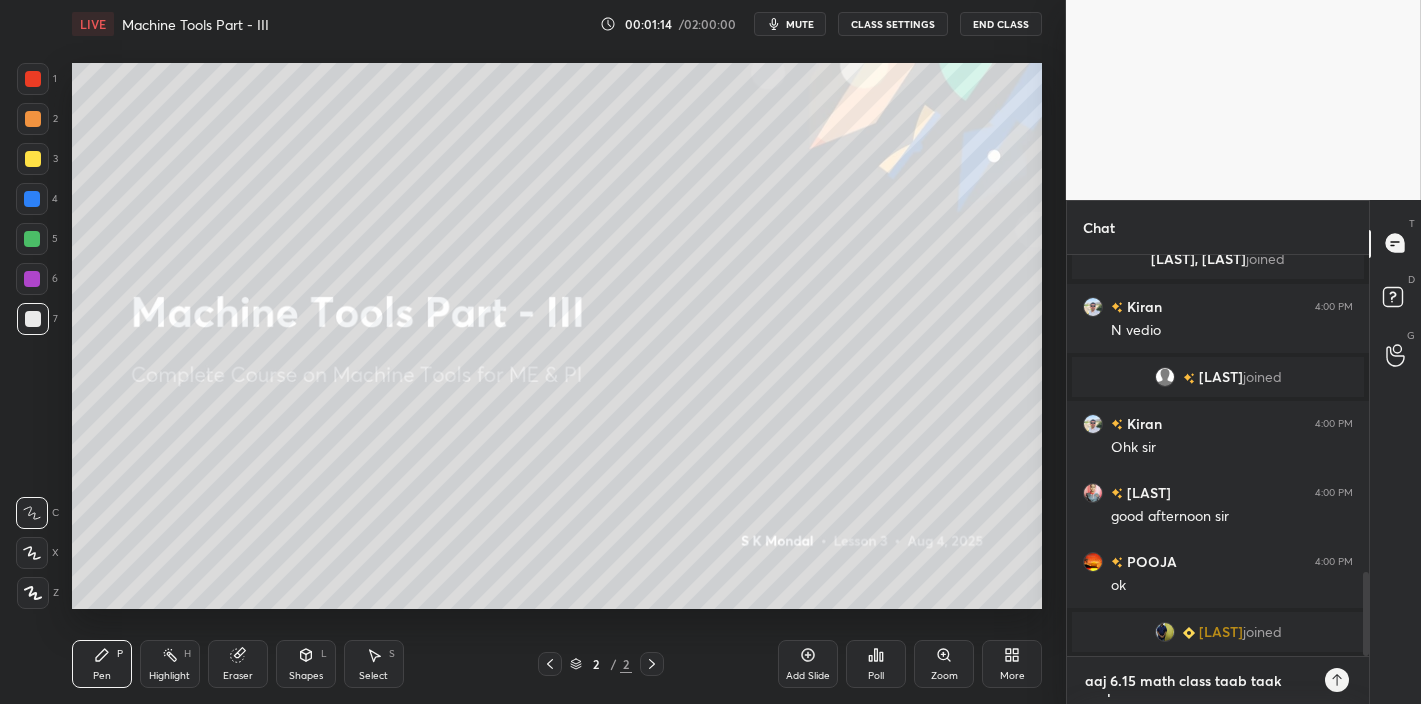 type on "x" 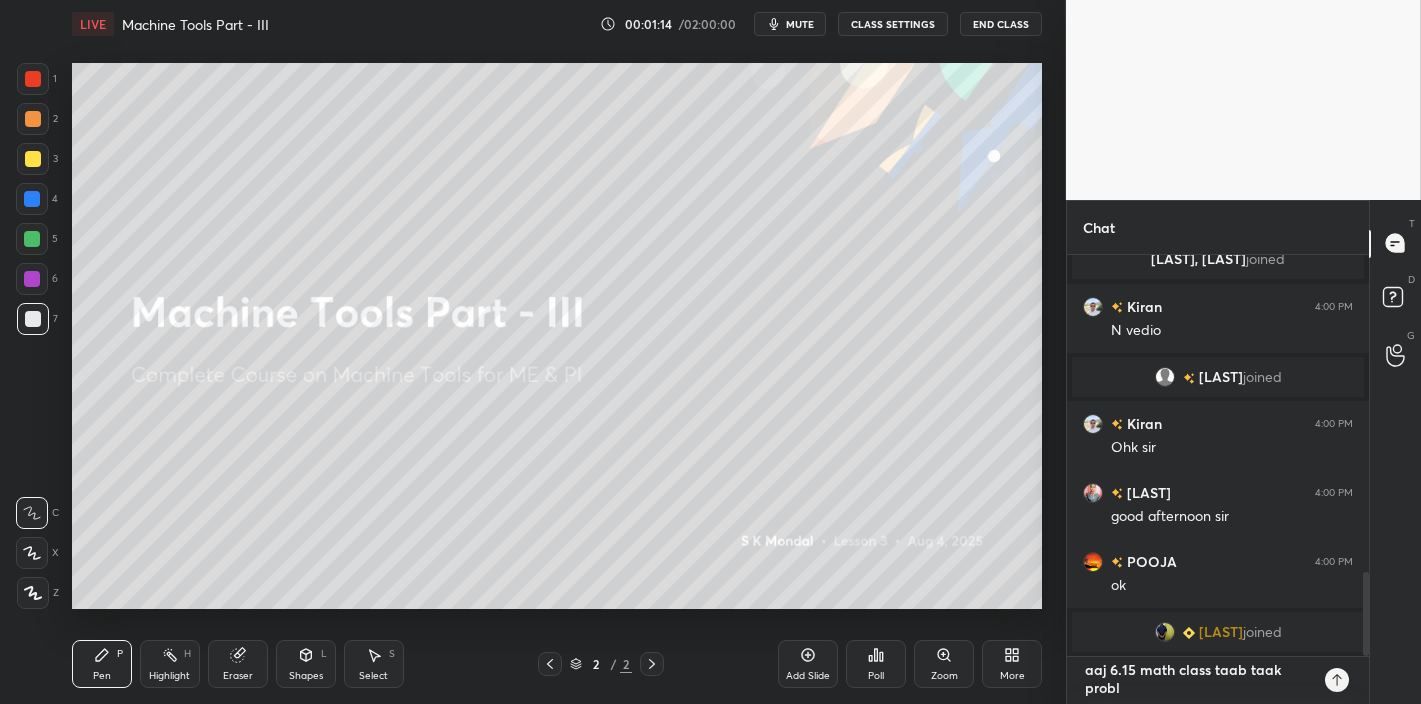 type on "aaj 6.15 math class taab taak proble" 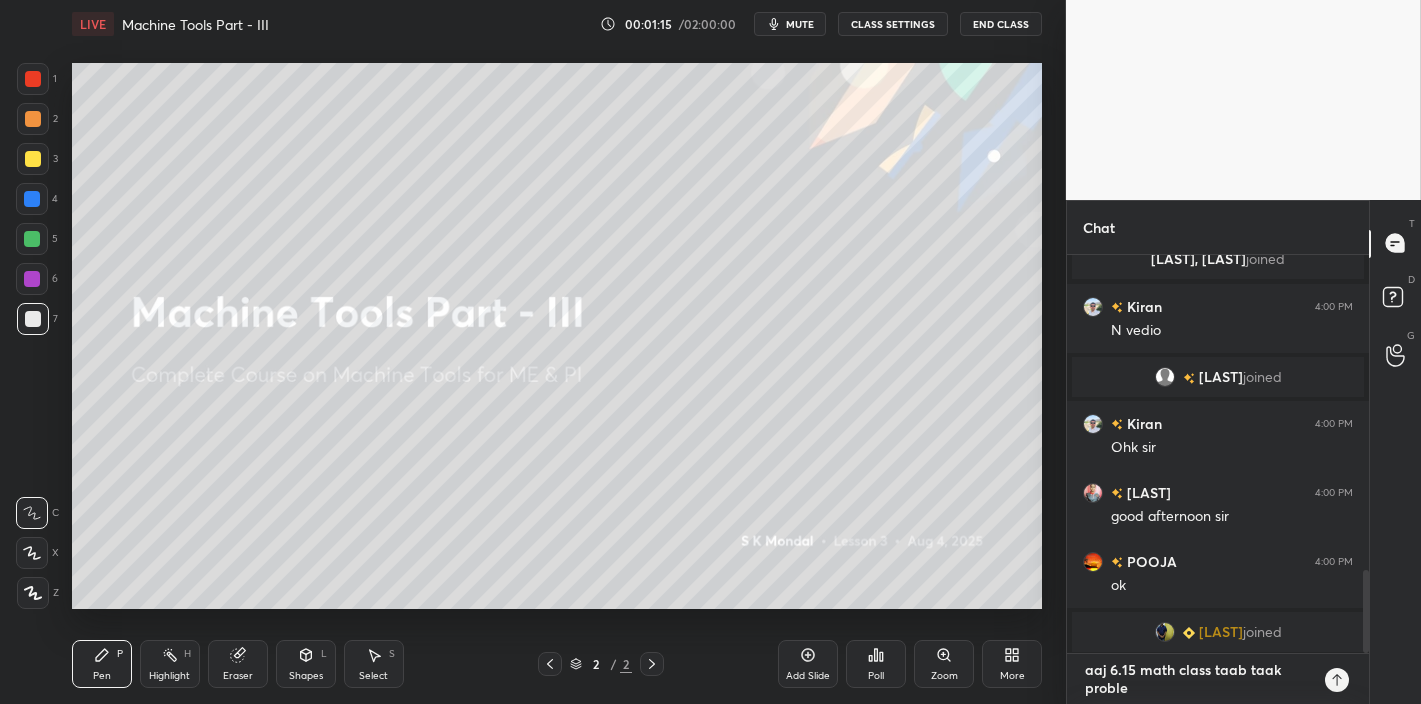 type on "aaj 6.15 math class taab taak problem" 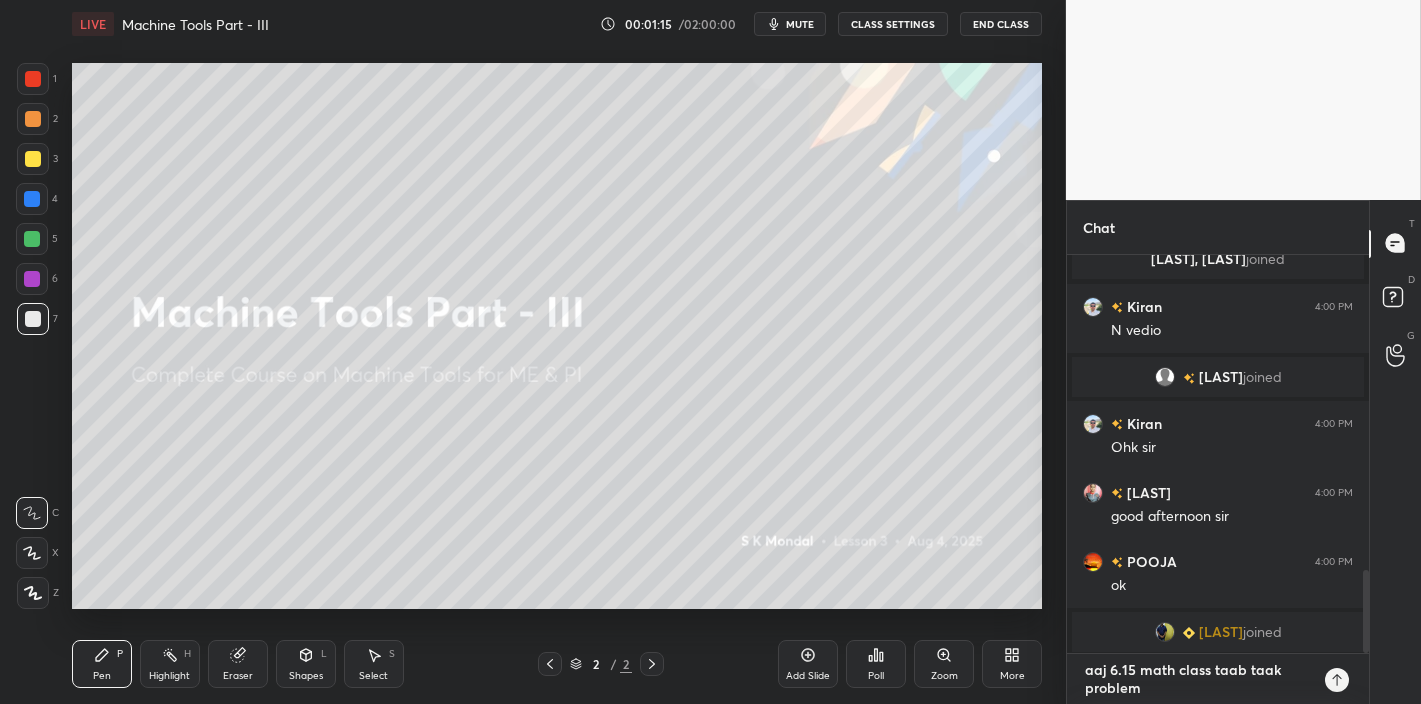 type on "aaj 6.15 math class taab taak problem" 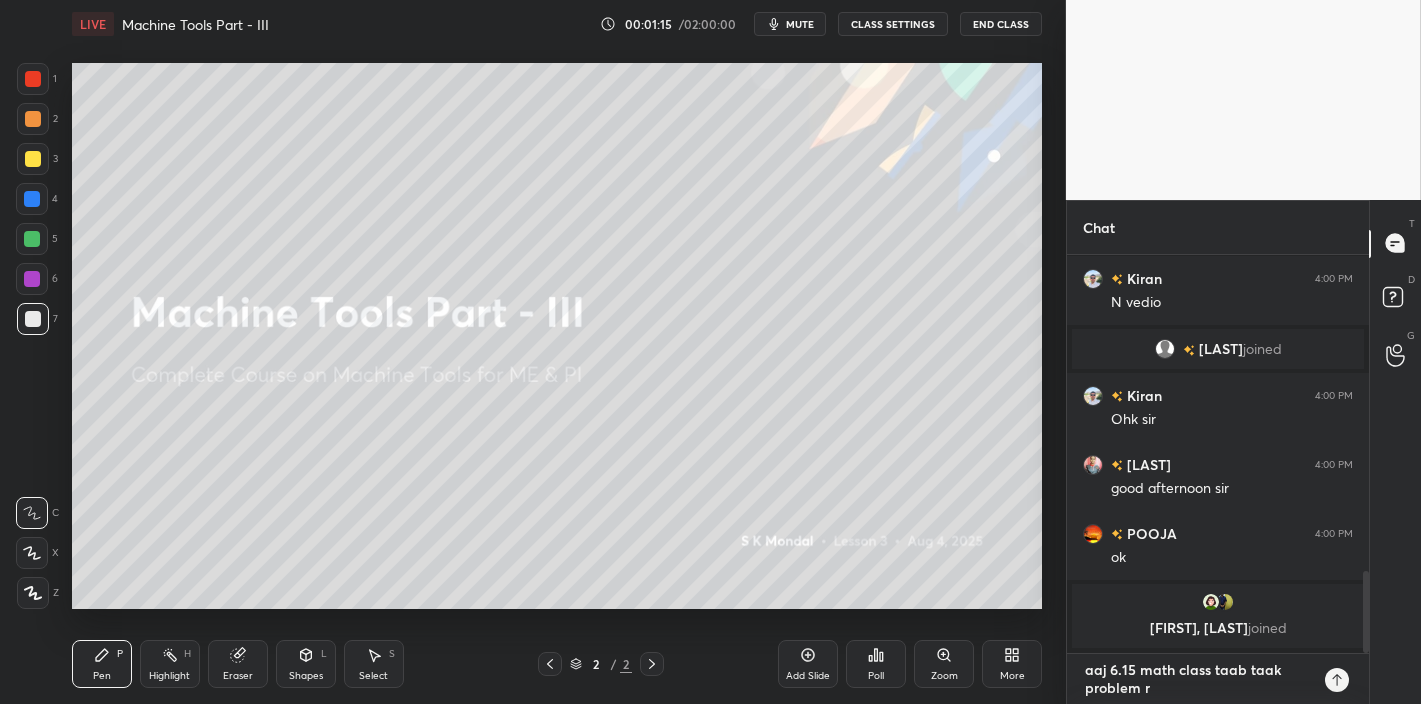 type on "aaj 6.15 math class taab taak problem re" 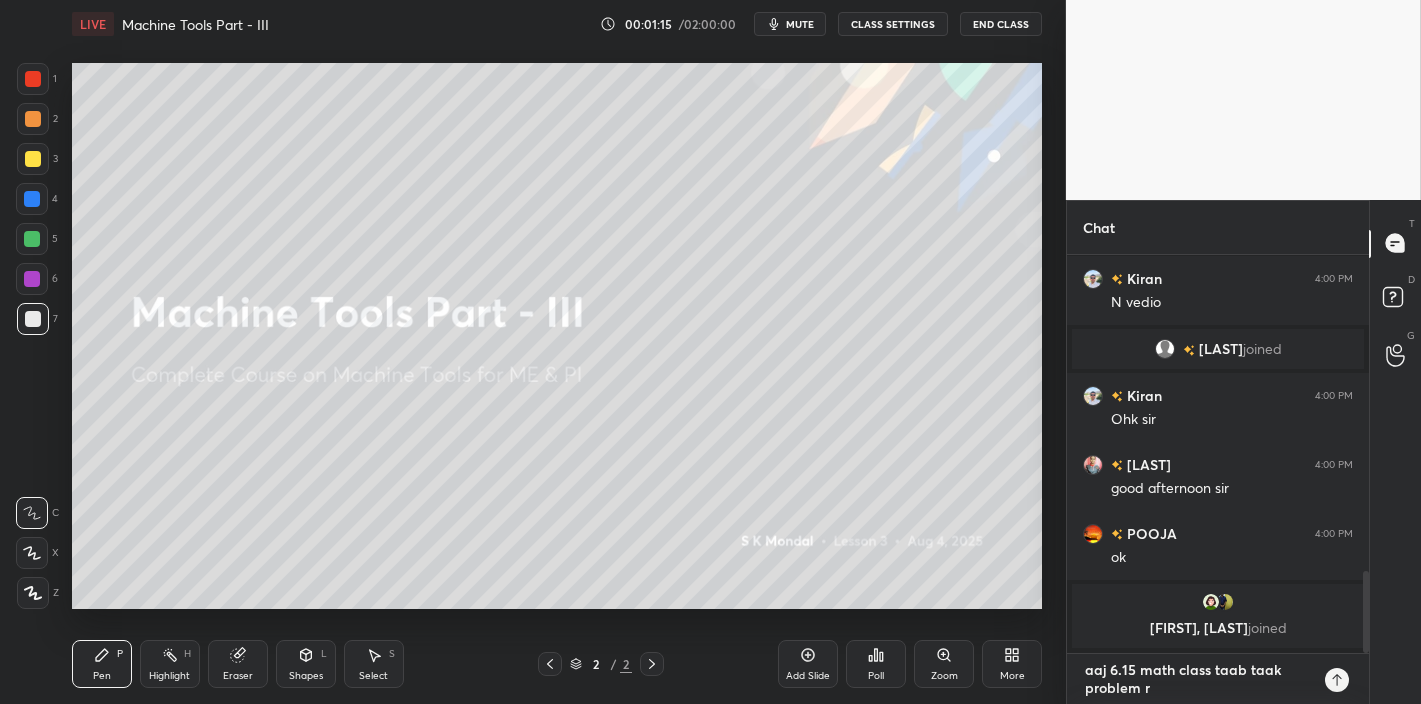 type on "x" 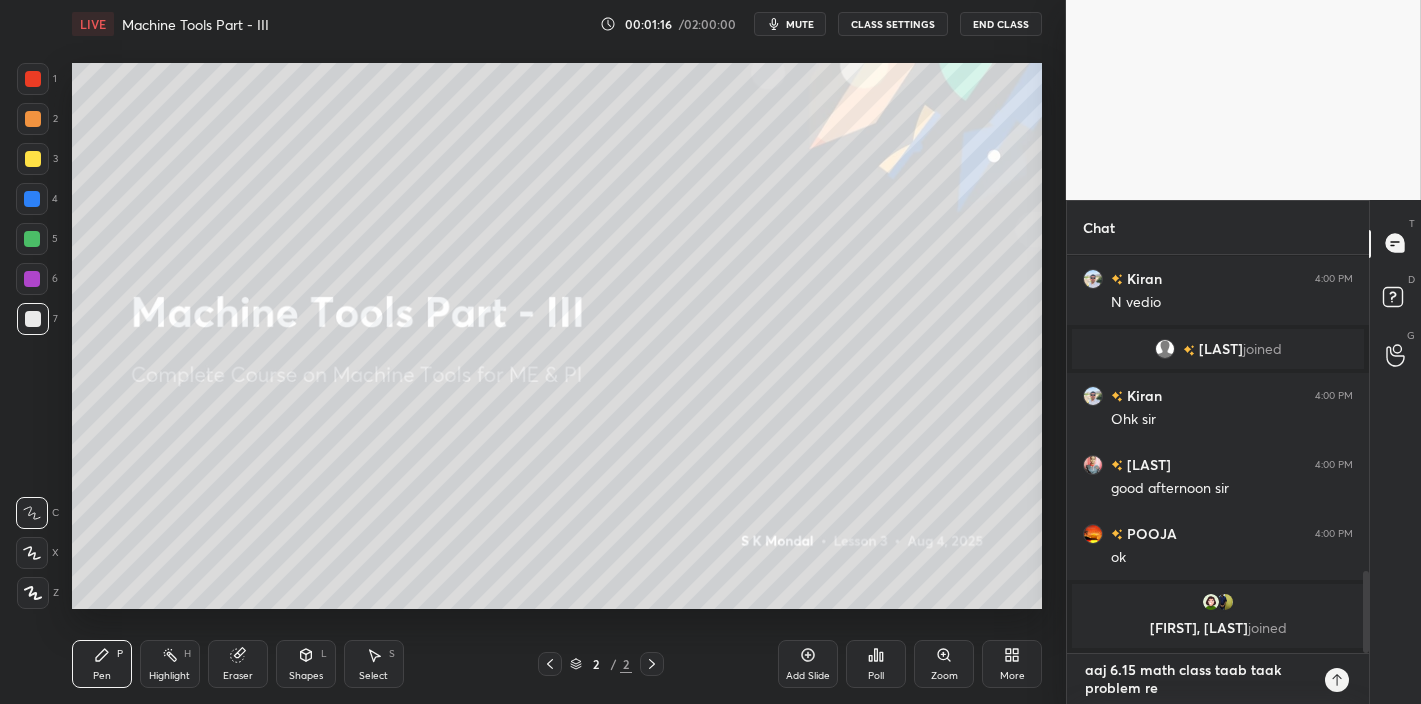 type on "aaj 6.15 math class taab taak problem res" 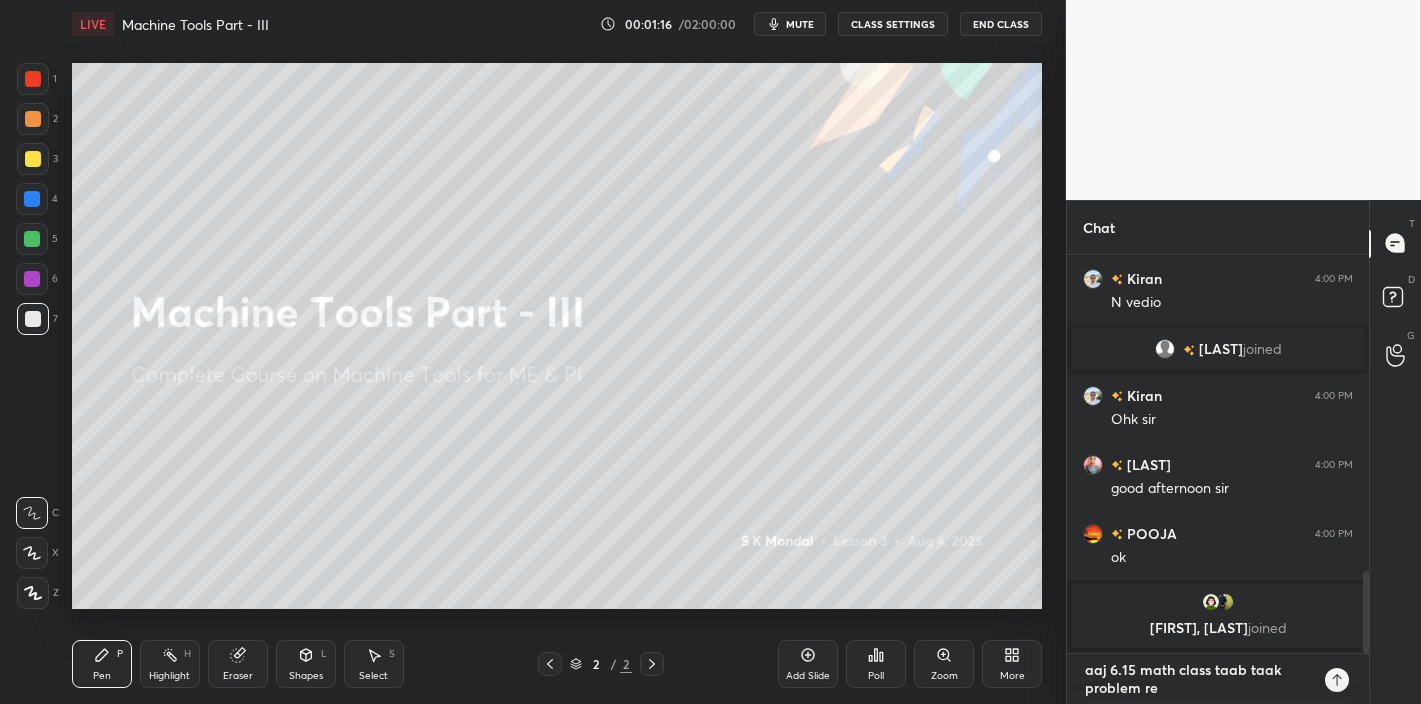 type on "x" 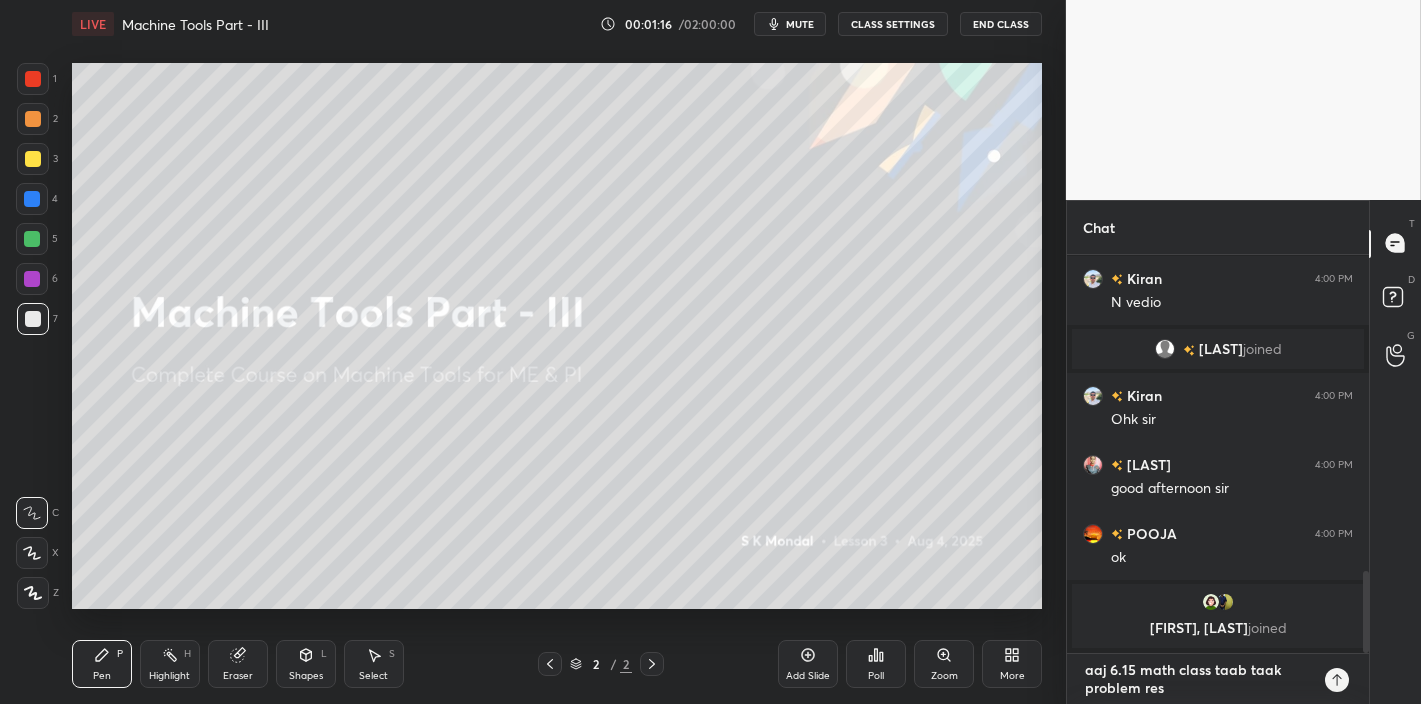 type on "aaj 6.15 math class taab taak problem reso" 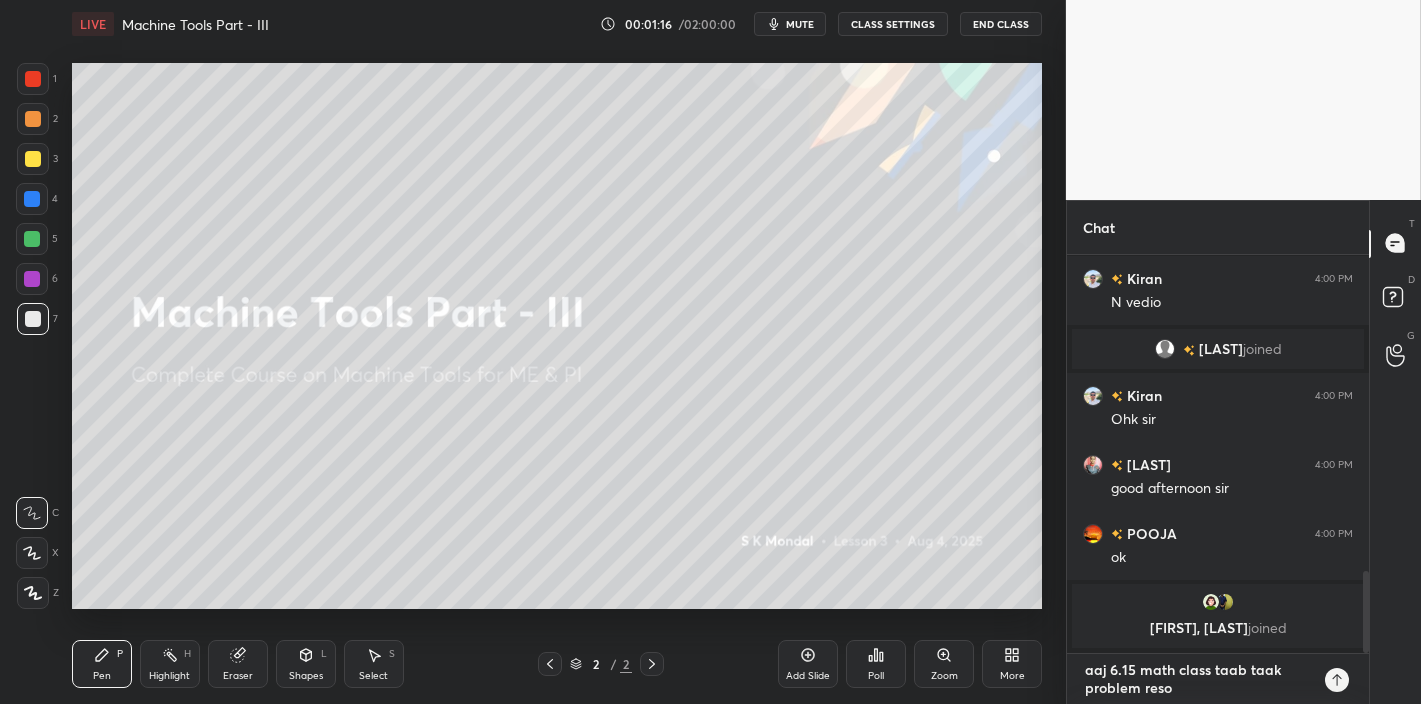 type on "aaj 6.15 math class taab taak problem resol" 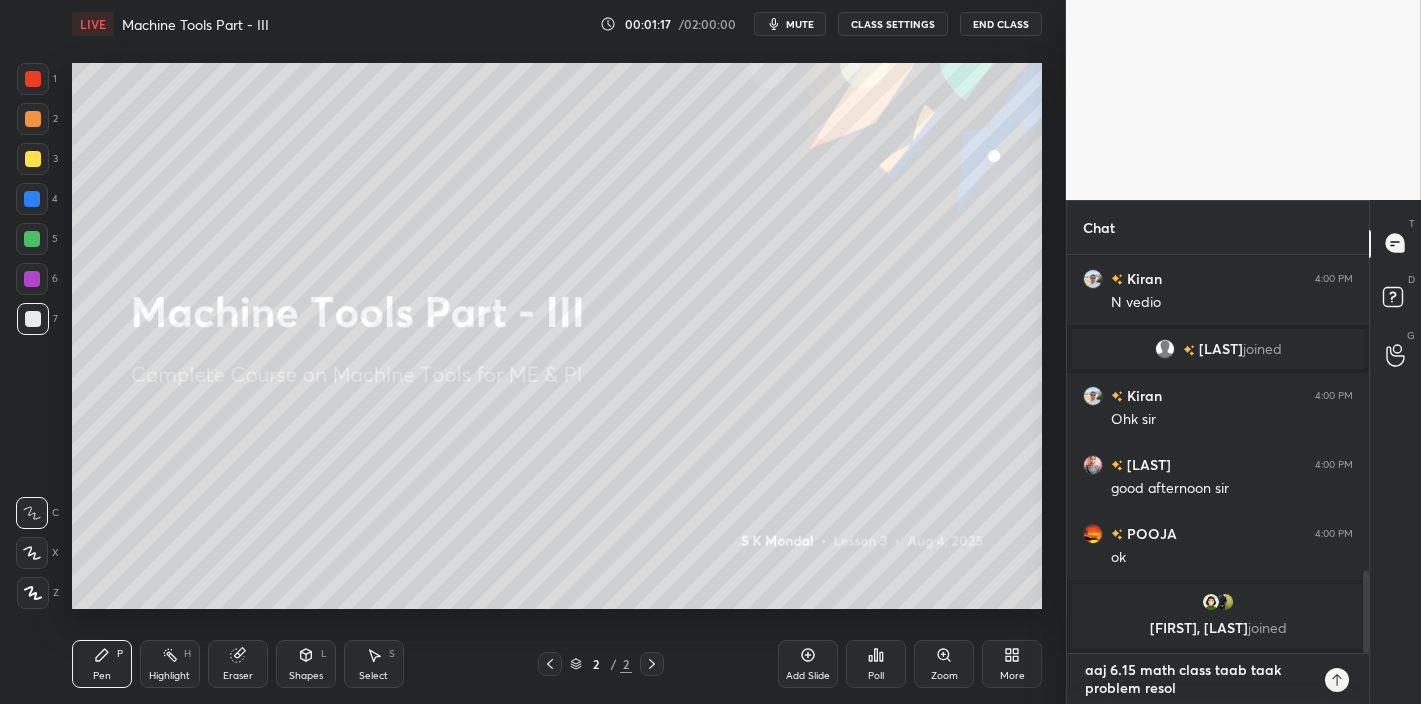 type on "aaj 6.15 math class taab taak problem resolv" 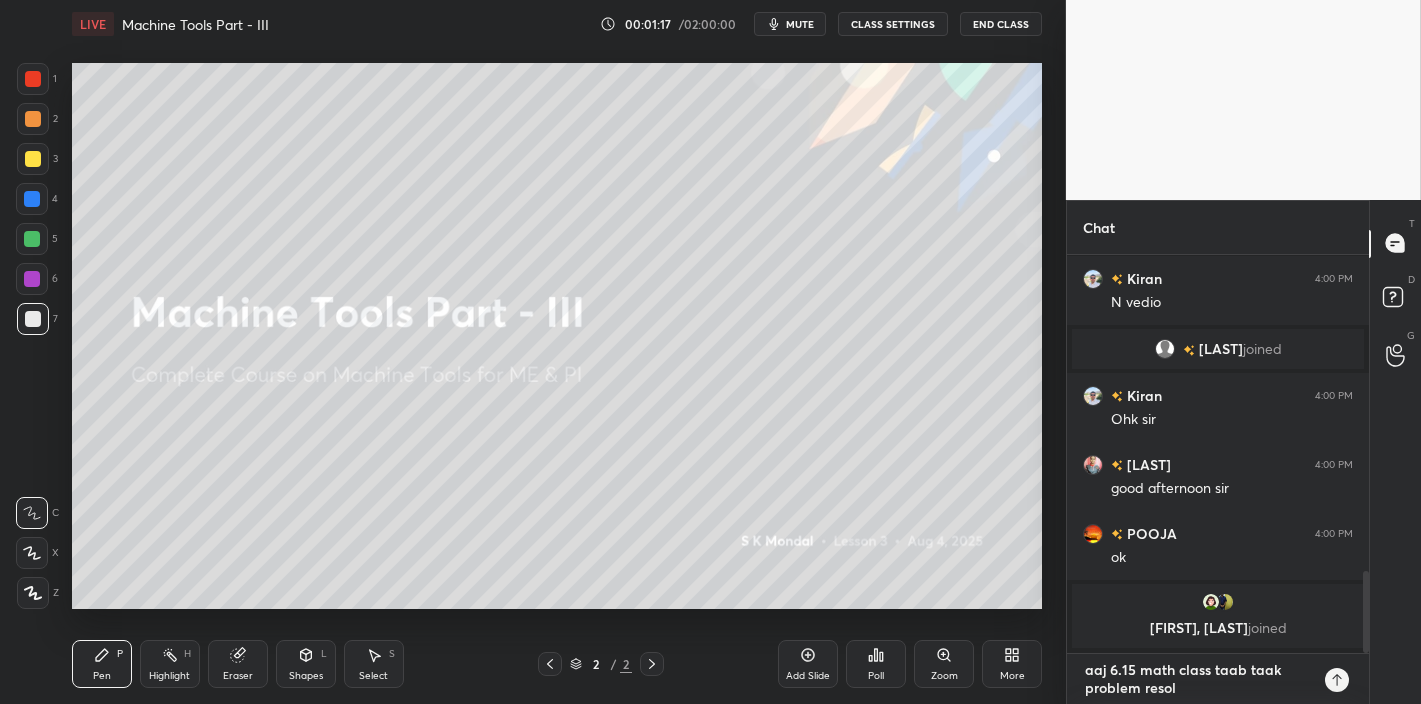 type on "x" 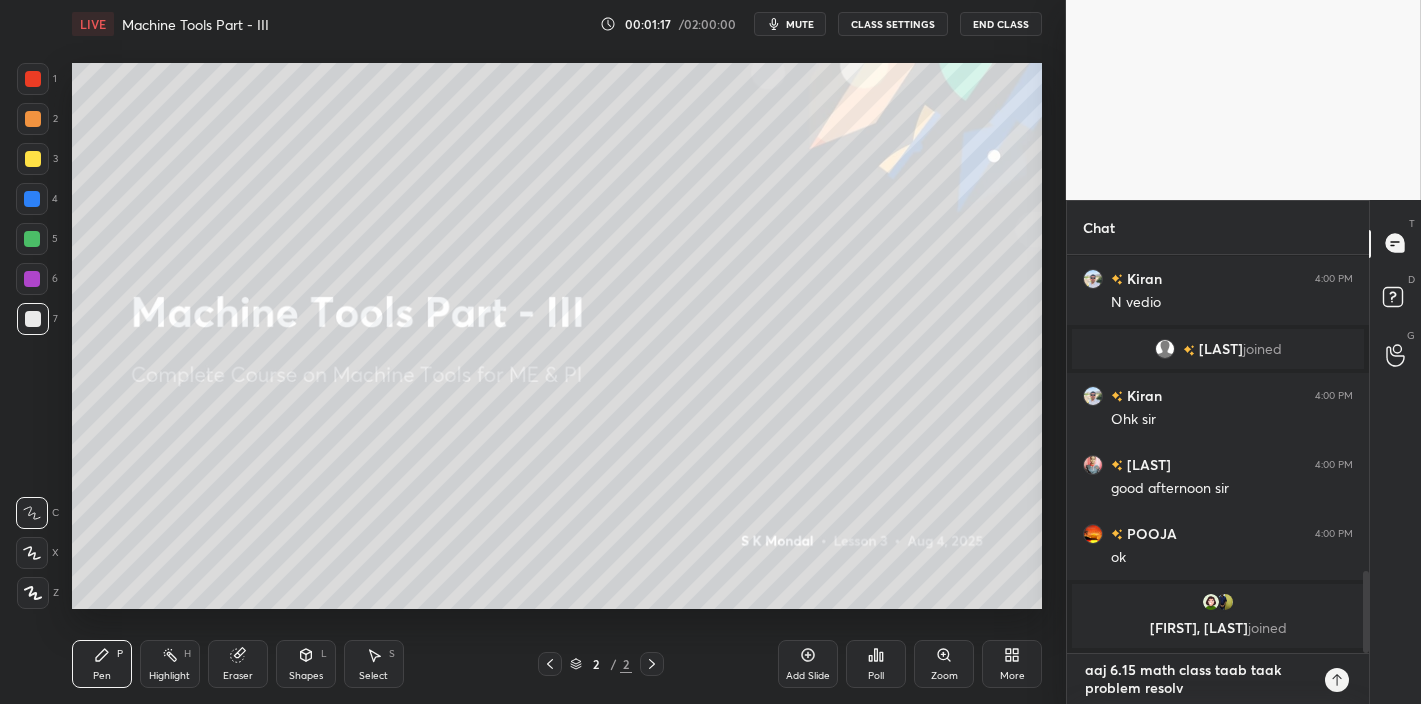 type on "aaj 6.15 math class taab taak problem resolve" 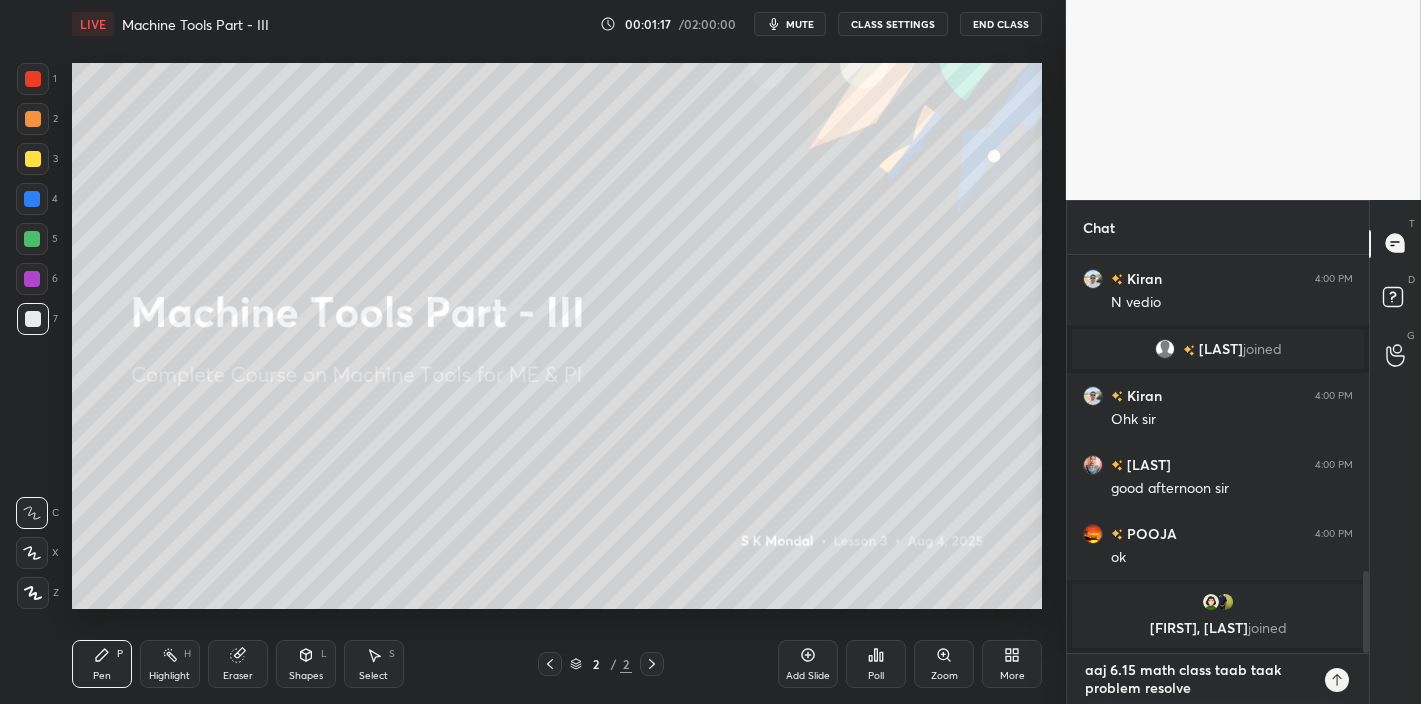 type on "aaj 6.15 math class taab taak problem resolve" 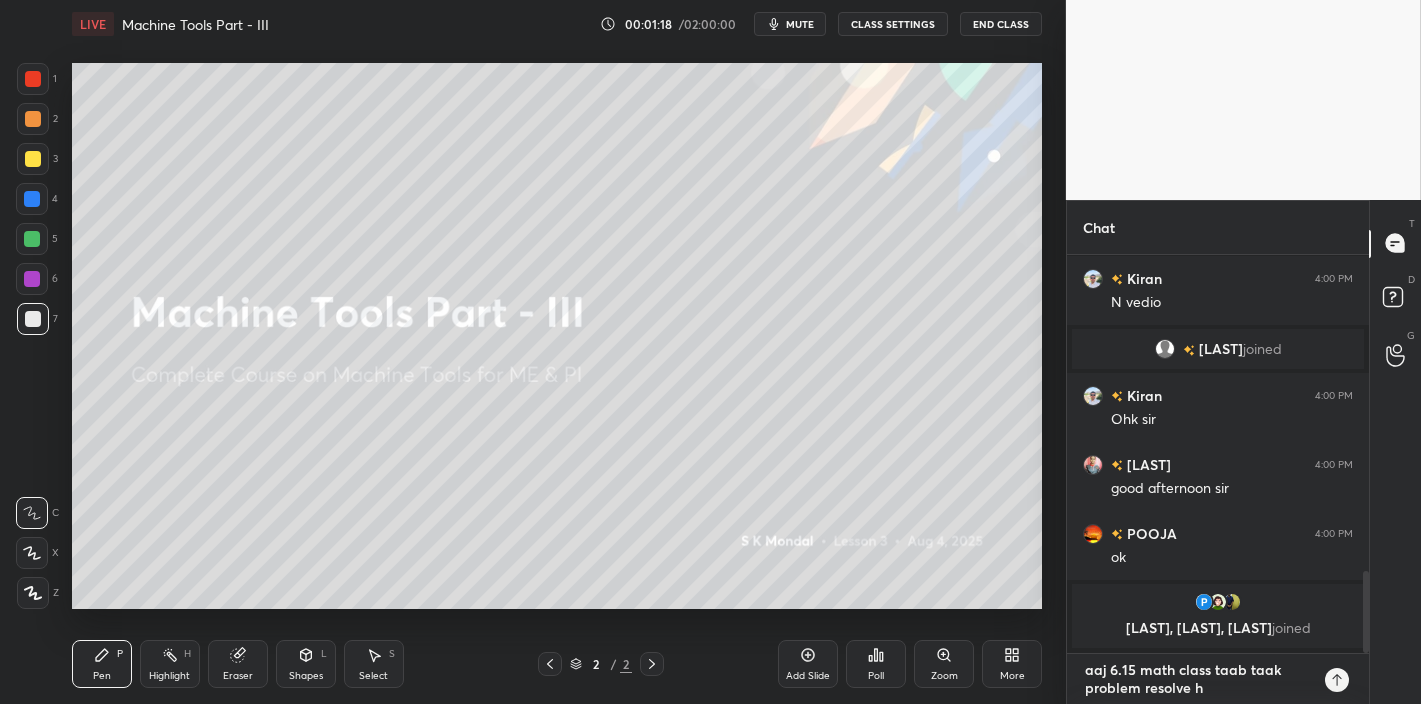type on "aaj 6.15 math class taab taak problem resolve ho" 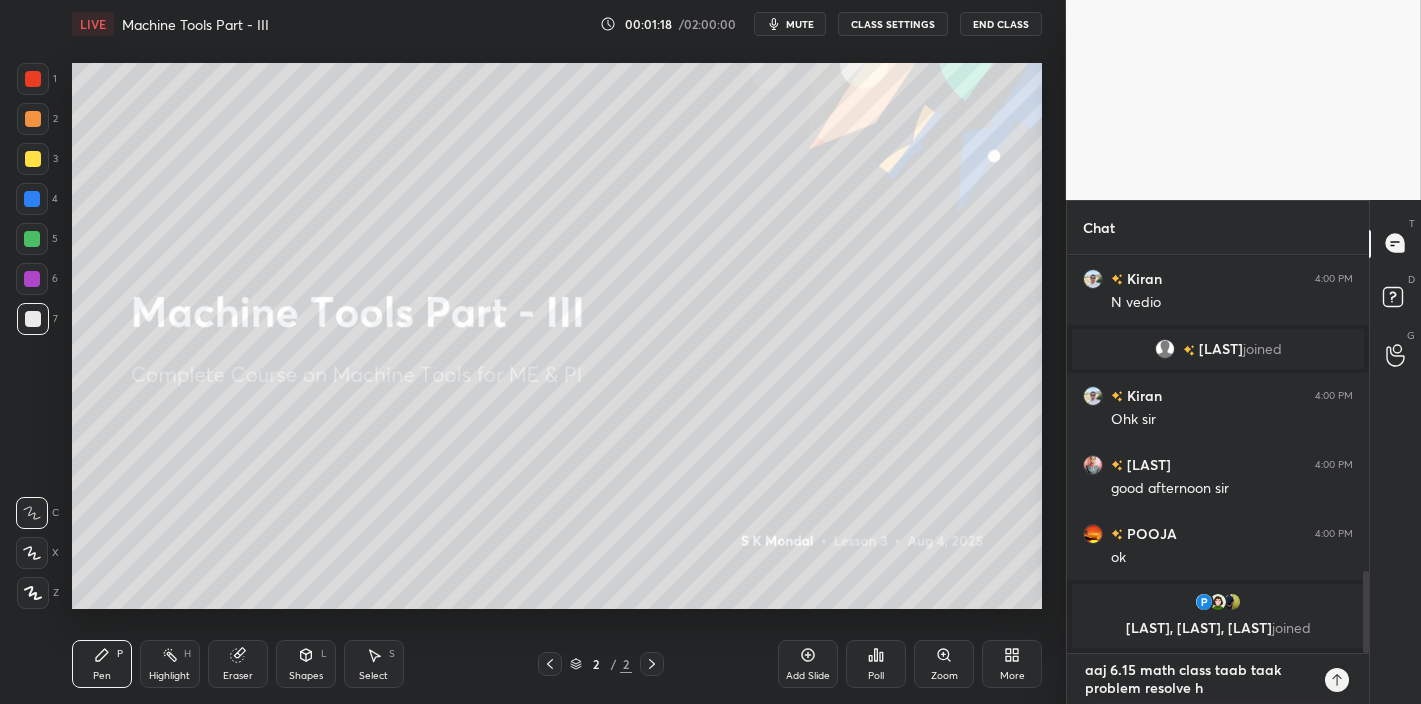 type on "x" 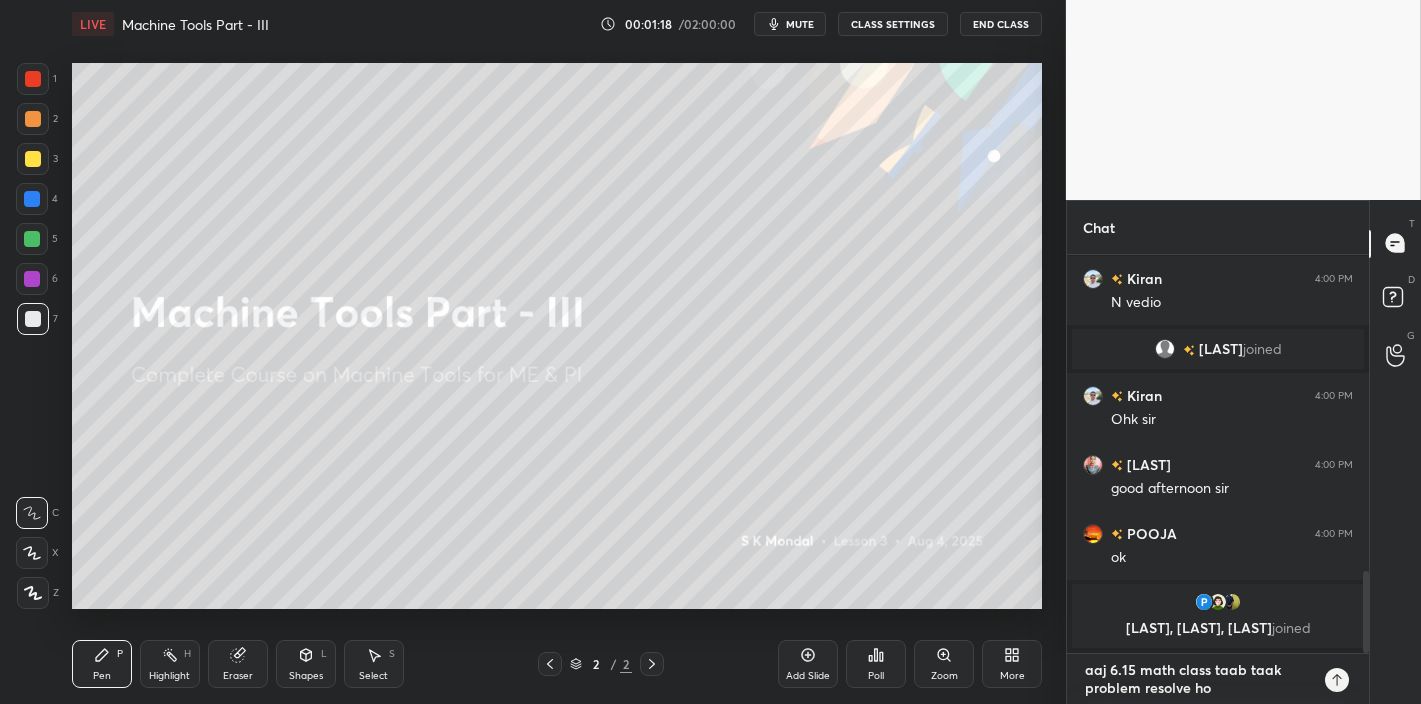 type on "aaj 6.15 math class taab taak problem resolve ho" 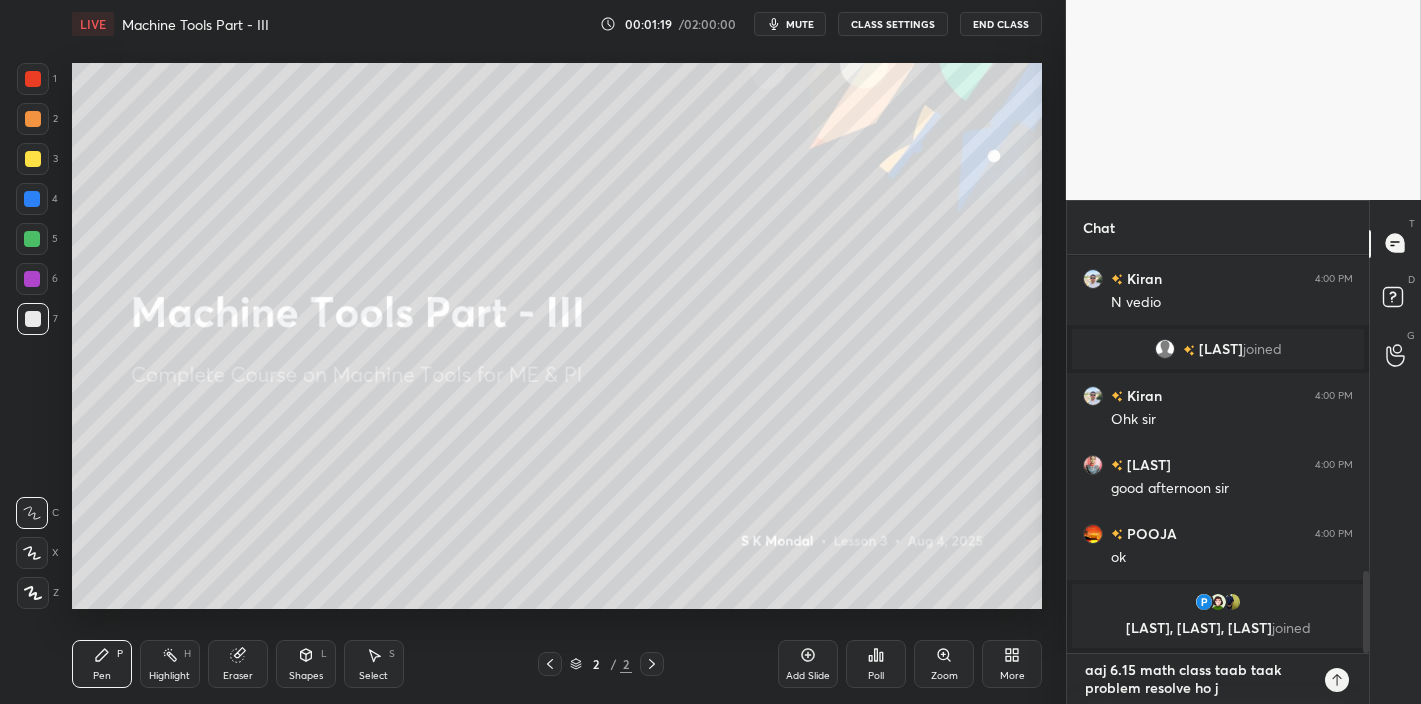 type on "aaj 6.15 math class taab taak problem resolve ho ja" 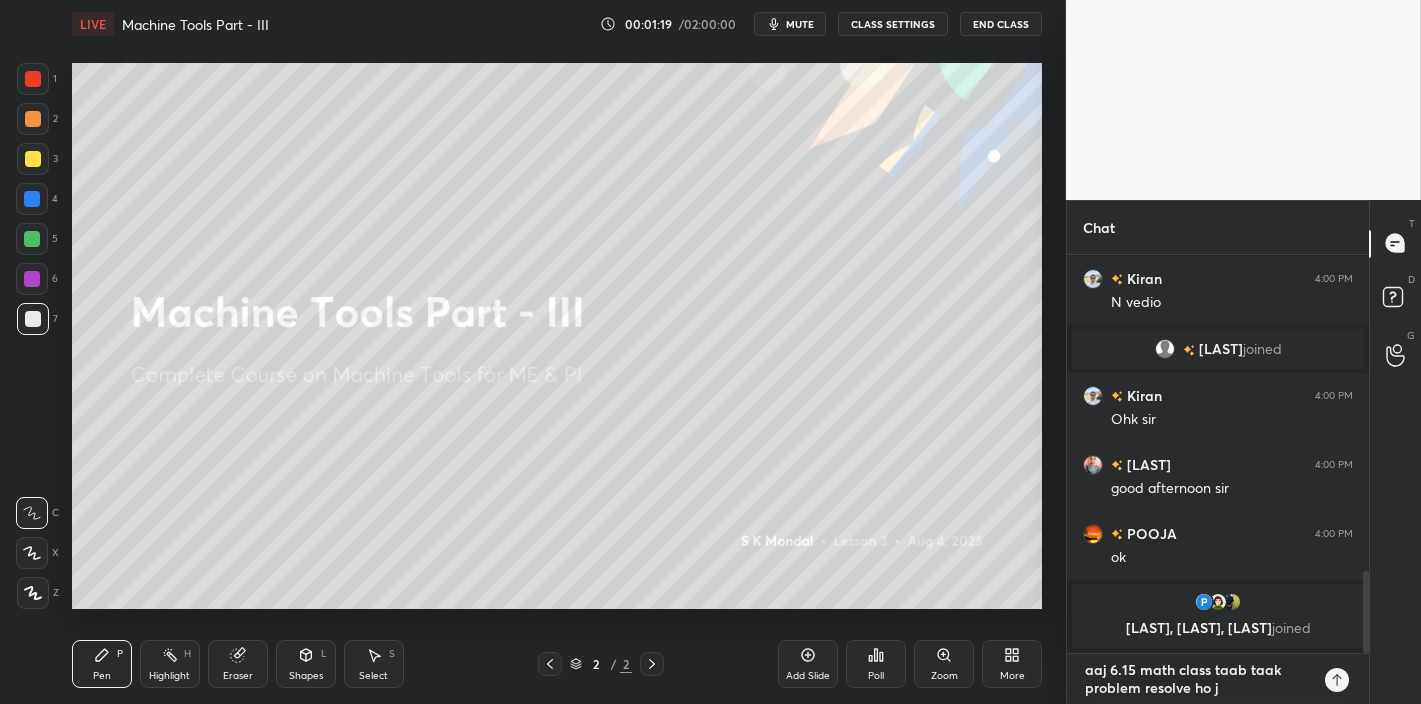 type on "x" 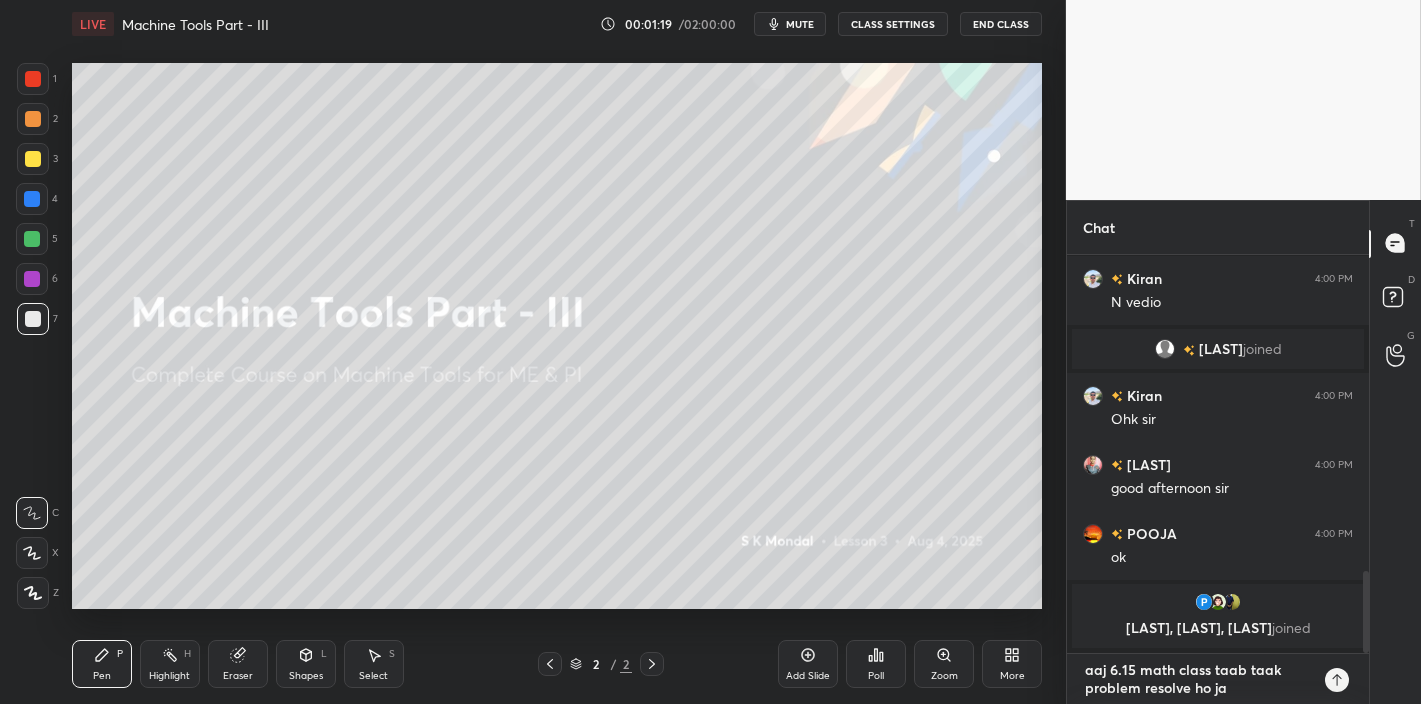 type on "aaj 6.15 math class taab taak problem resolve ho jay" 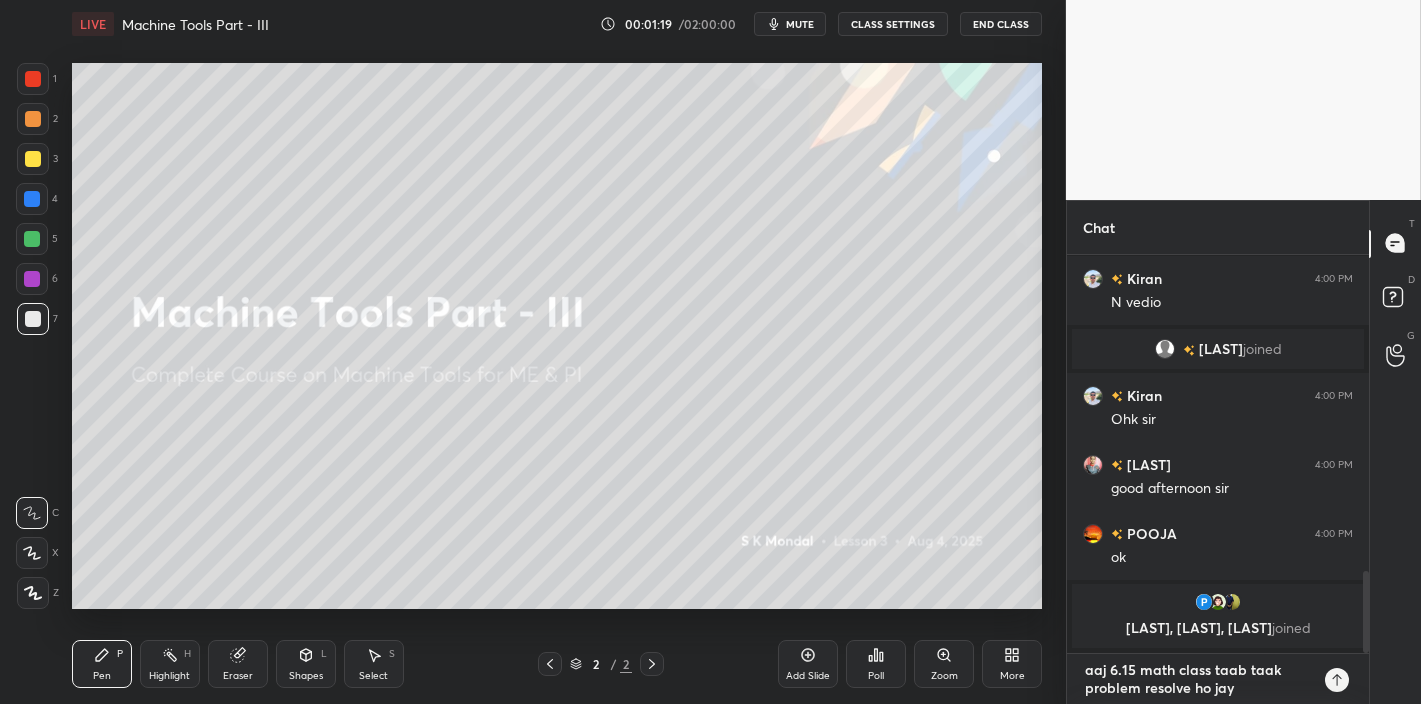type on "aaj 6.15 math class taab taak problem resolve ho jaye" 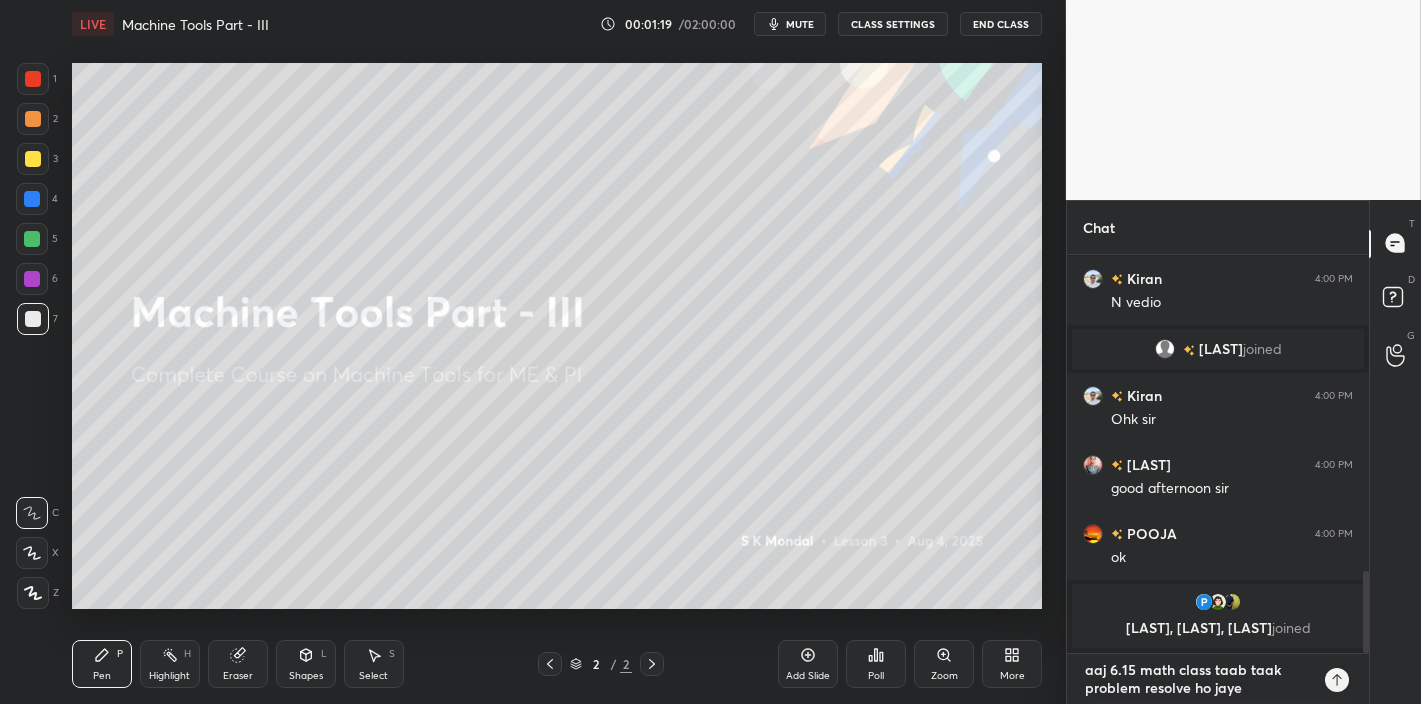 type on "aaj 6.15 math class taab taak problem resolve ho jayeg" 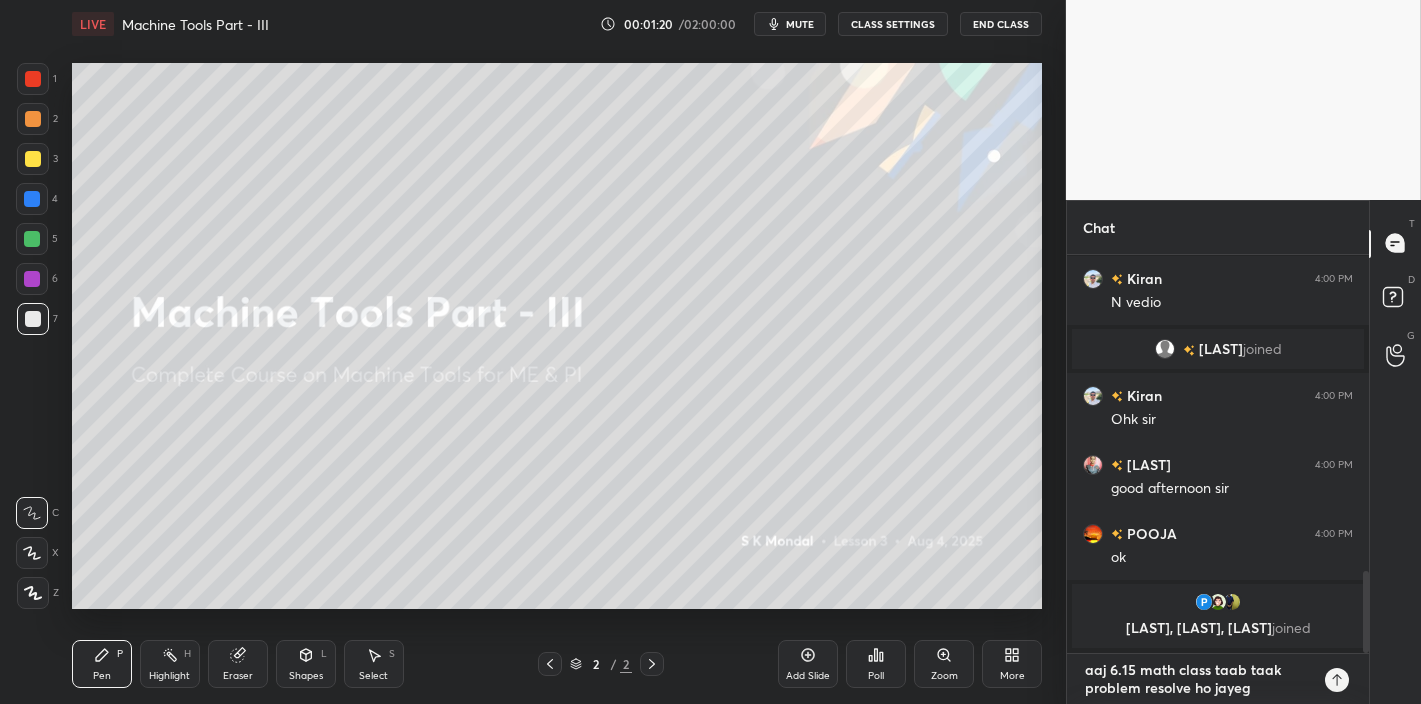 type on "aaj 6.15 math class taab taak problem resolve ho jayega" 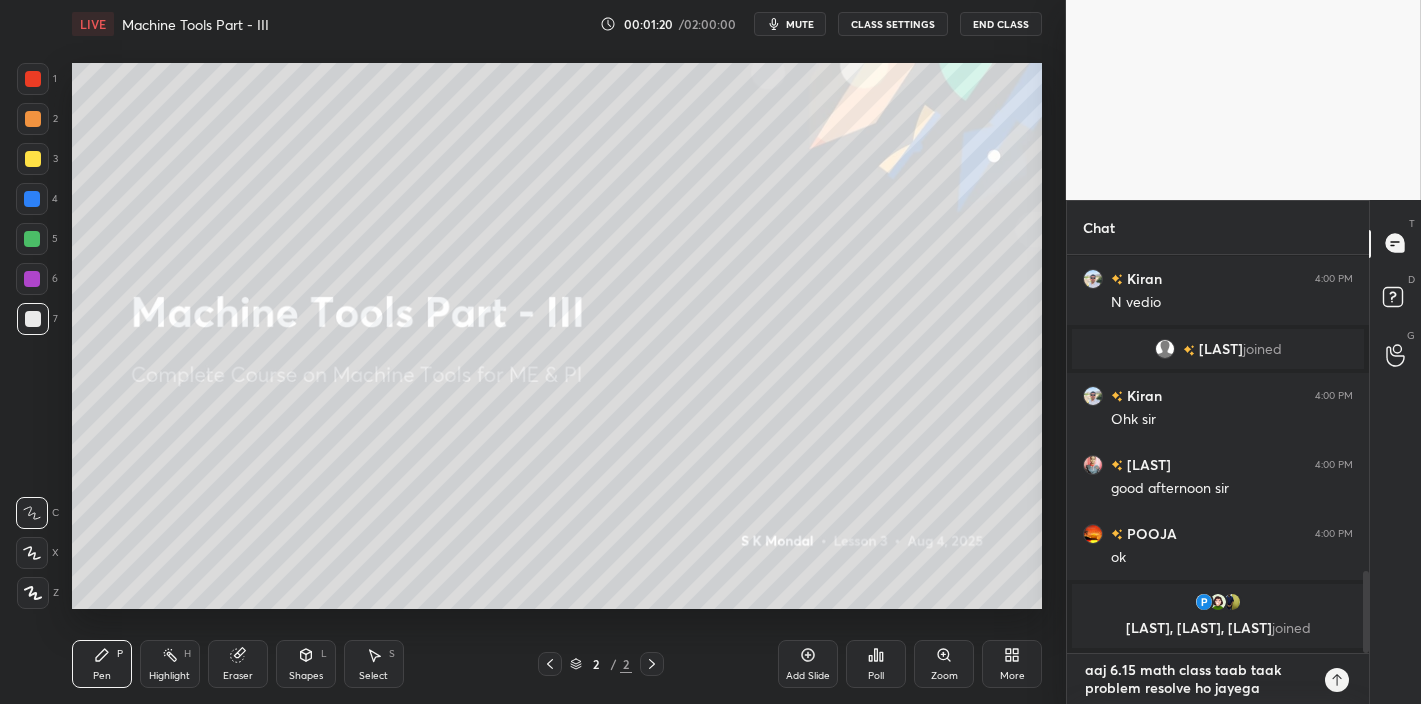 type 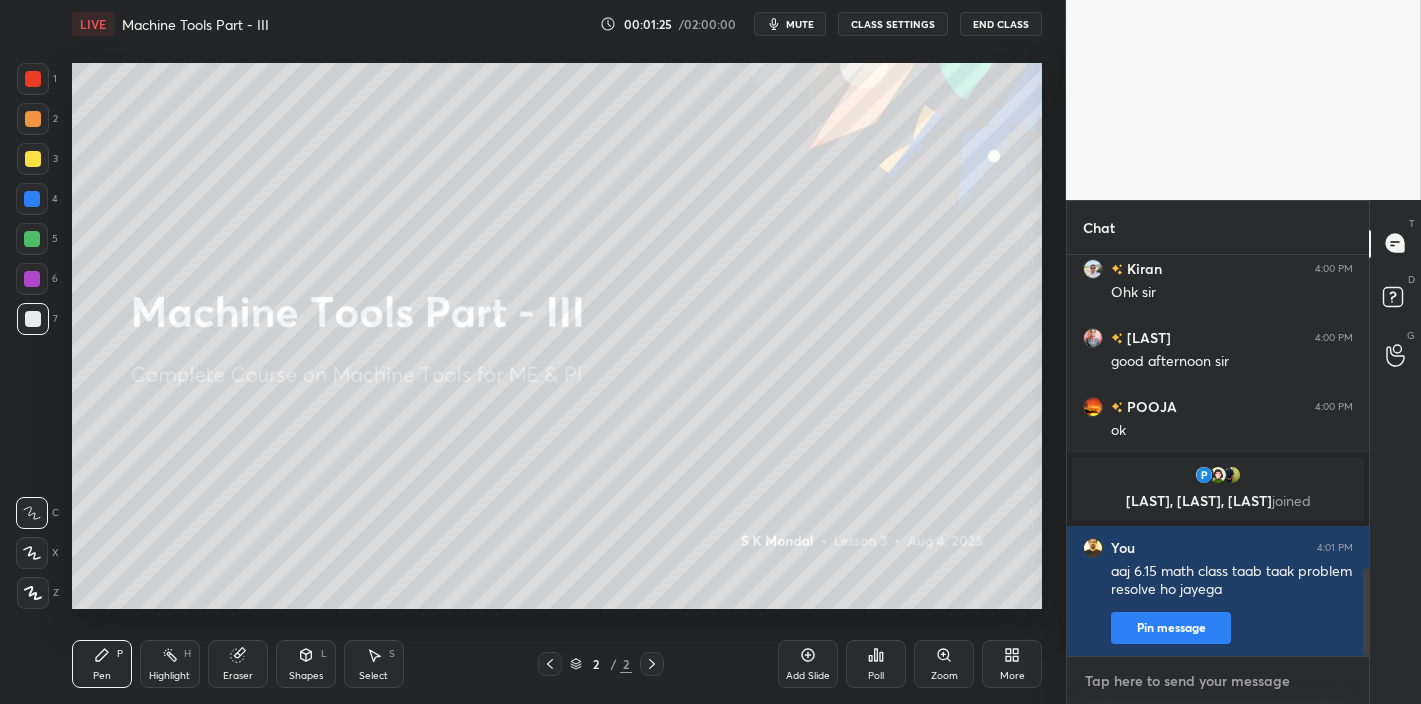 type on "t" 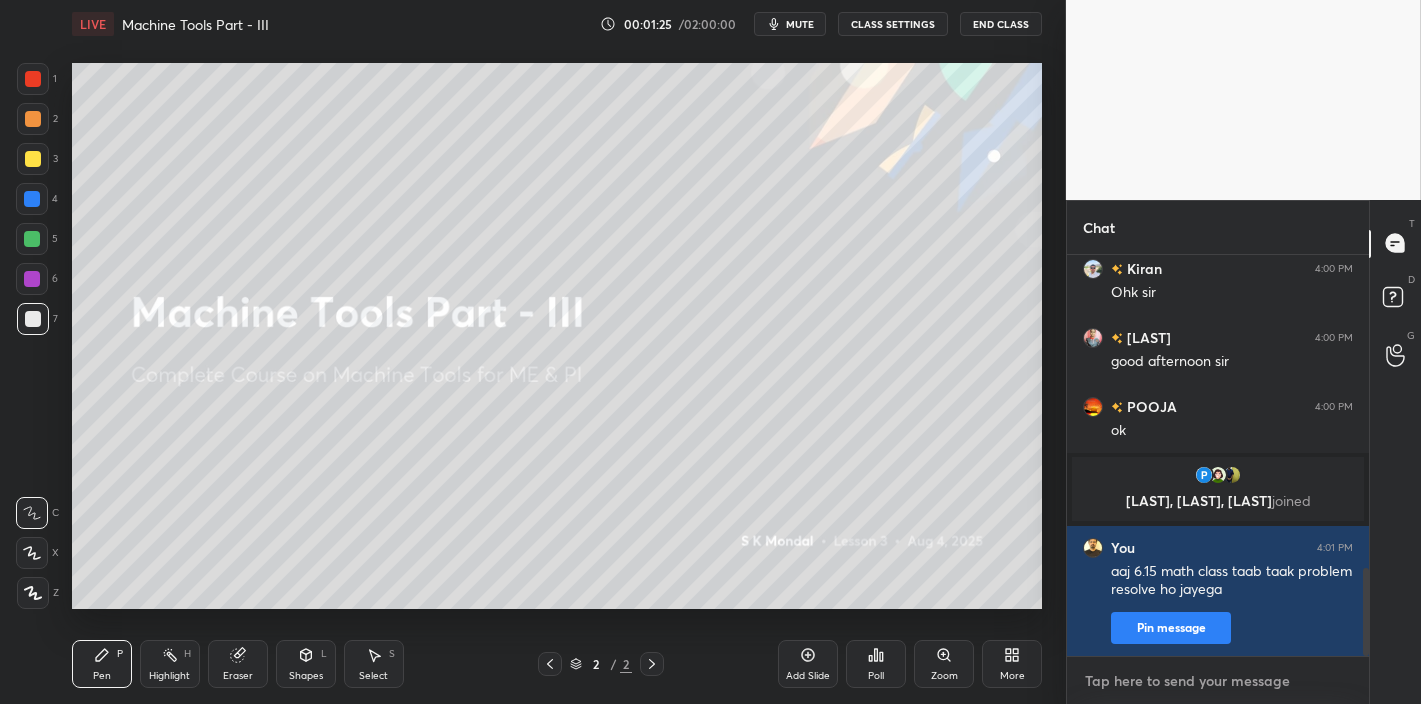 type 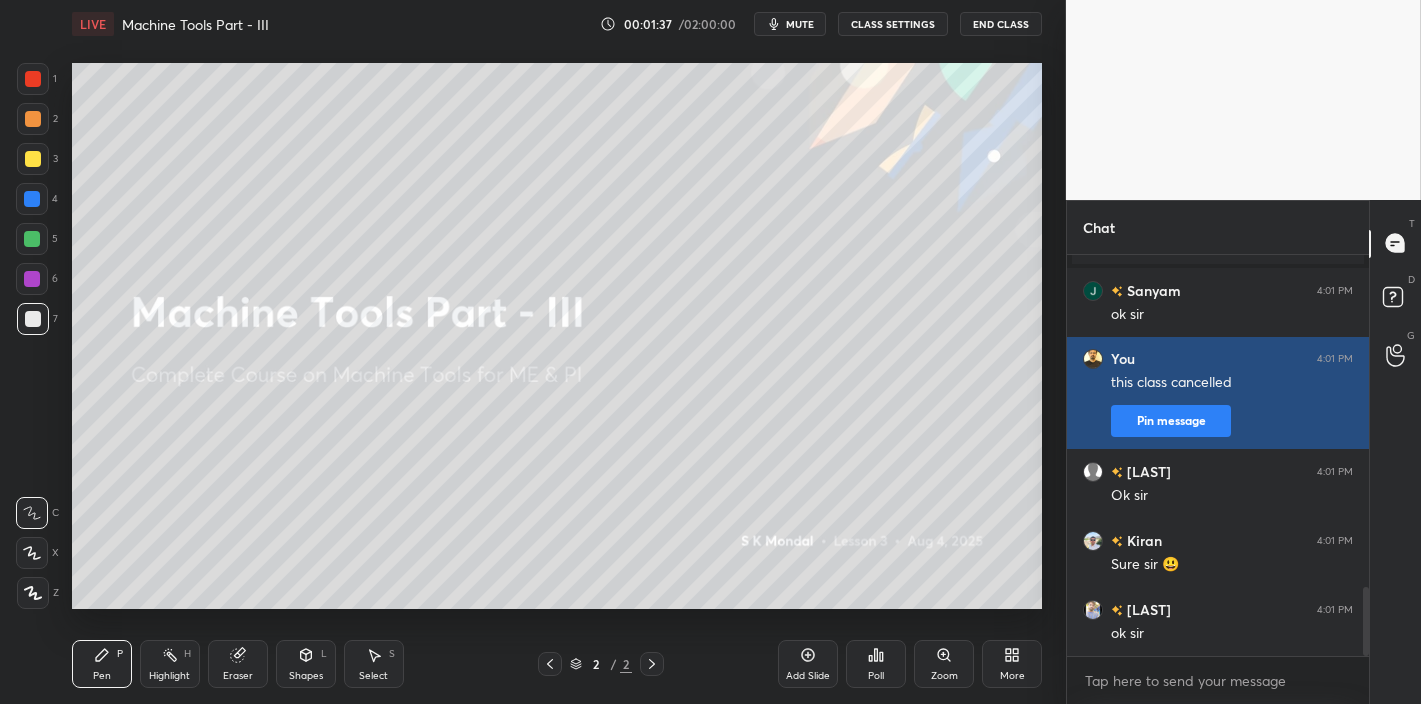 click on "Pin message" at bounding box center (1171, 421) 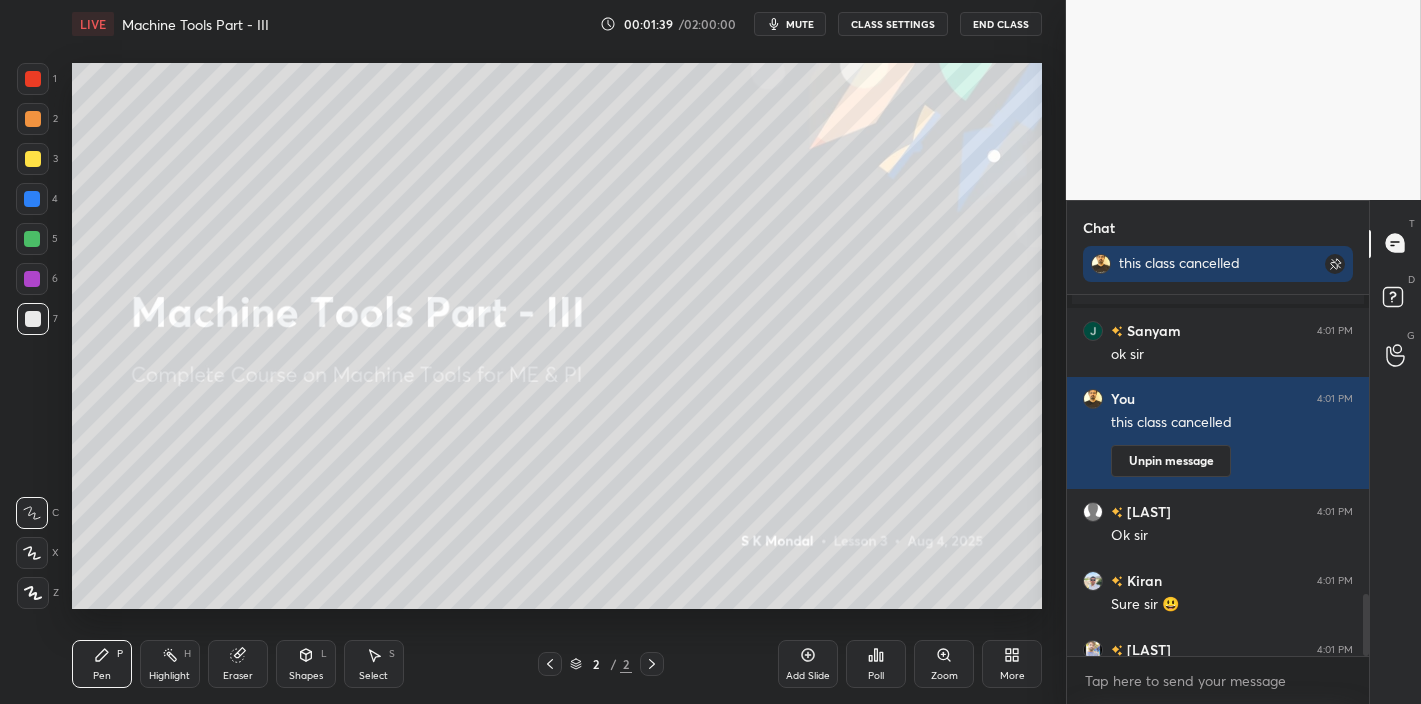 click on "End Class" at bounding box center (1001, 24) 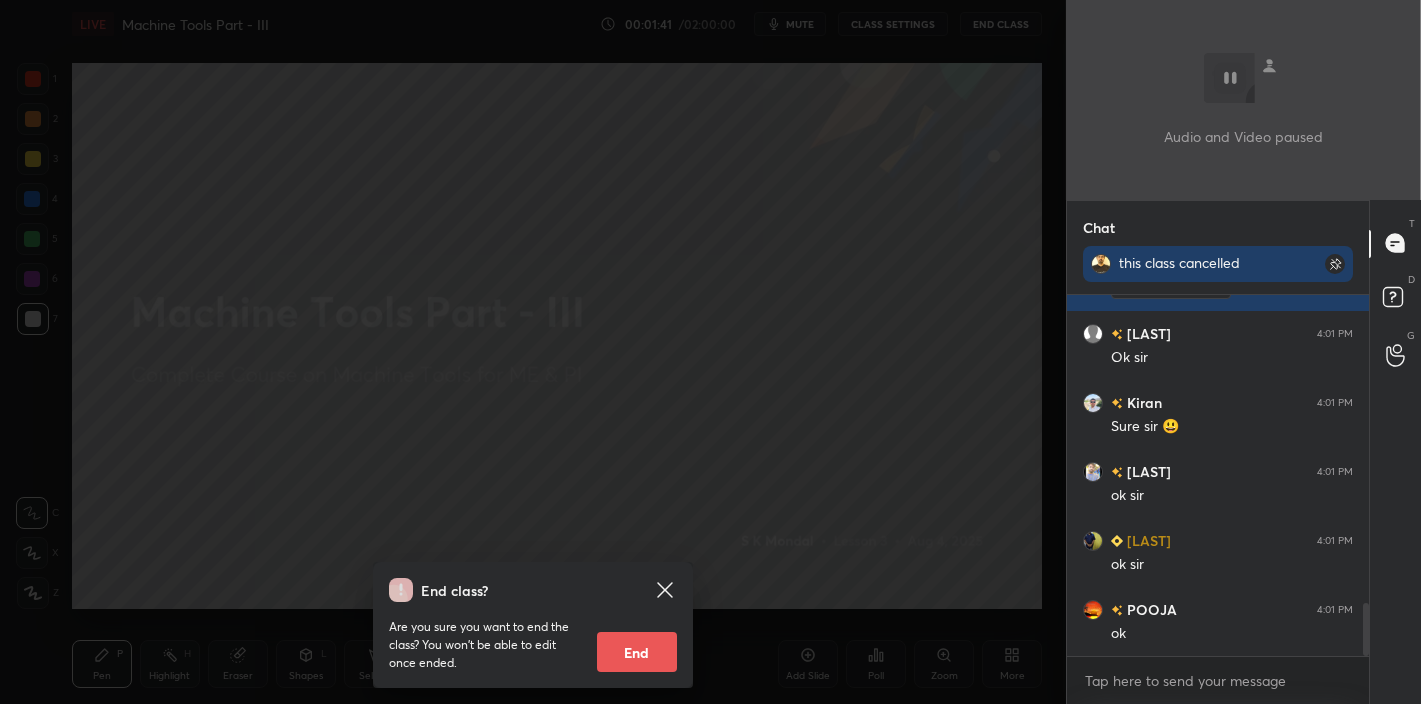 click on "End" at bounding box center (637, 652) 